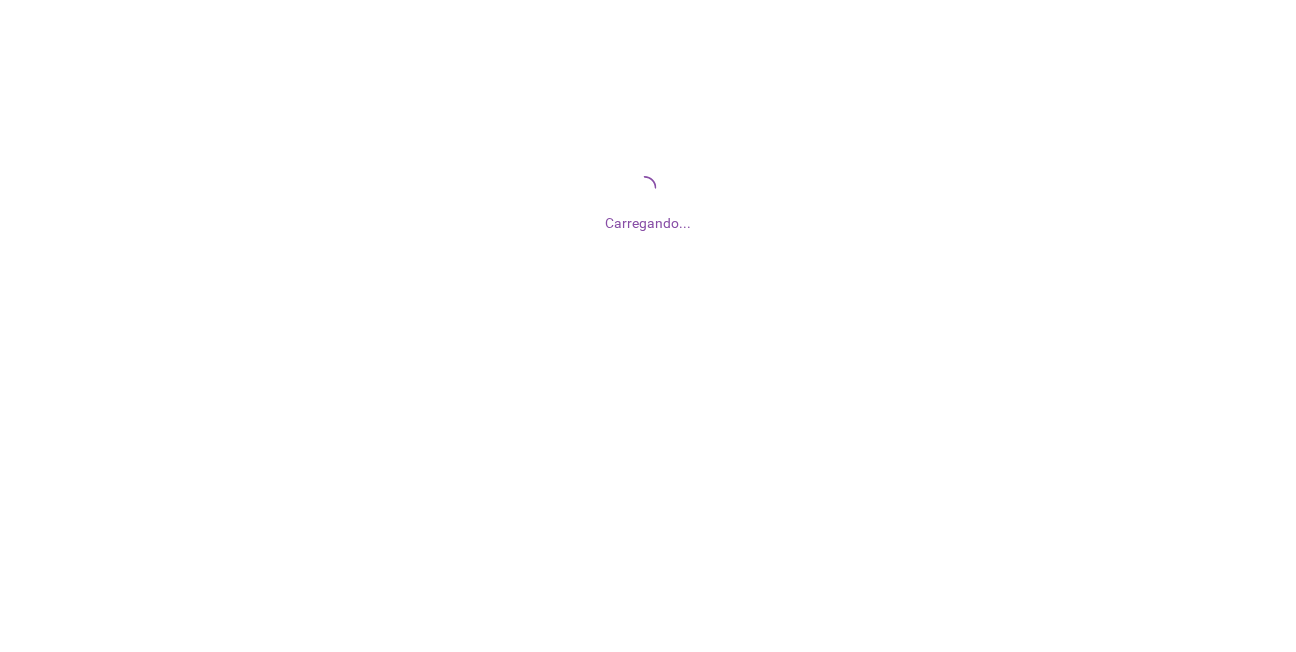 scroll, scrollTop: 0, scrollLeft: 0, axis: both 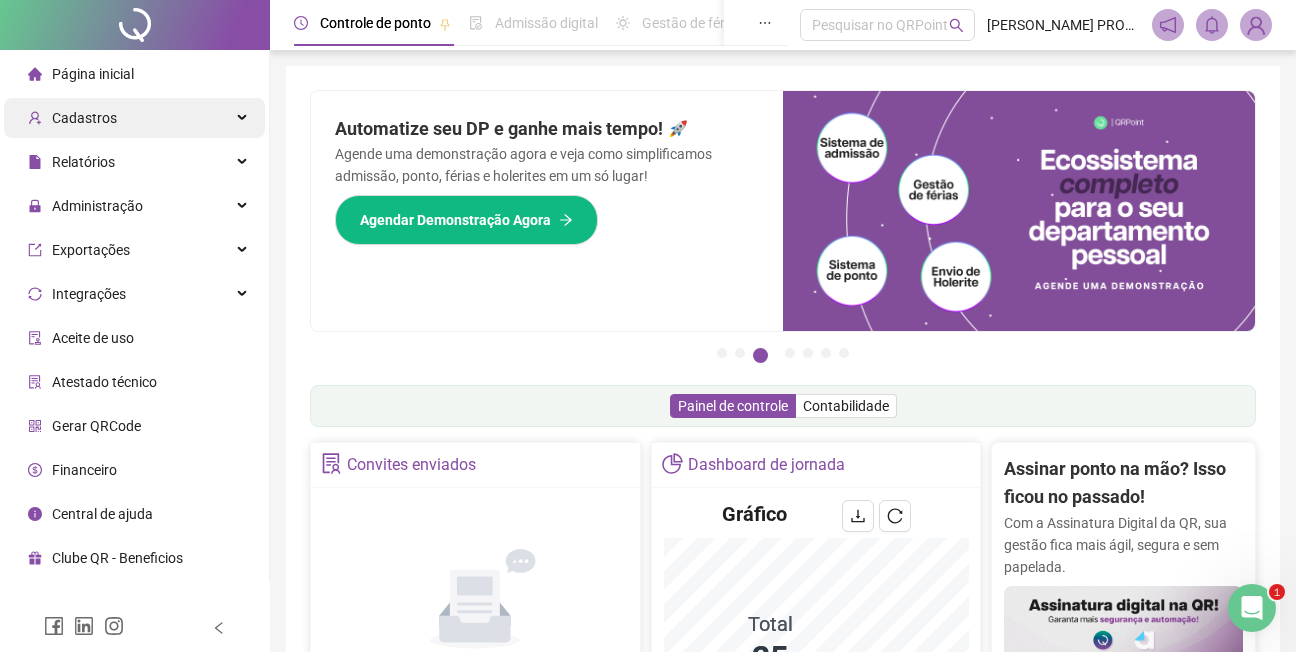click on "Cadastros" at bounding box center (84, 118) 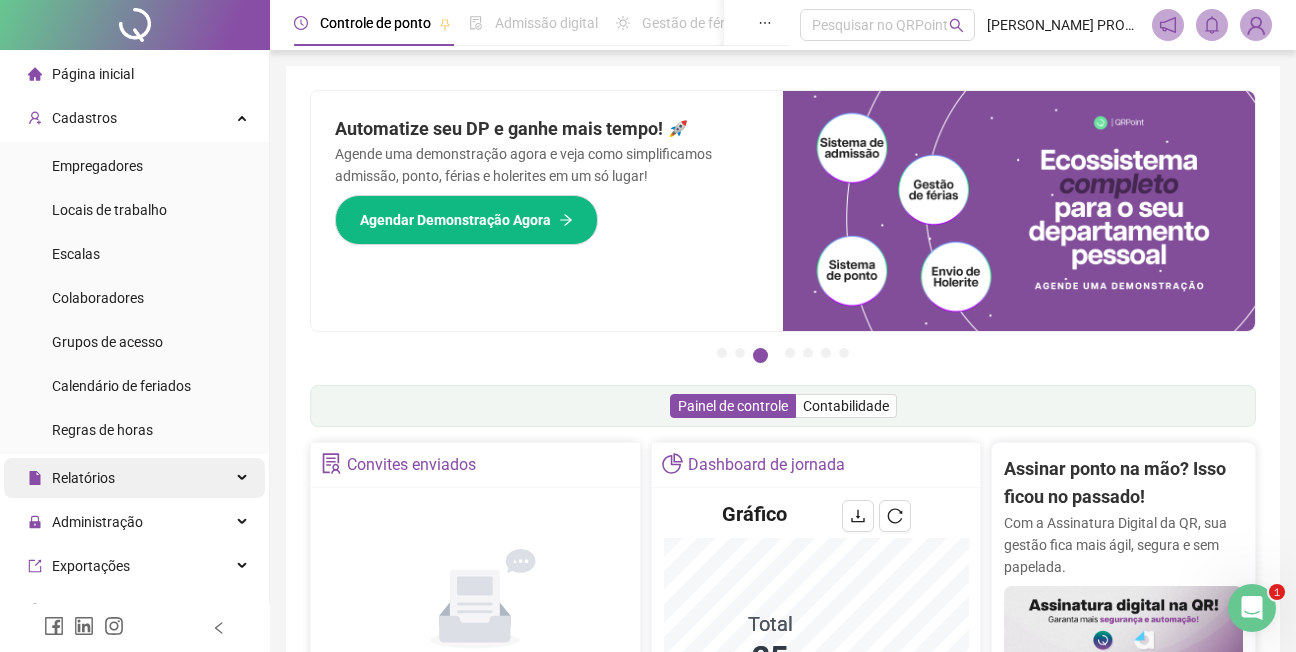 click on "Relatórios" at bounding box center (83, 478) 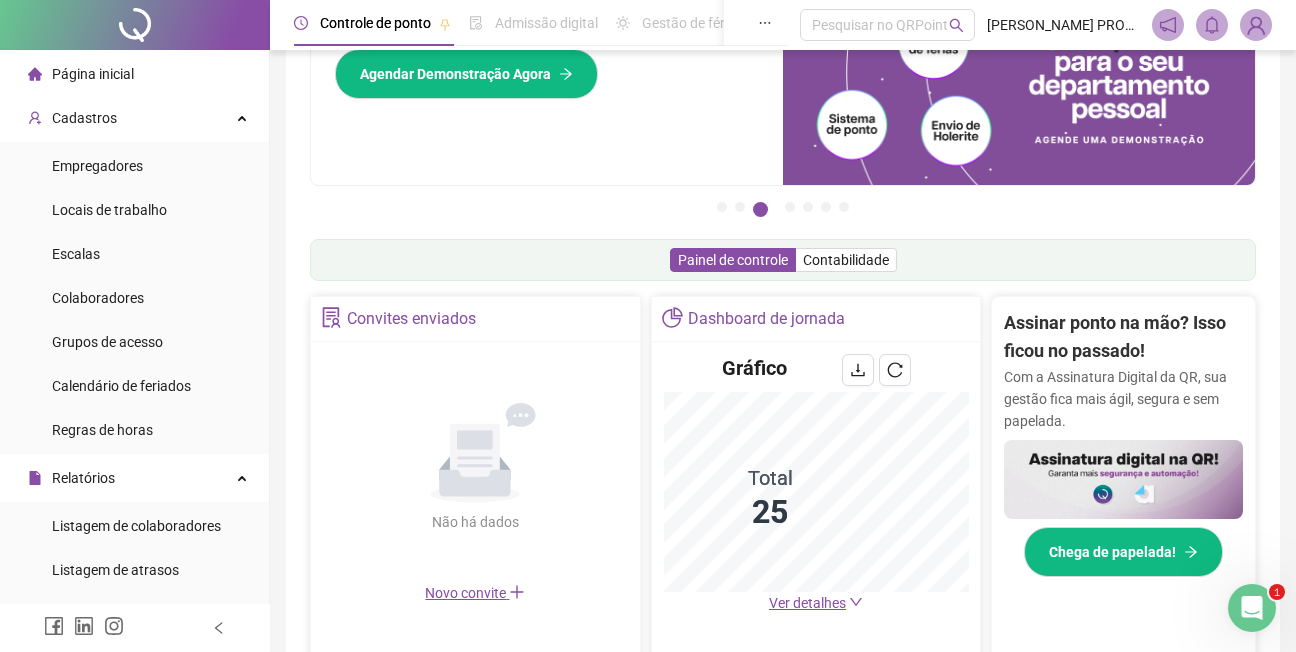 scroll, scrollTop: 200, scrollLeft: 0, axis: vertical 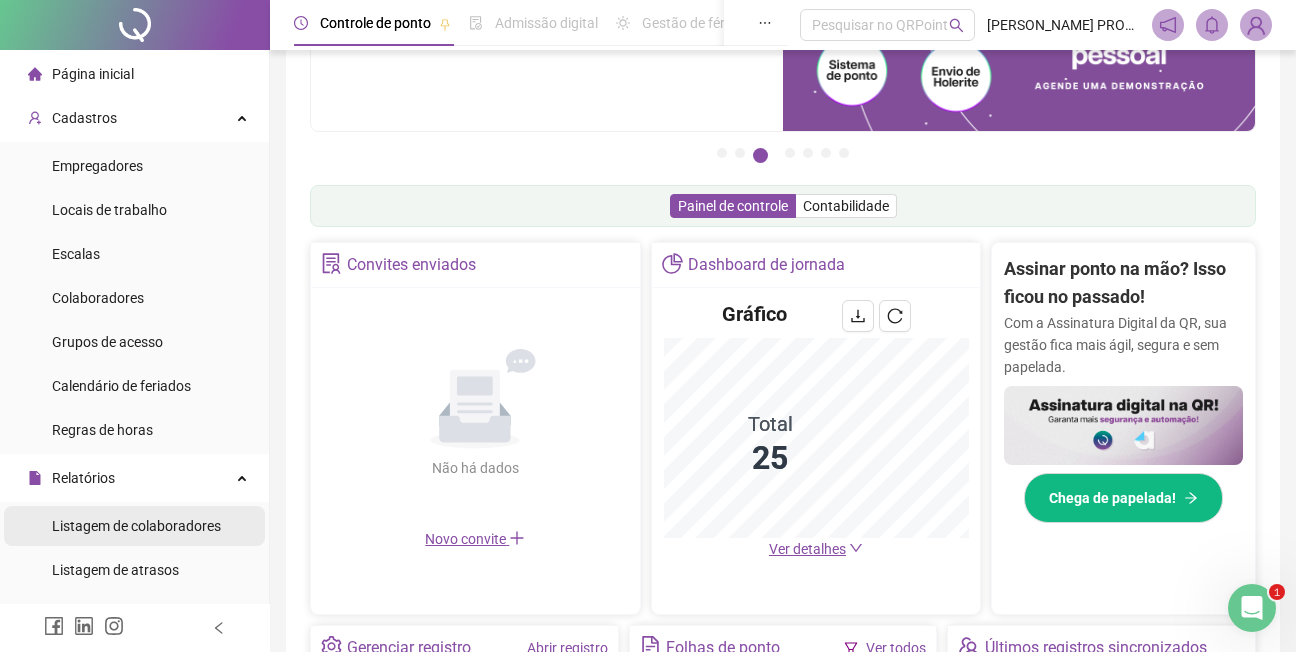 click on "Listagem de colaboradores" at bounding box center (136, 526) 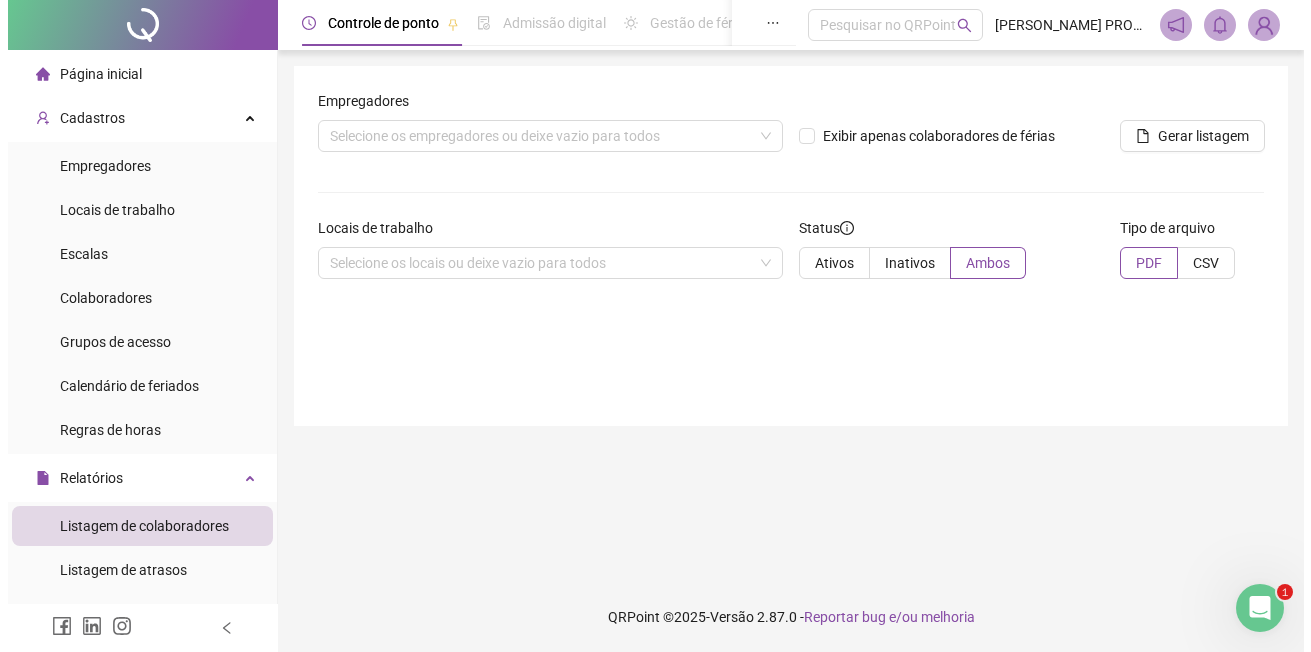 scroll, scrollTop: 0, scrollLeft: 0, axis: both 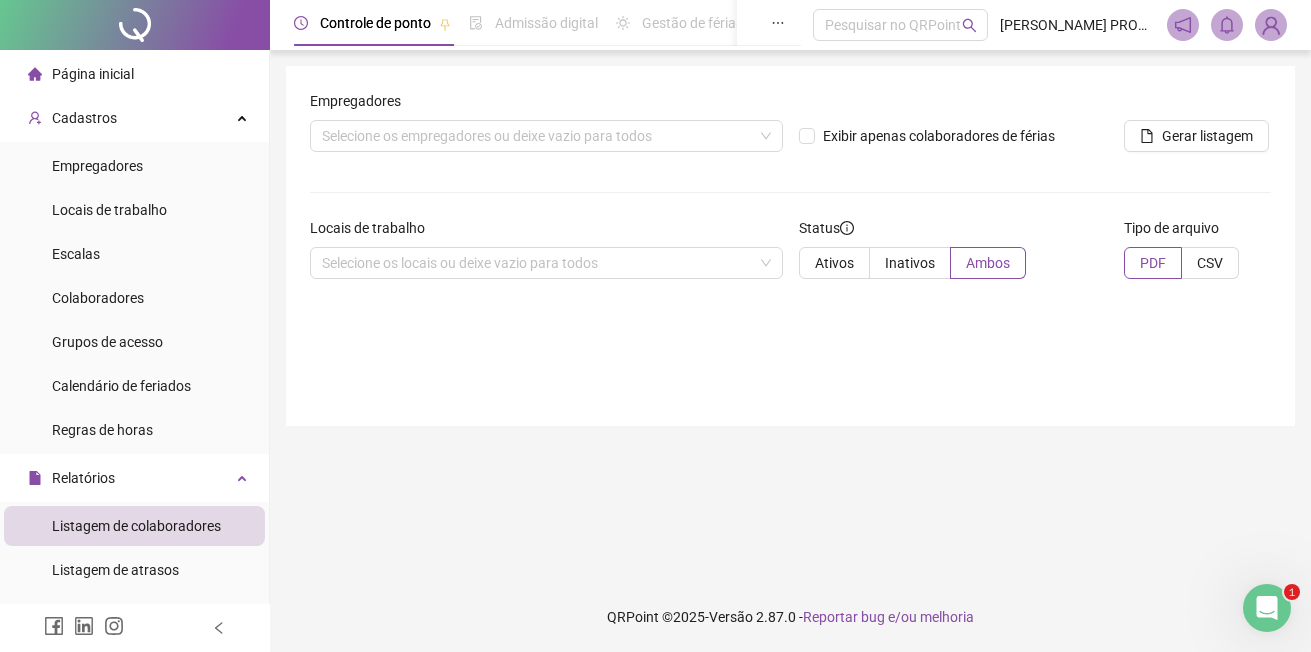 click on "Locais de trabalho" at bounding box center (546, 232) 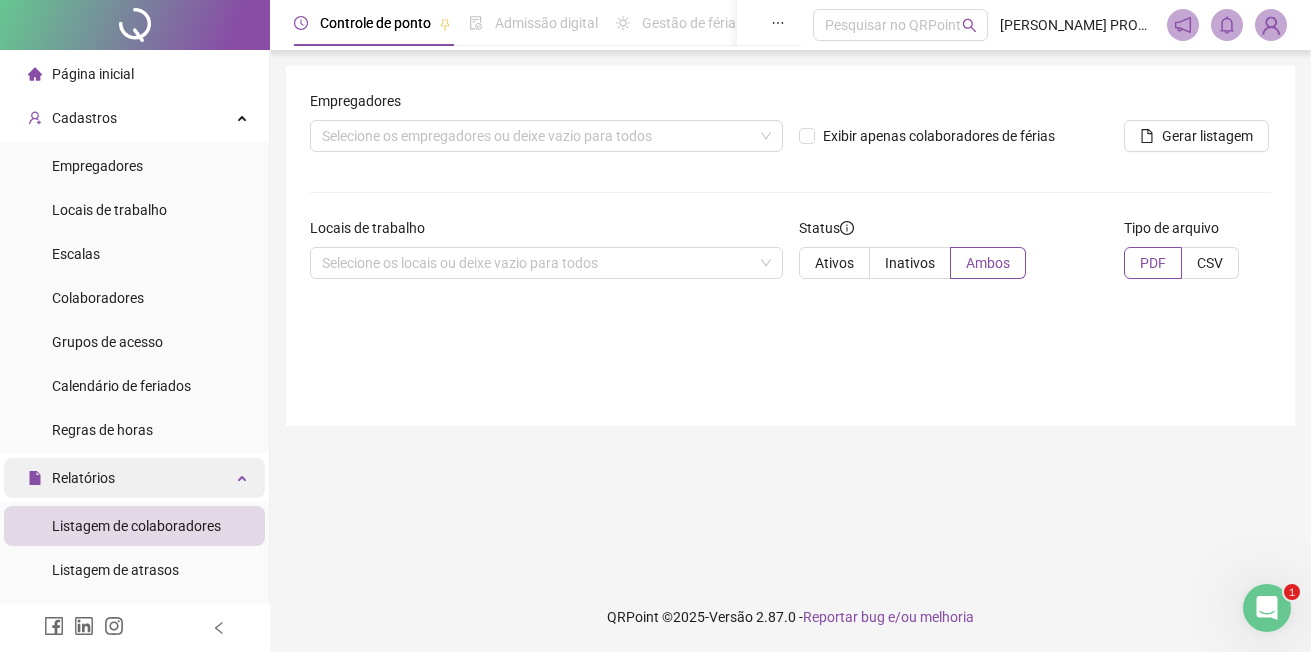 click on "Relatórios" at bounding box center (134, 478) 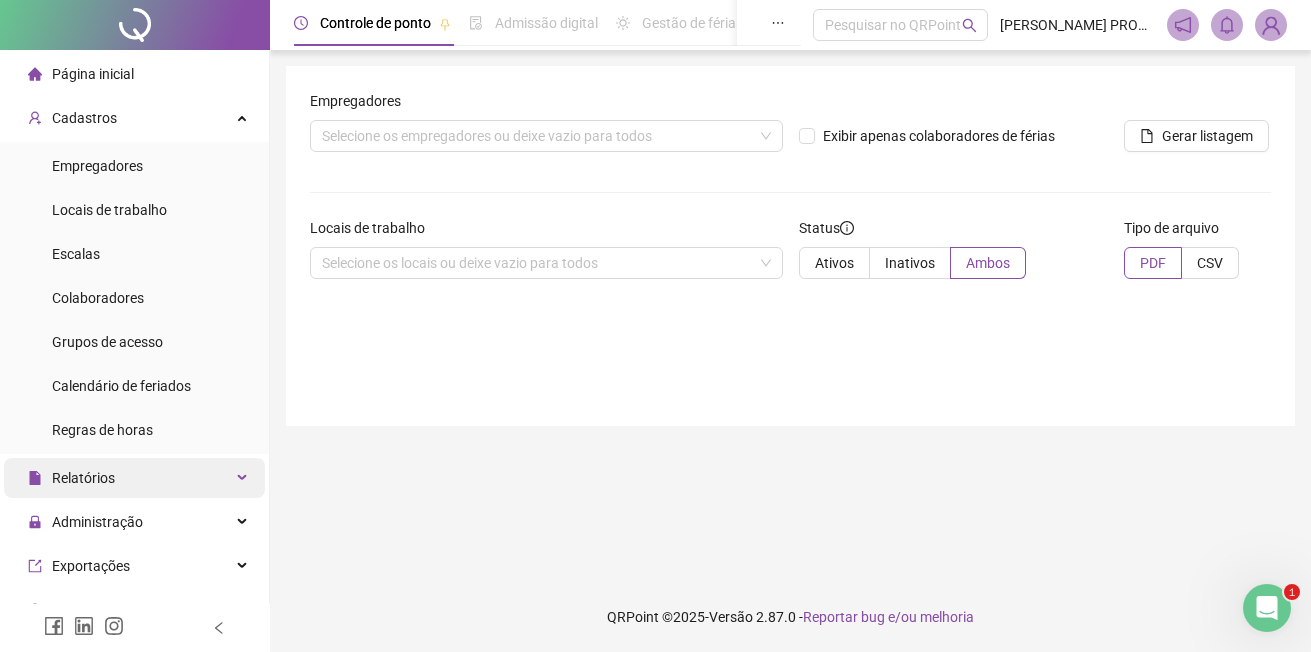 click on "Relatórios" at bounding box center [83, 478] 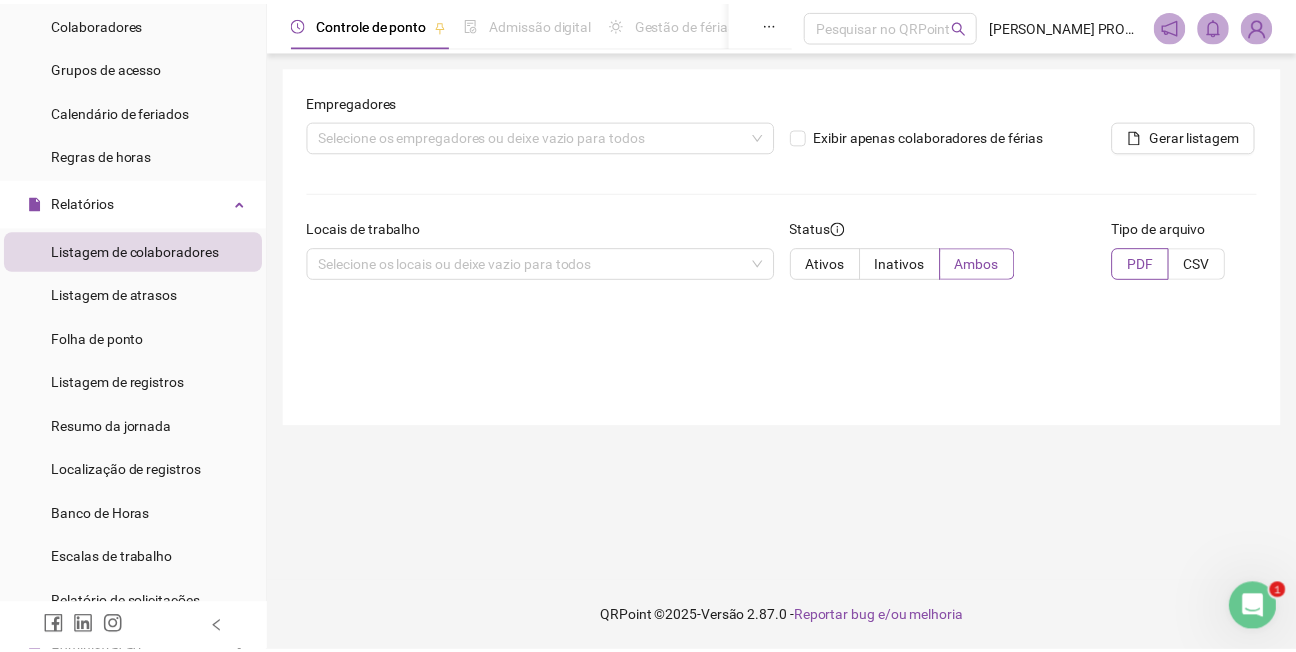 scroll, scrollTop: 309, scrollLeft: 0, axis: vertical 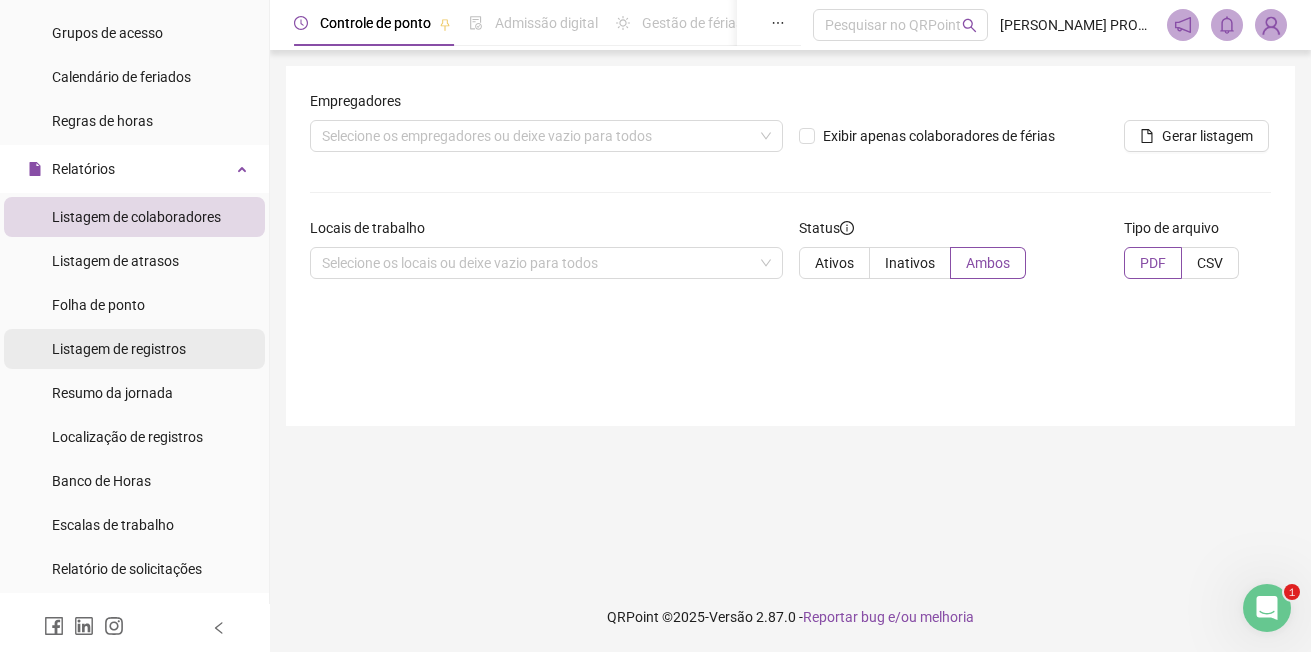 click on "Listagem de registros" at bounding box center [119, 349] 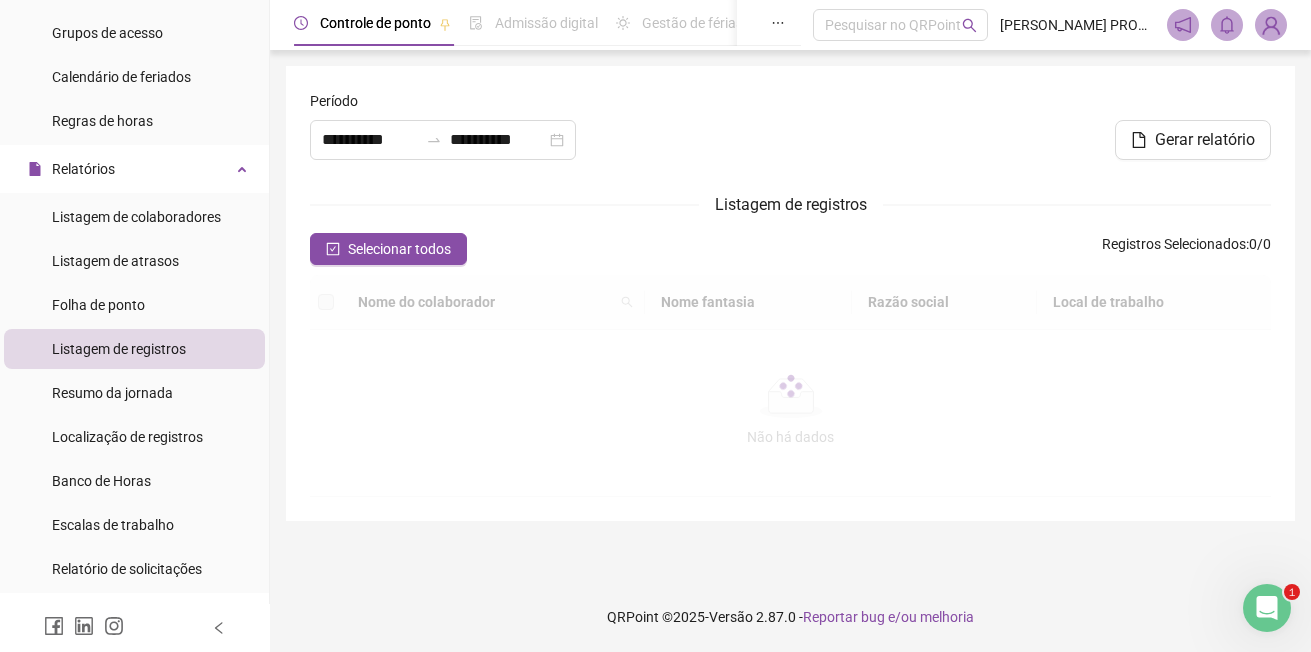 type on "**********" 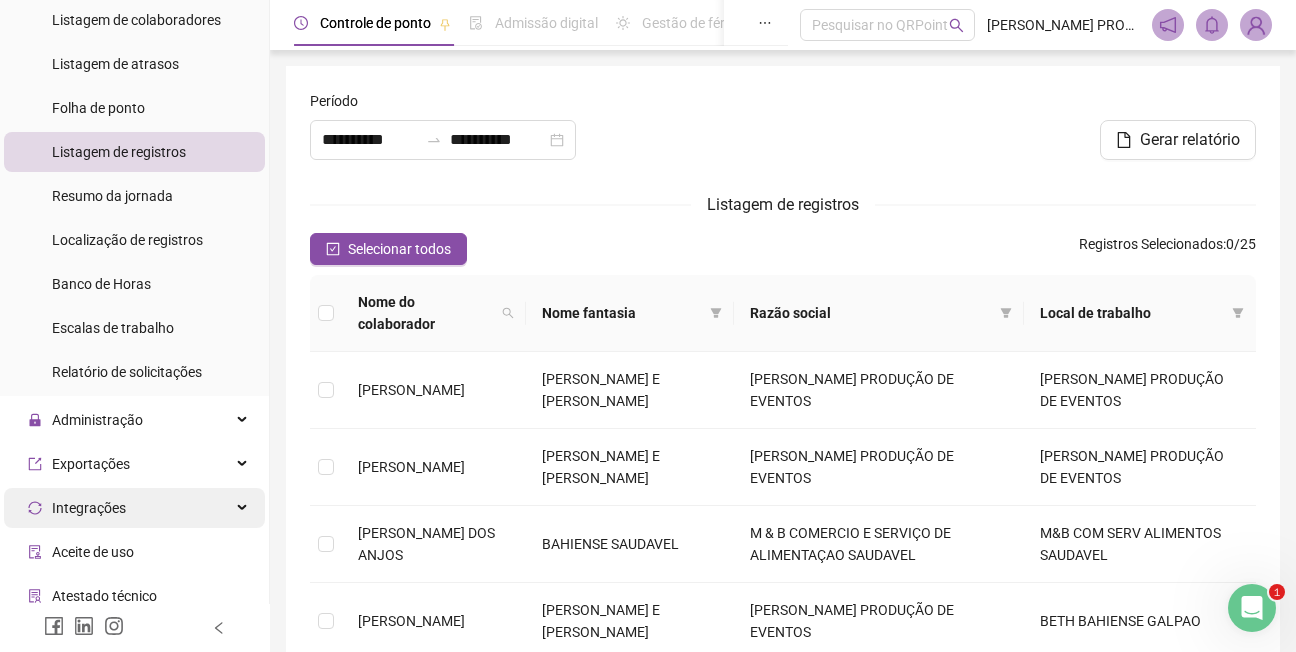 scroll, scrollTop: 504, scrollLeft: 0, axis: vertical 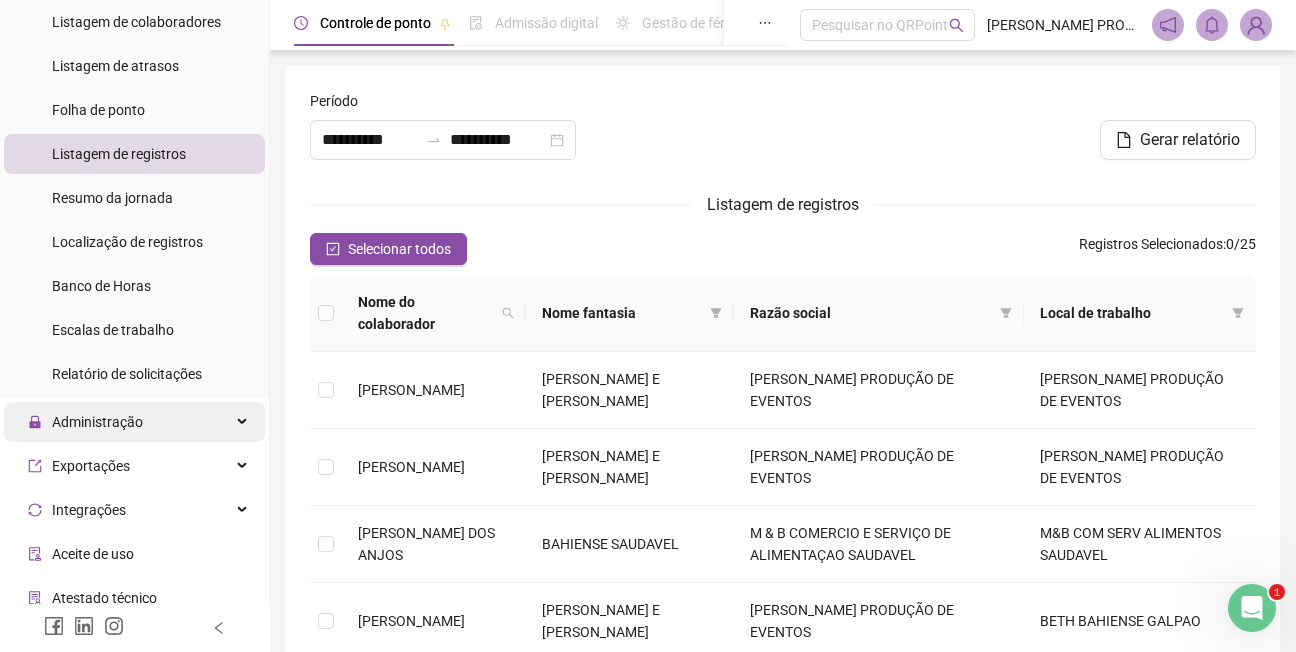 click on "Administração" at bounding box center [97, 422] 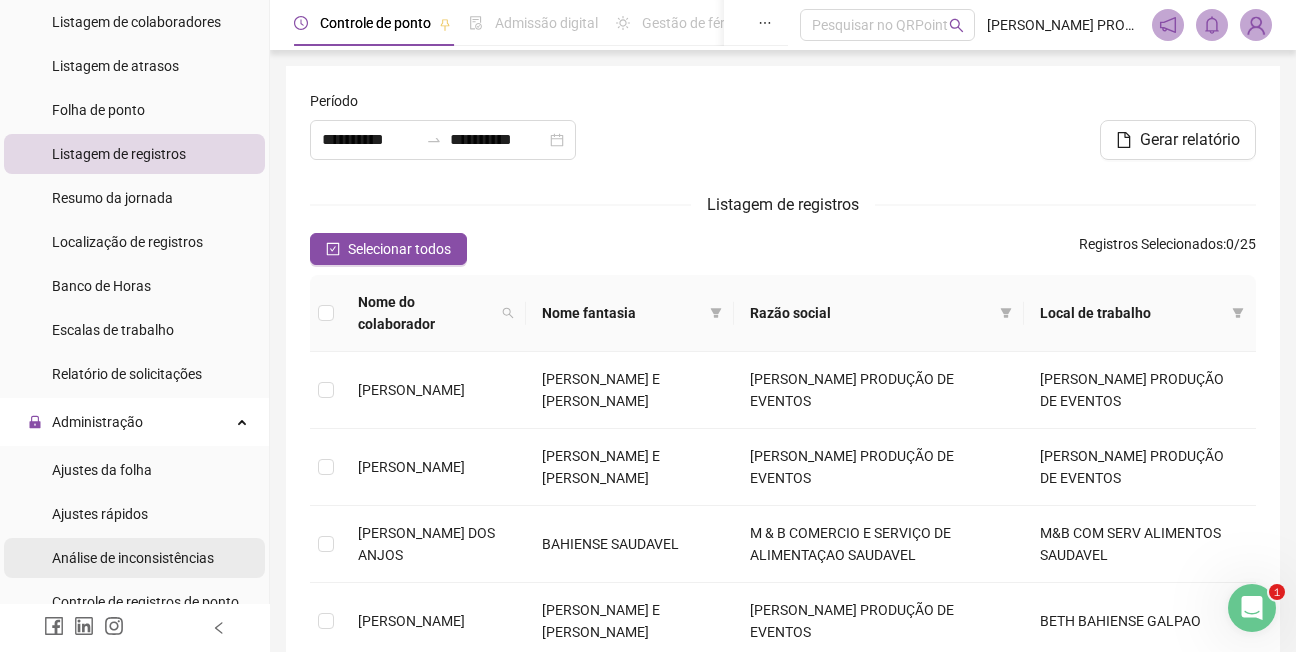 click on "Análise de inconsistências" at bounding box center [133, 558] 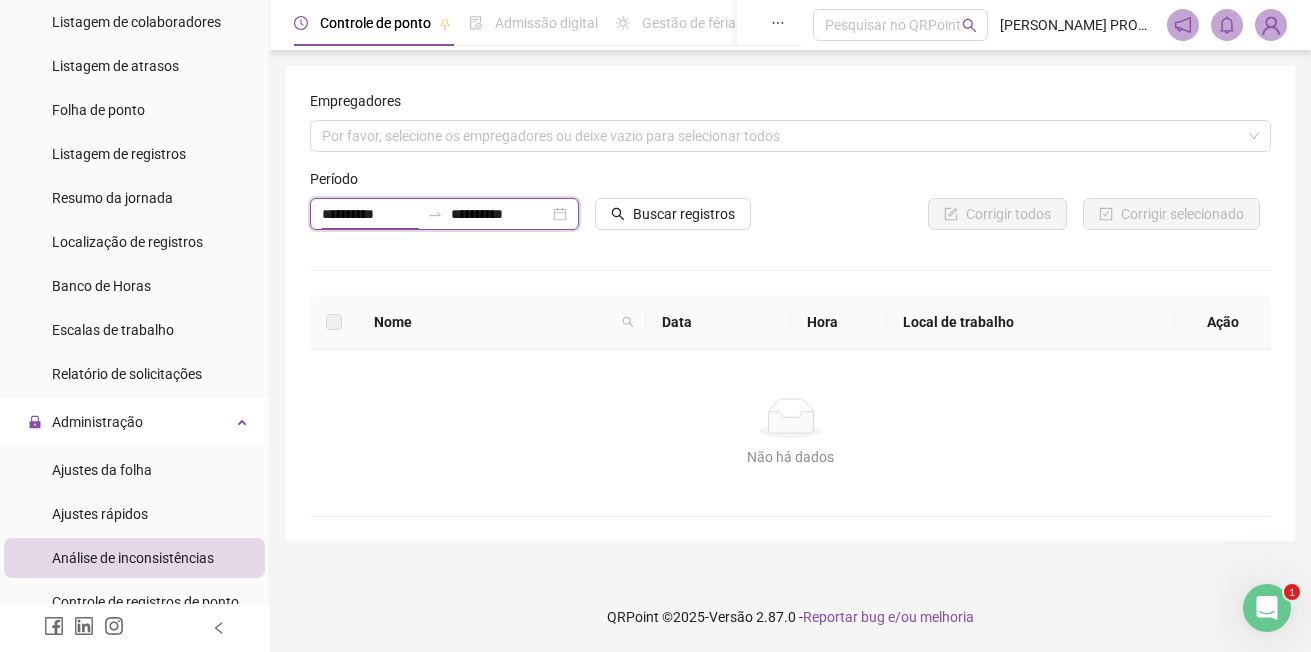 drag, startPoint x: 382, startPoint y: 211, endPoint x: 261, endPoint y: 201, distance: 121.41252 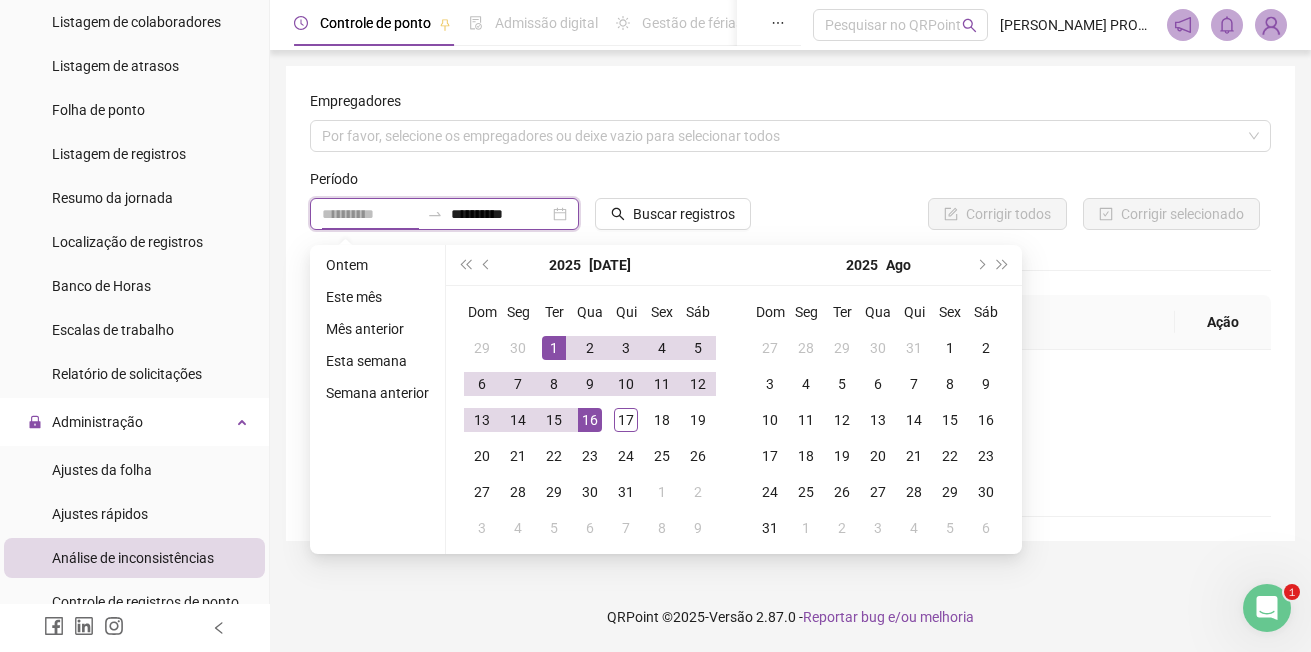 type on "**********" 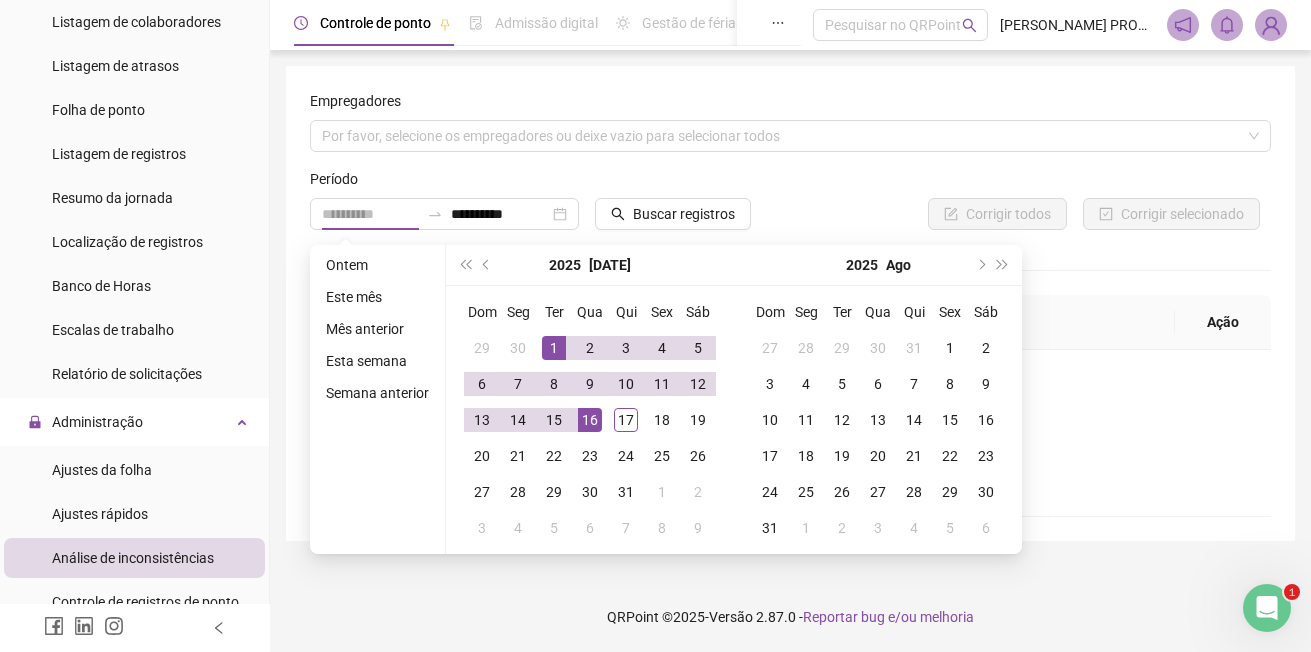 click on "1" at bounding box center [554, 348] 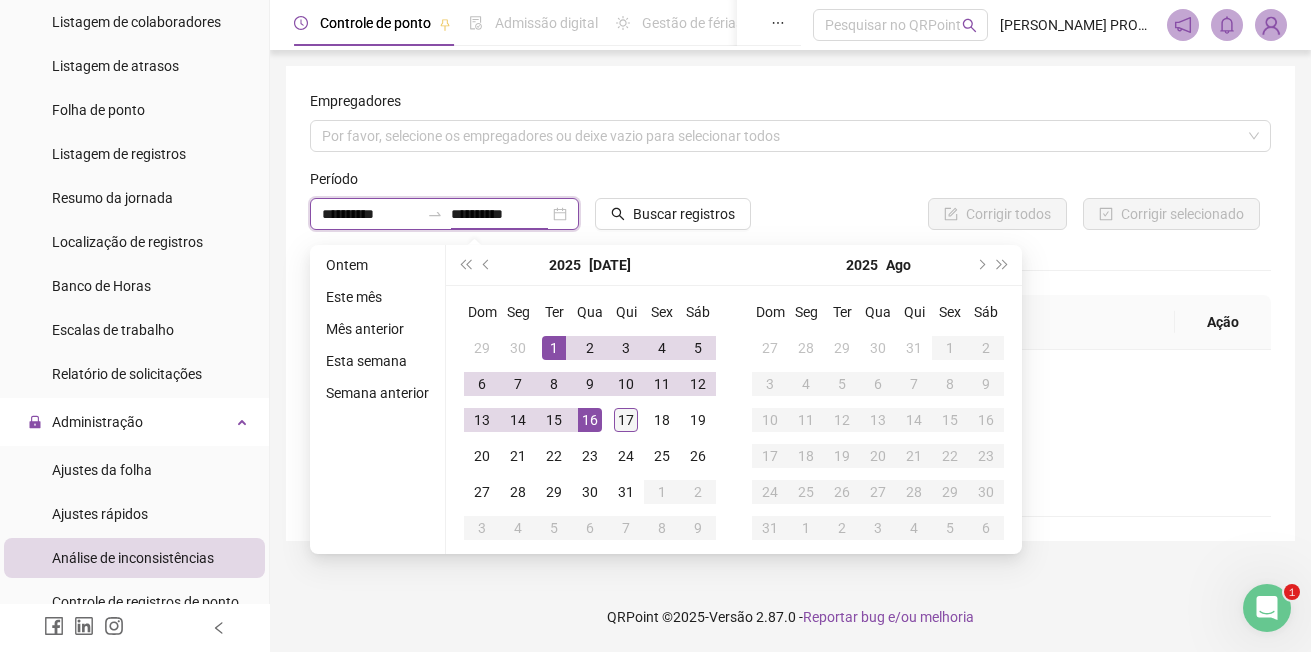 type on "**********" 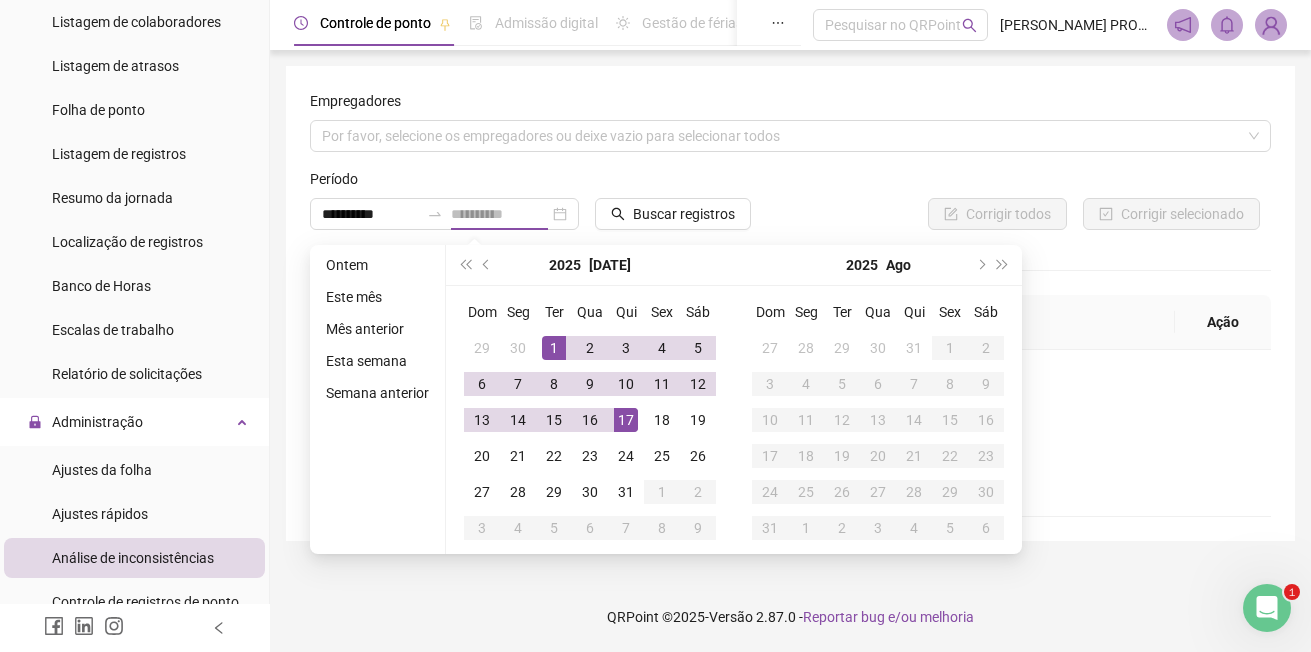 click on "17" at bounding box center [626, 420] 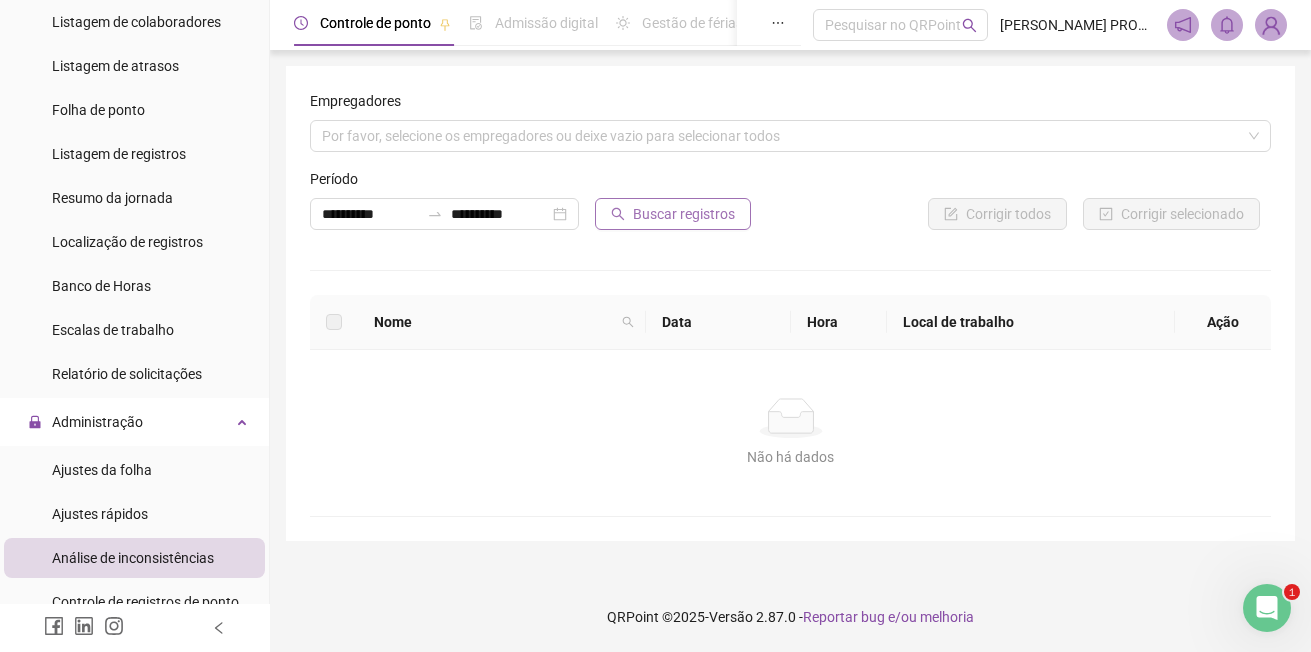 click on "Buscar registros" at bounding box center (684, 214) 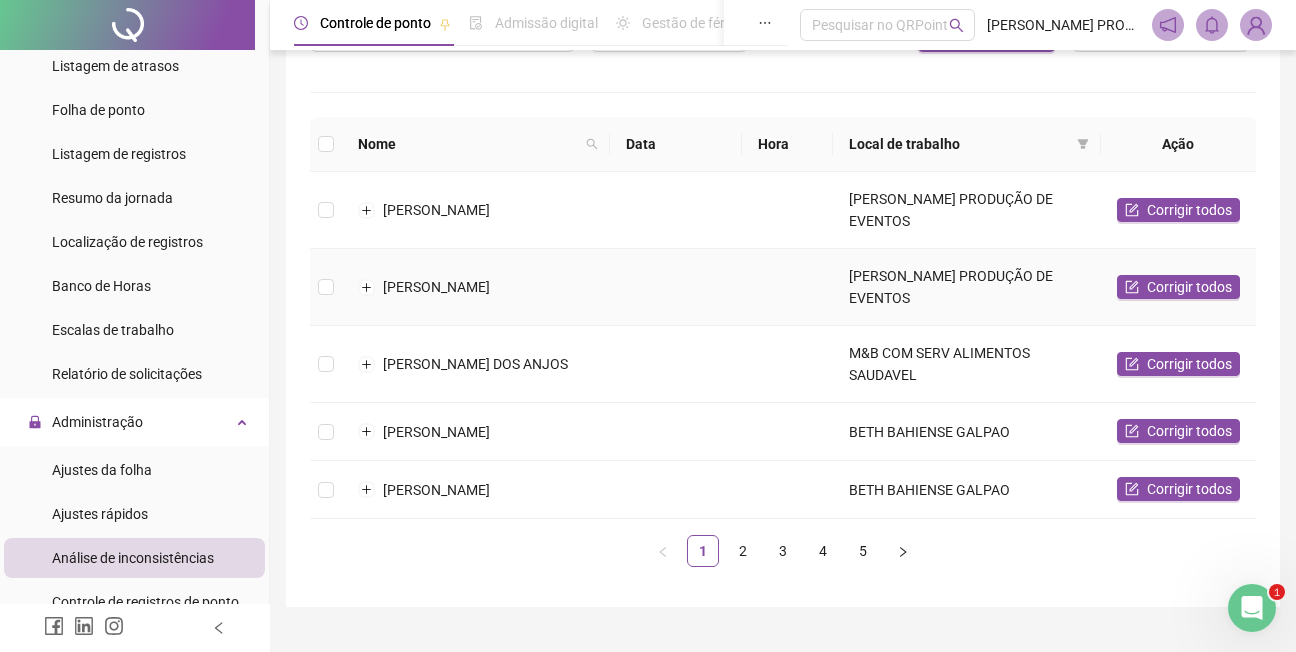 scroll, scrollTop: 200, scrollLeft: 0, axis: vertical 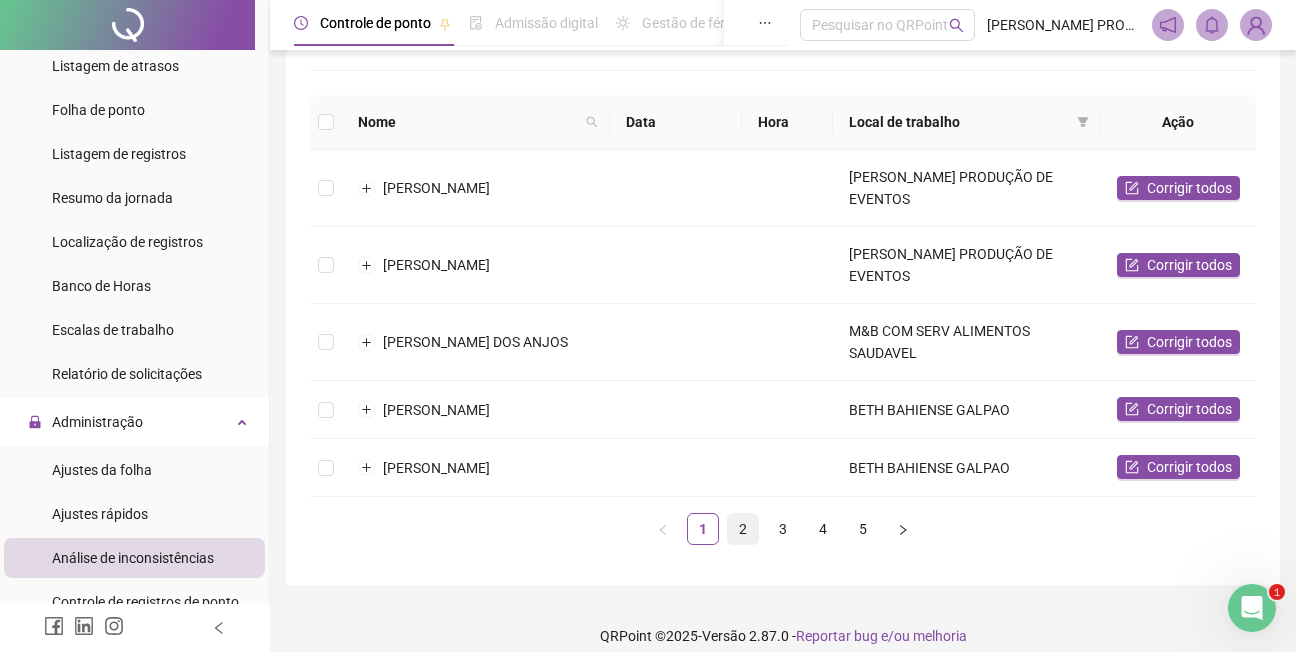 click on "2" at bounding box center (743, 529) 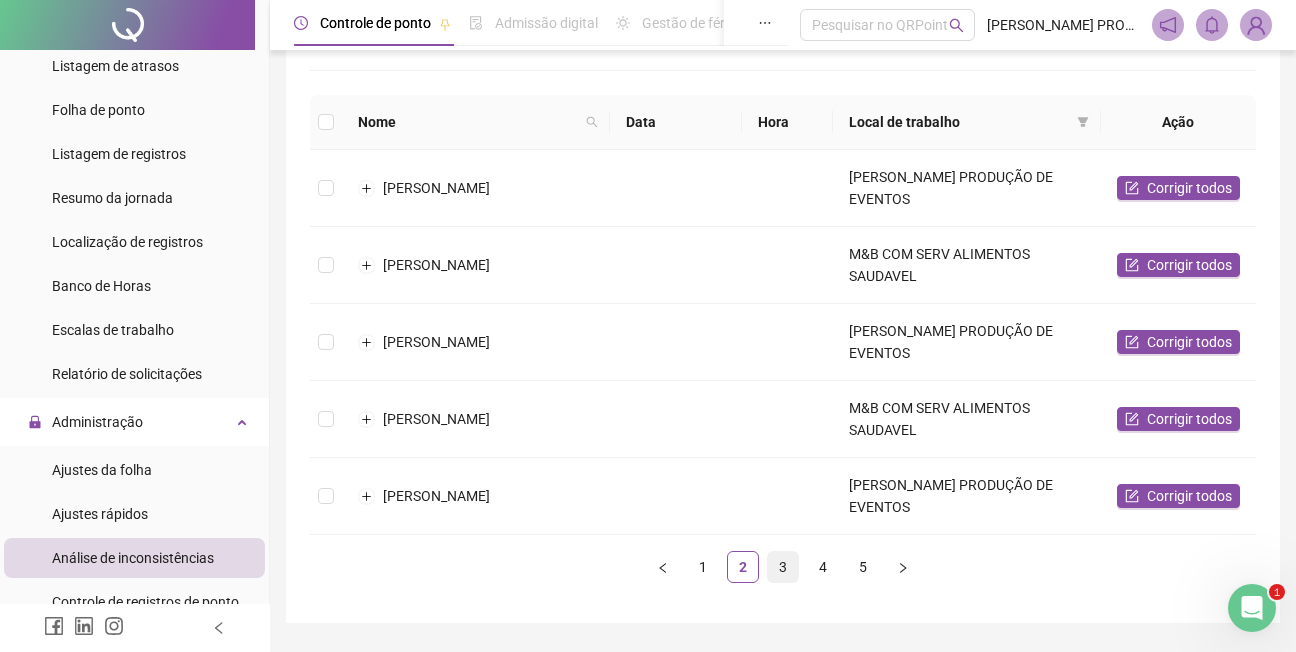 click on "3" at bounding box center (783, 567) 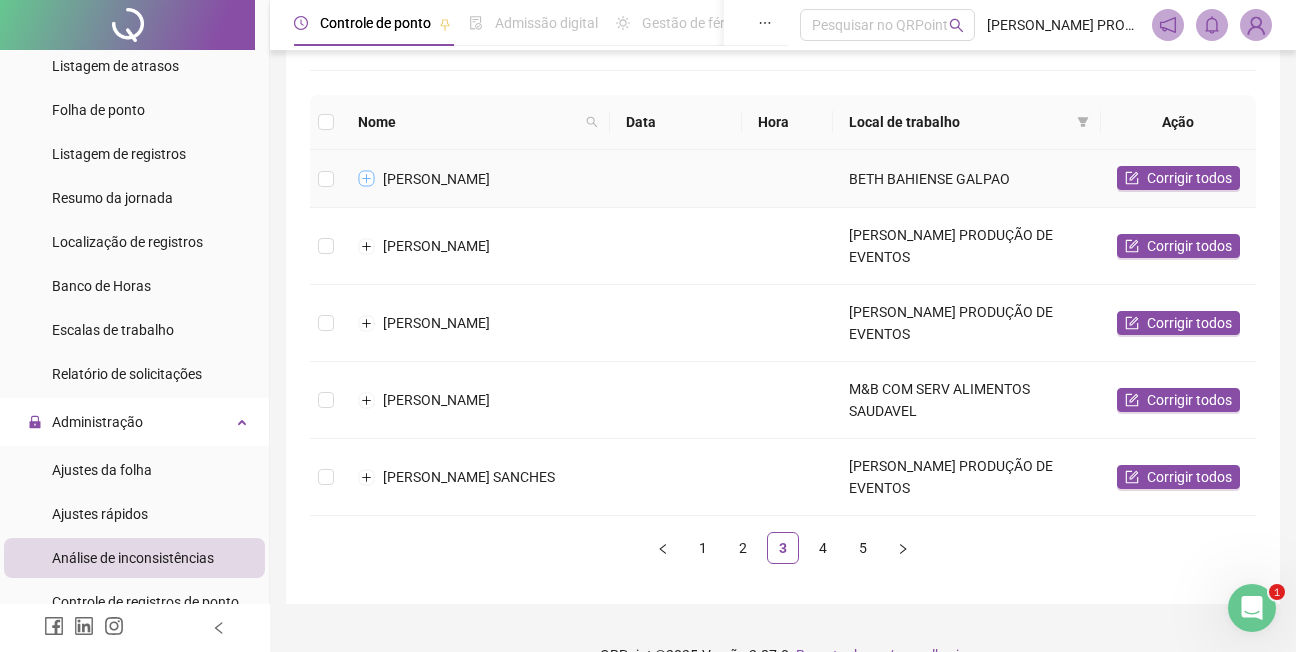 click at bounding box center [367, 179] 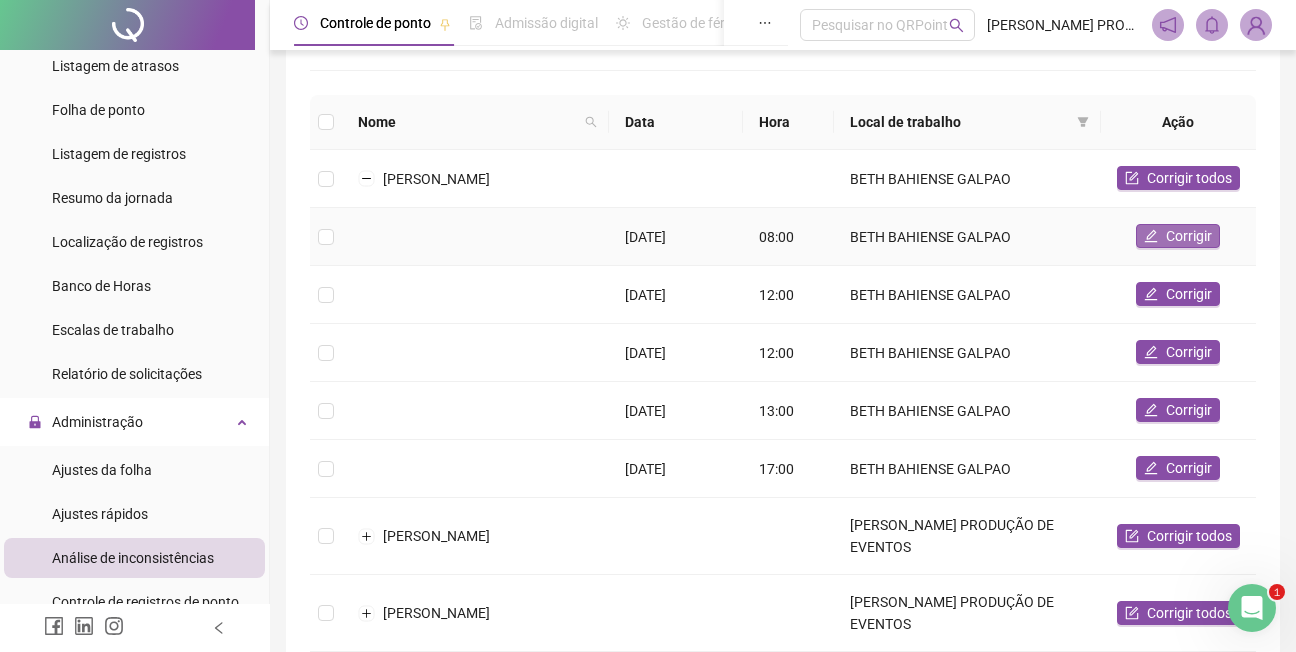 click on "Corrigir" at bounding box center (1189, 236) 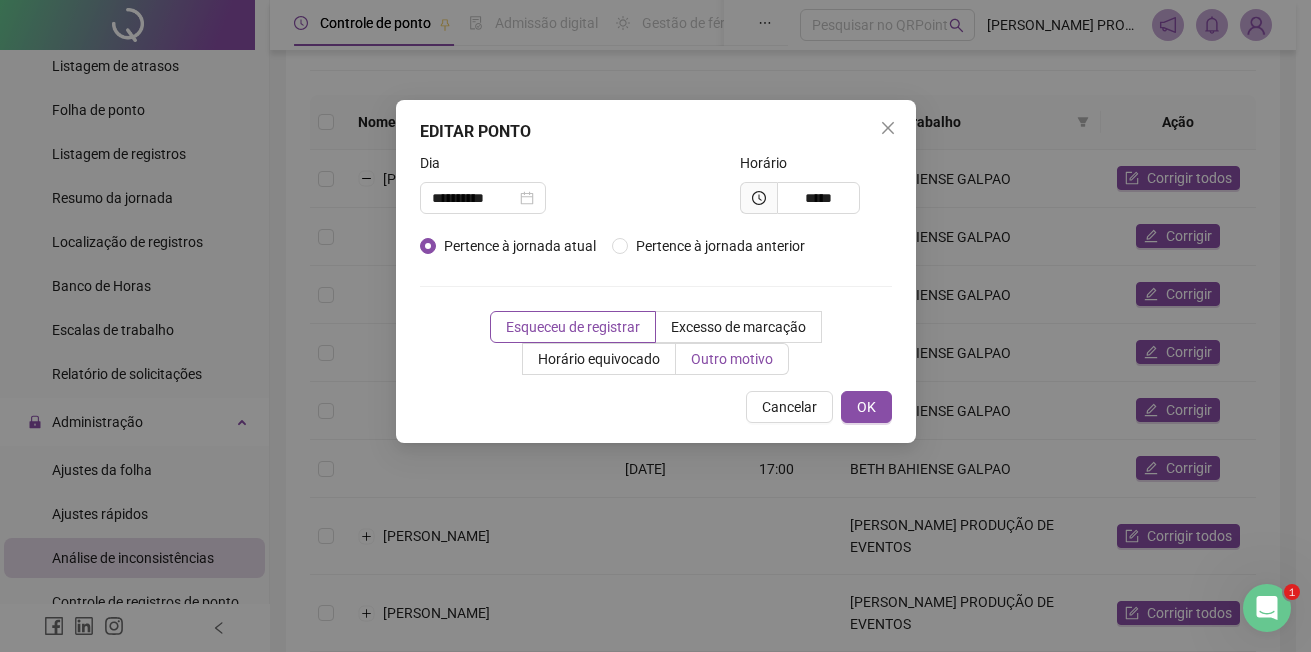 click on "Outro motivo" at bounding box center [732, 359] 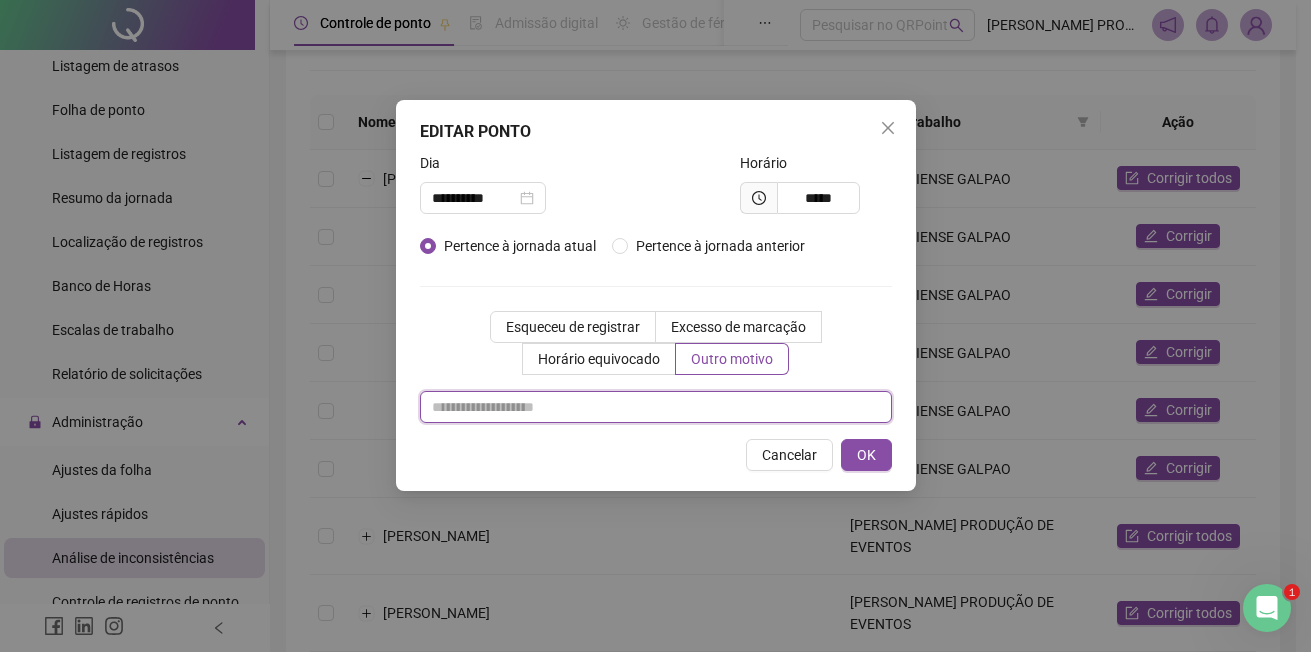 click at bounding box center (656, 407) 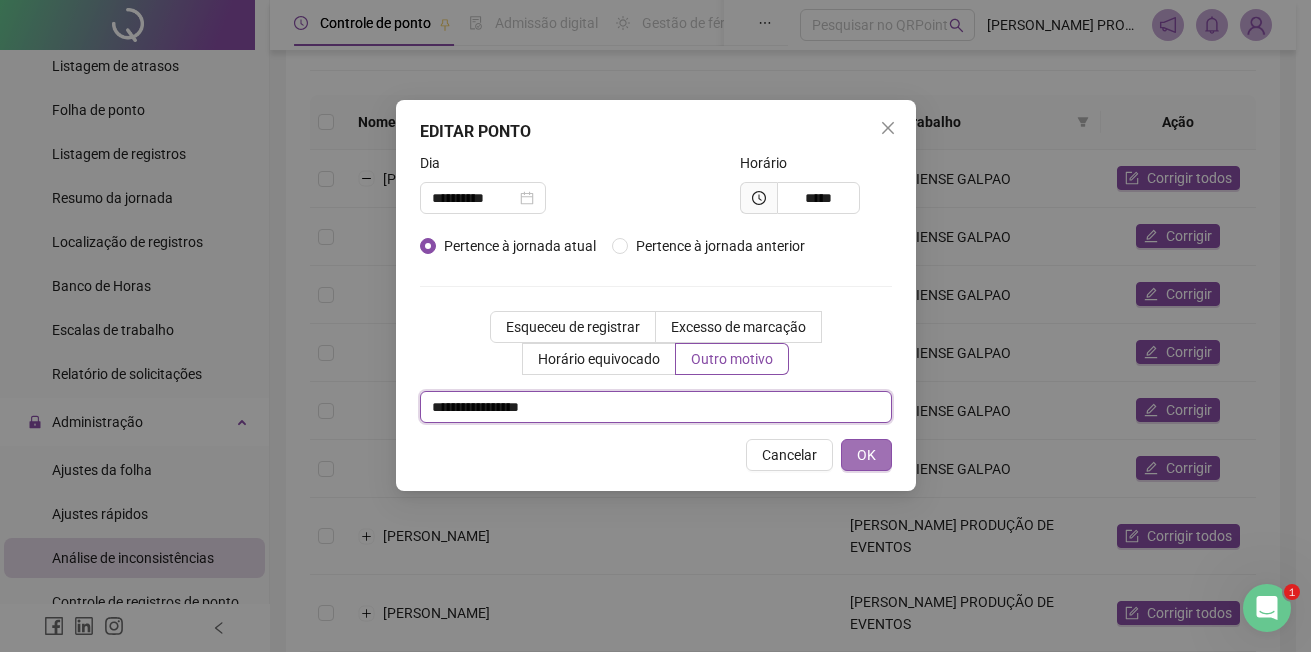 type on "**********" 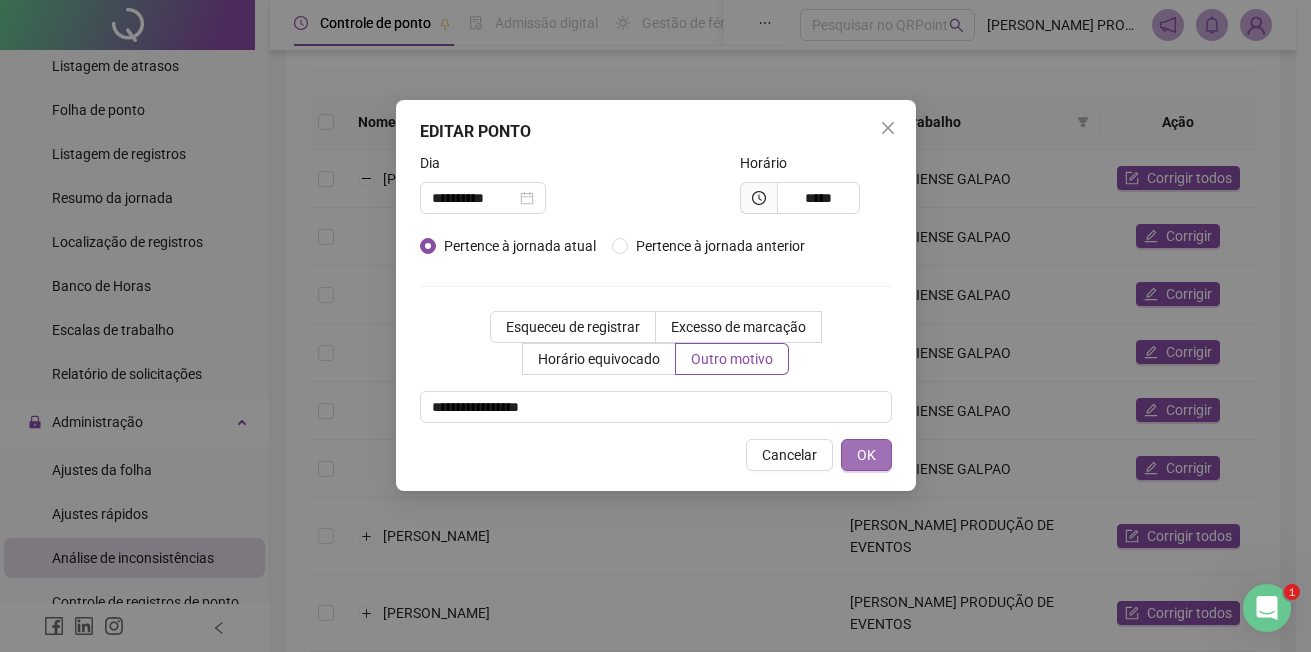 click on "OK" at bounding box center [866, 455] 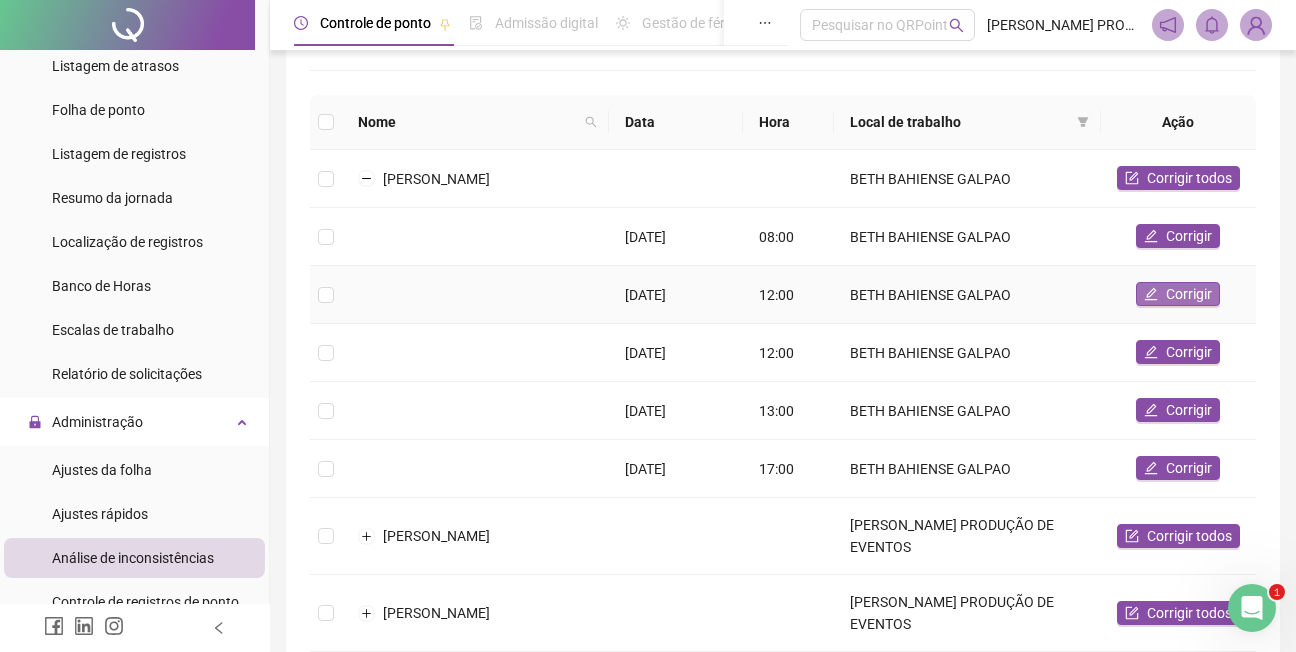 click on "Corrigir" at bounding box center (1189, 294) 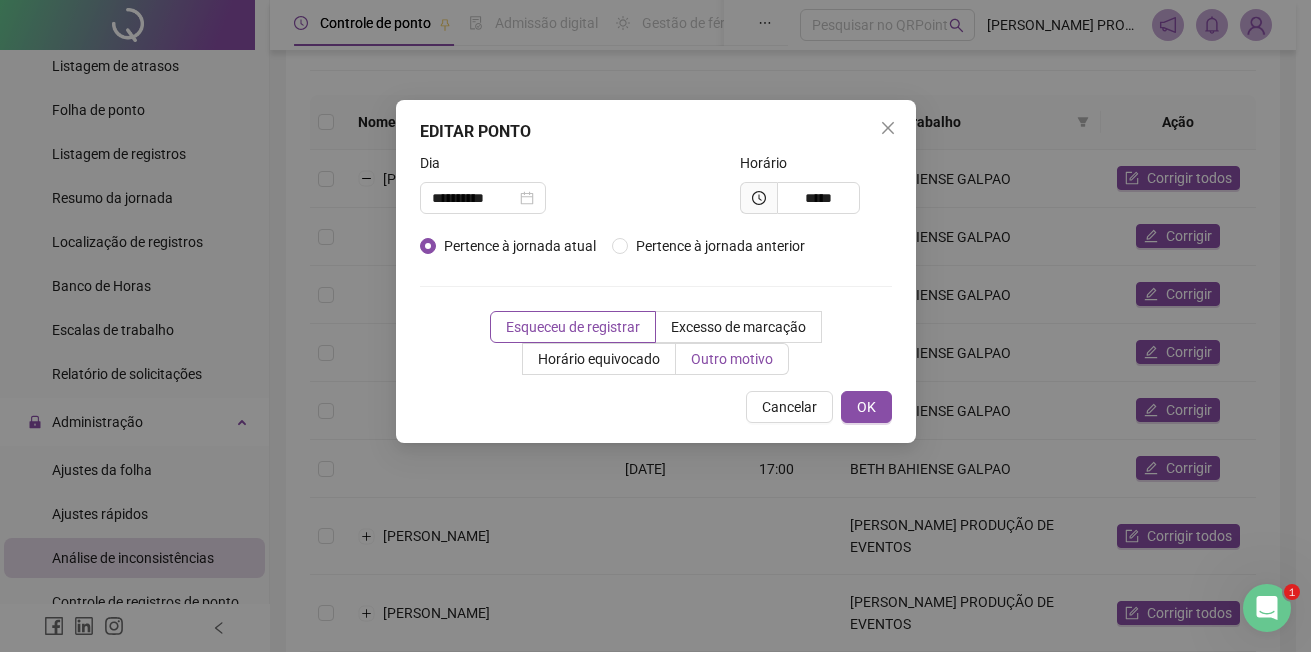 click on "Outro motivo" at bounding box center [732, 359] 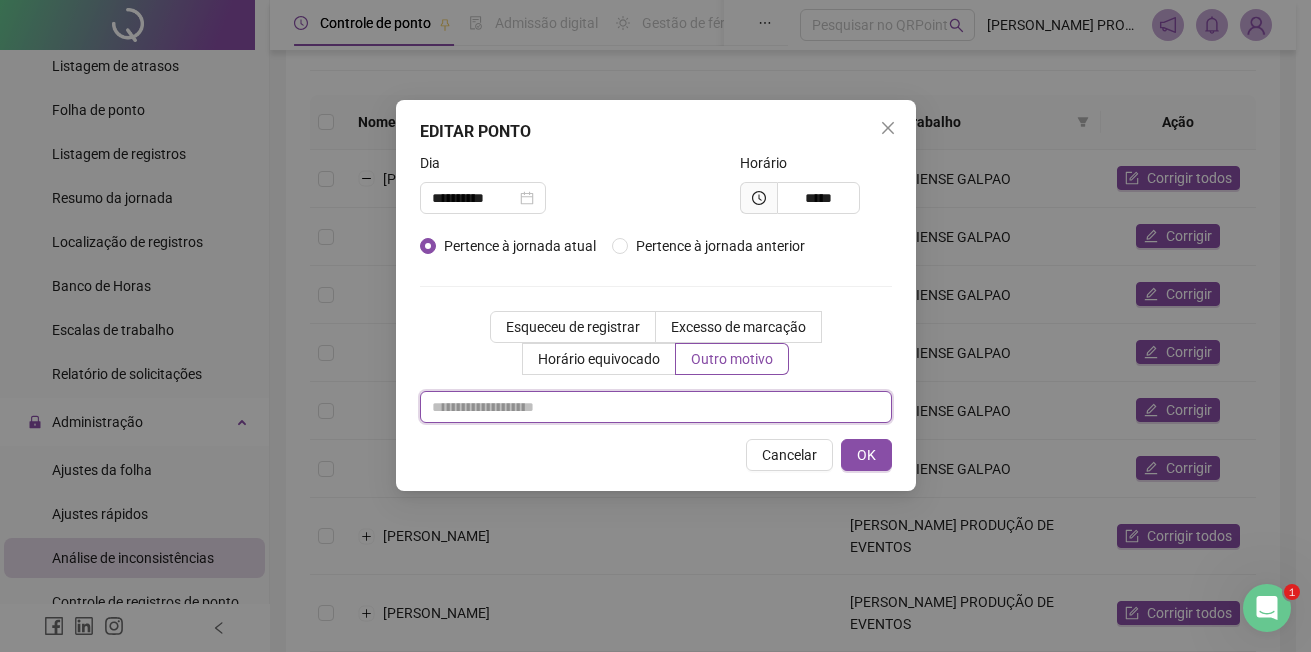 click at bounding box center (656, 407) 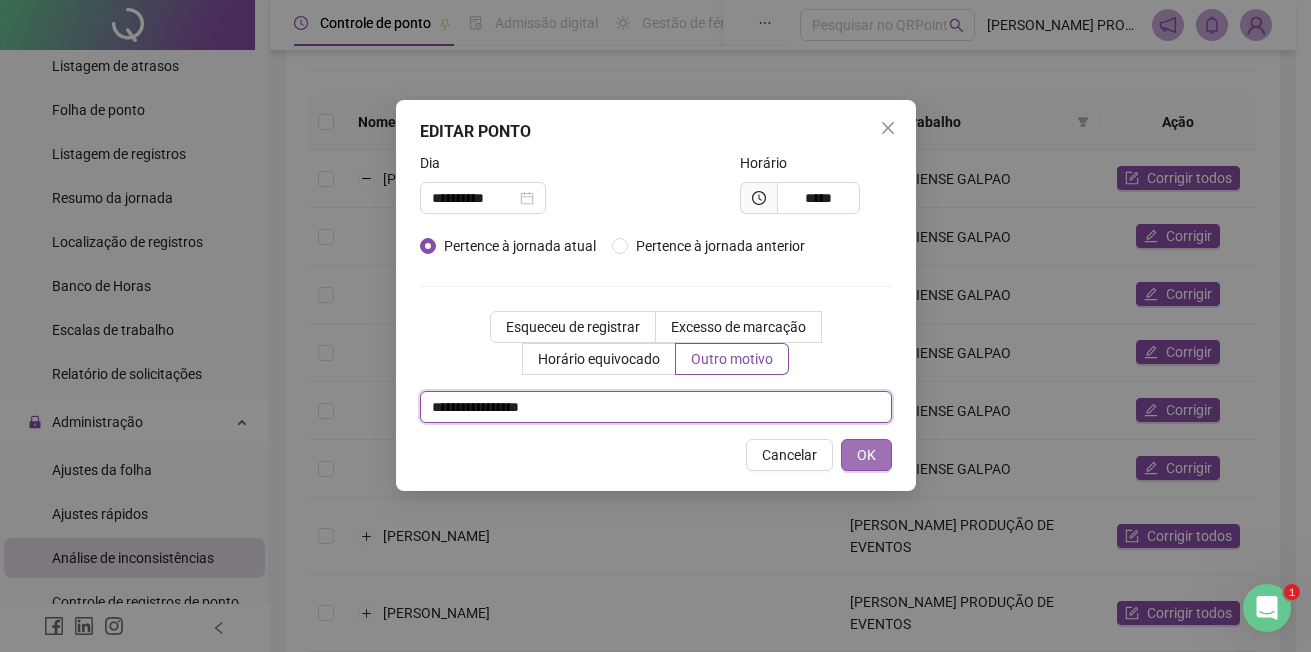 type on "**********" 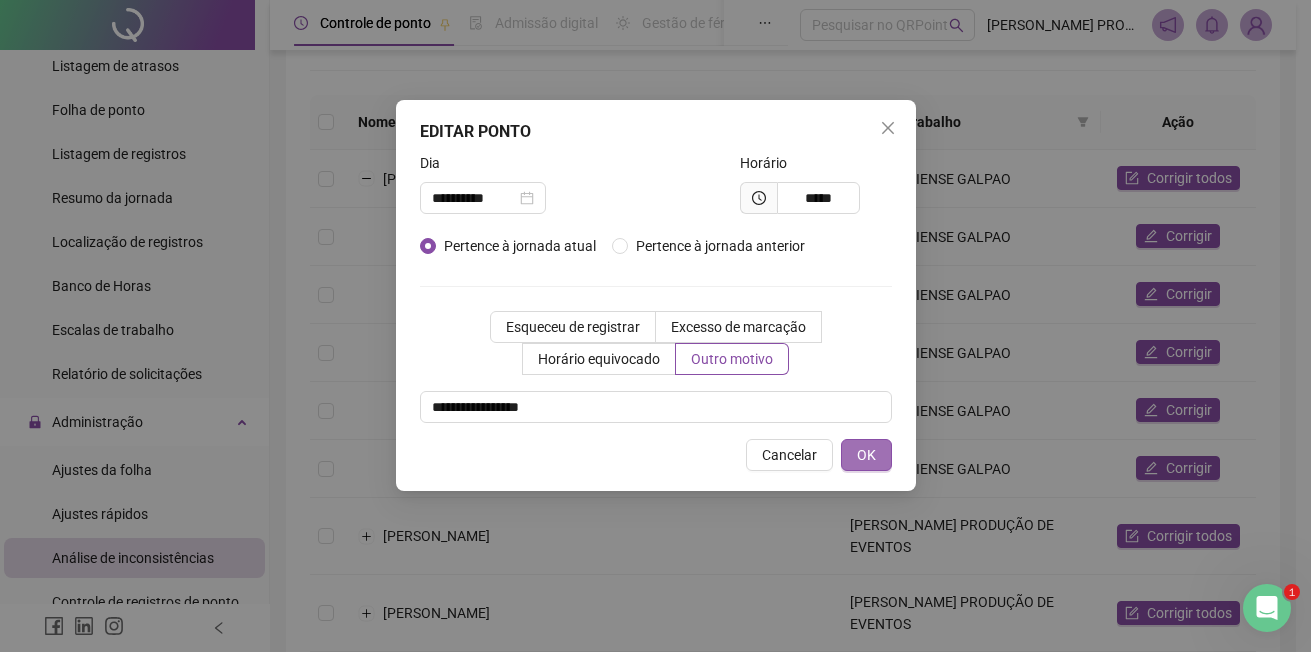 click on "OK" at bounding box center [866, 455] 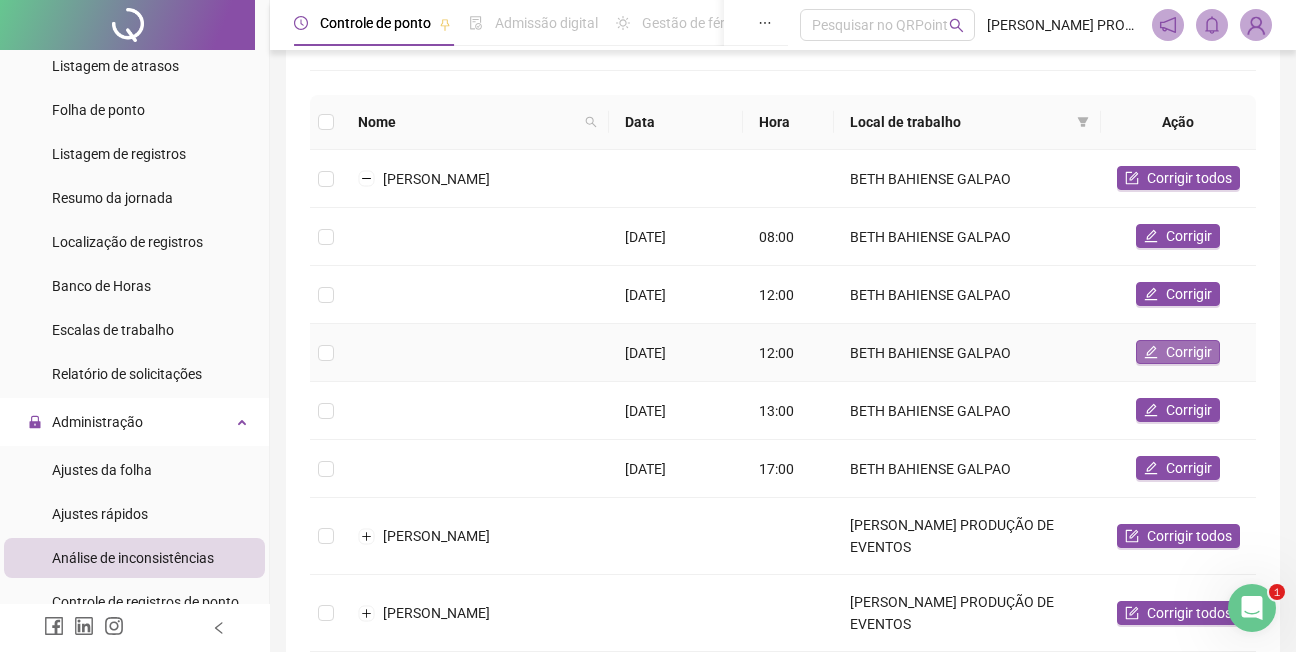 click on "Corrigir" at bounding box center (1189, 352) 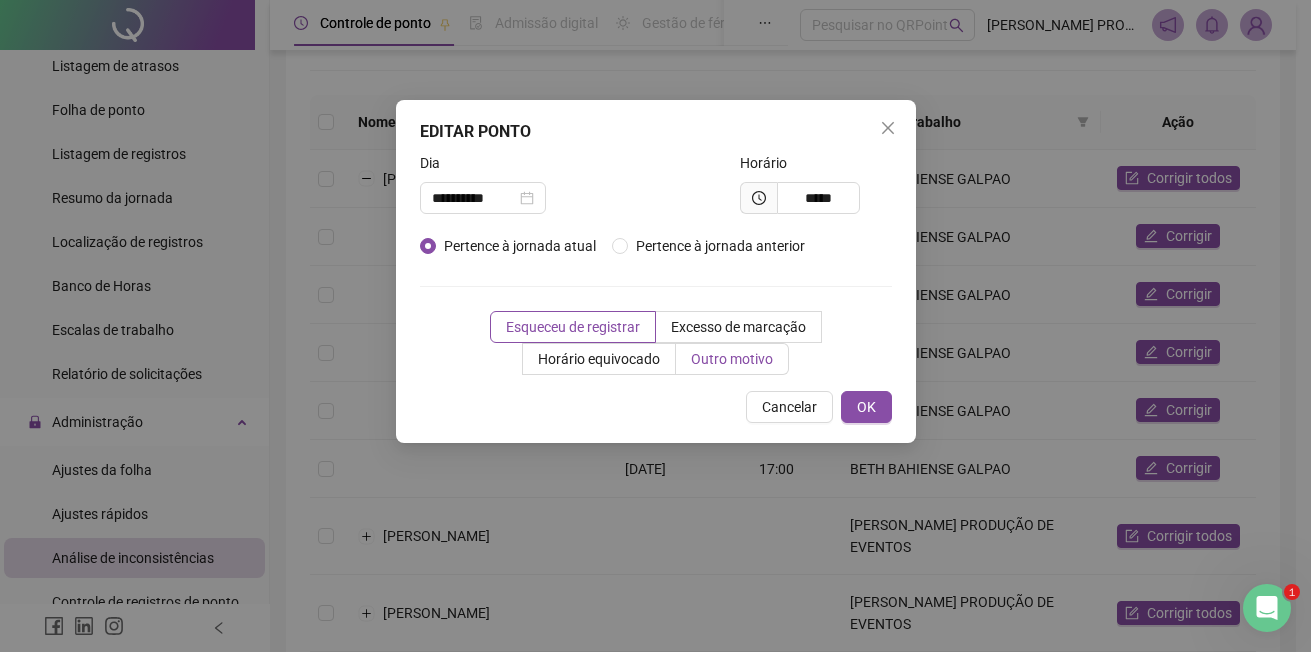 click on "Outro motivo" at bounding box center [732, 359] 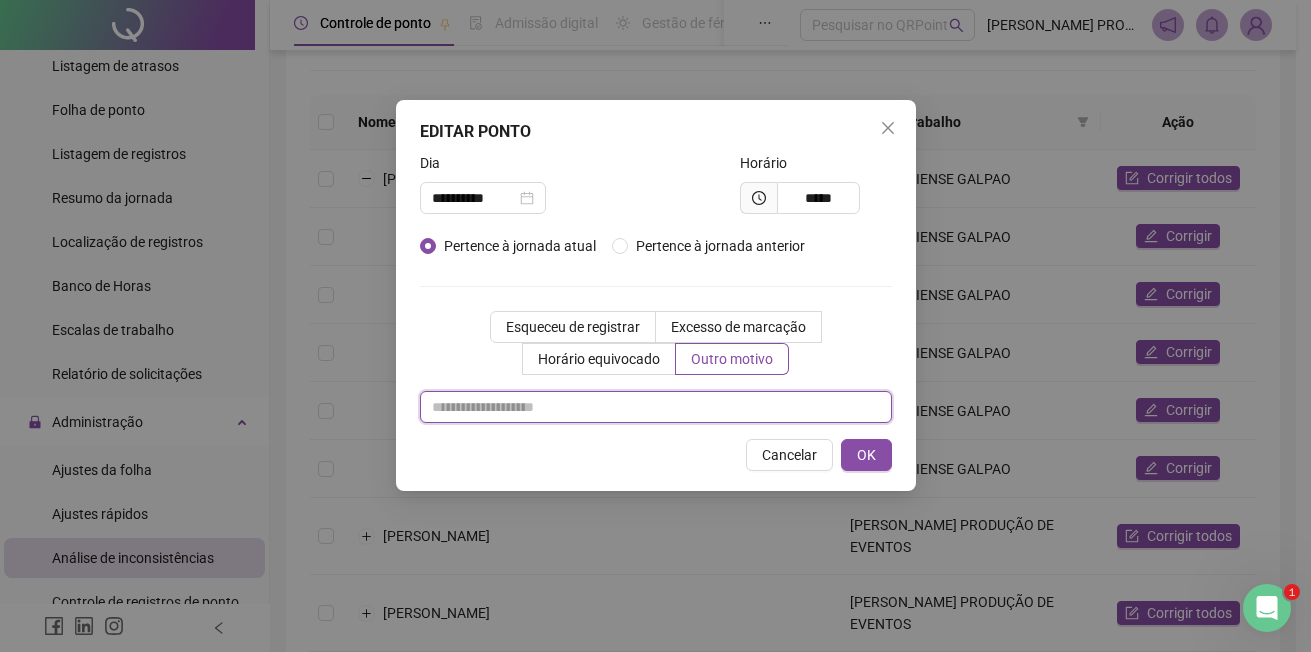 click at bounding box center (656, 407) 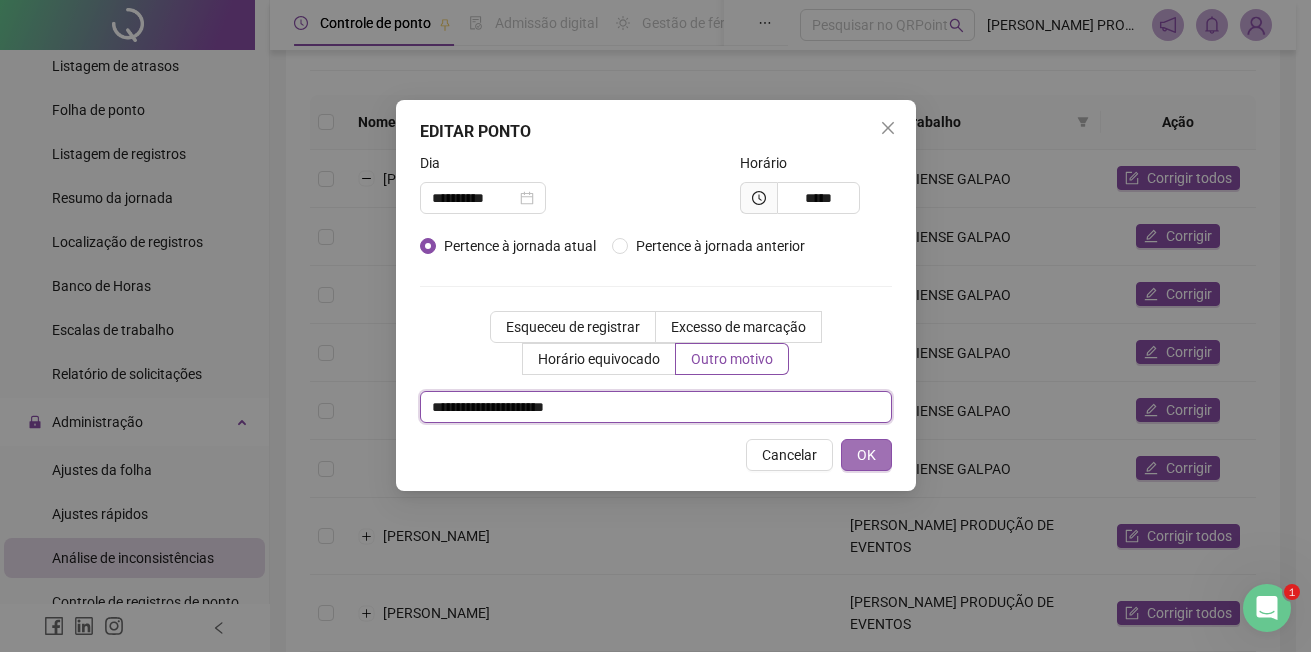 type on "**********" 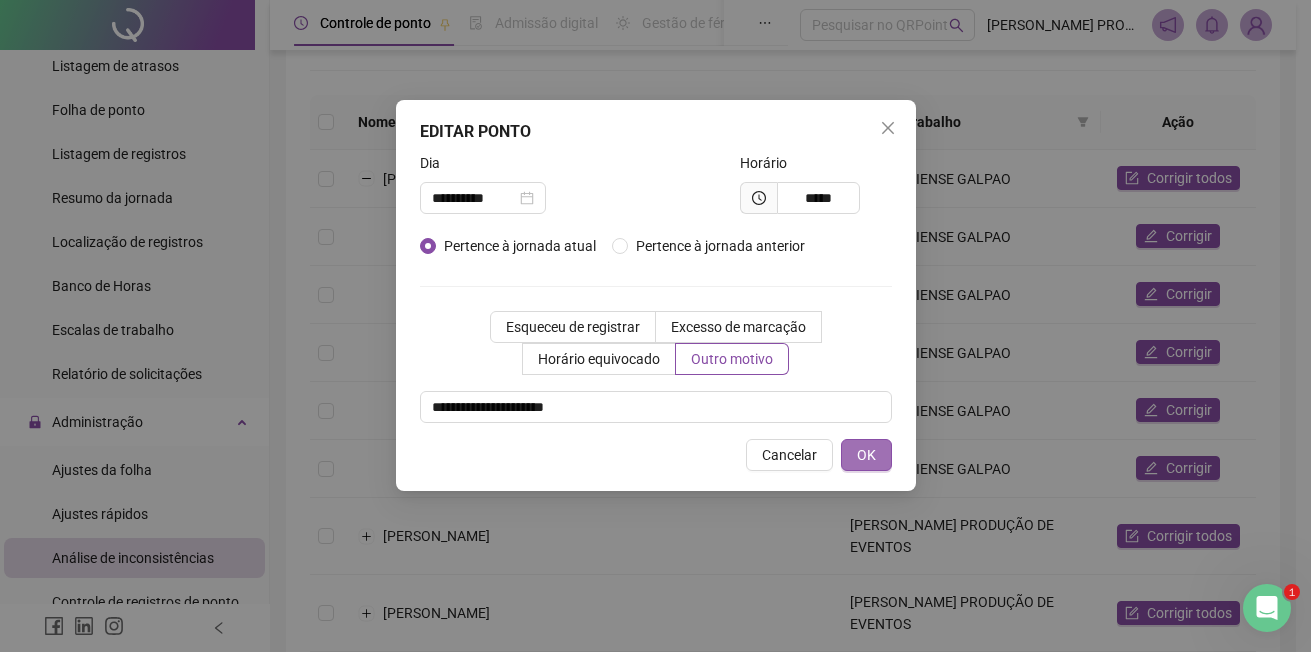 click on "OK" at bounding box center [866, 455] 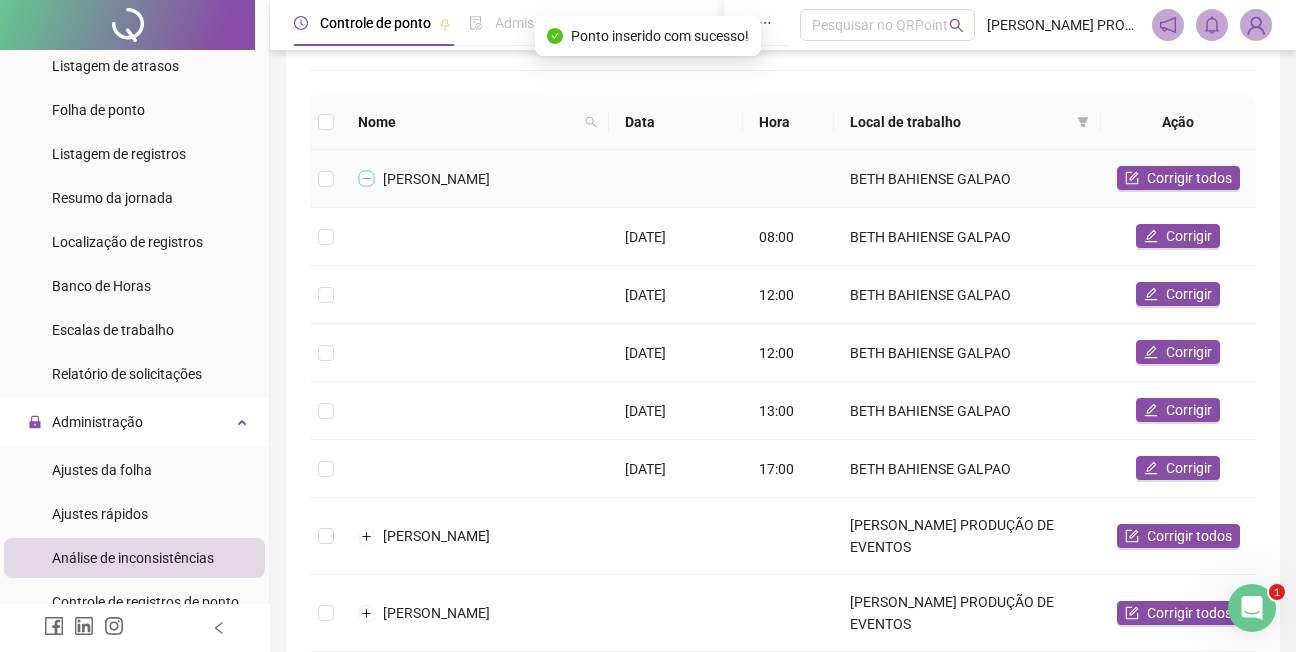 click at bounding box center (367, 179) 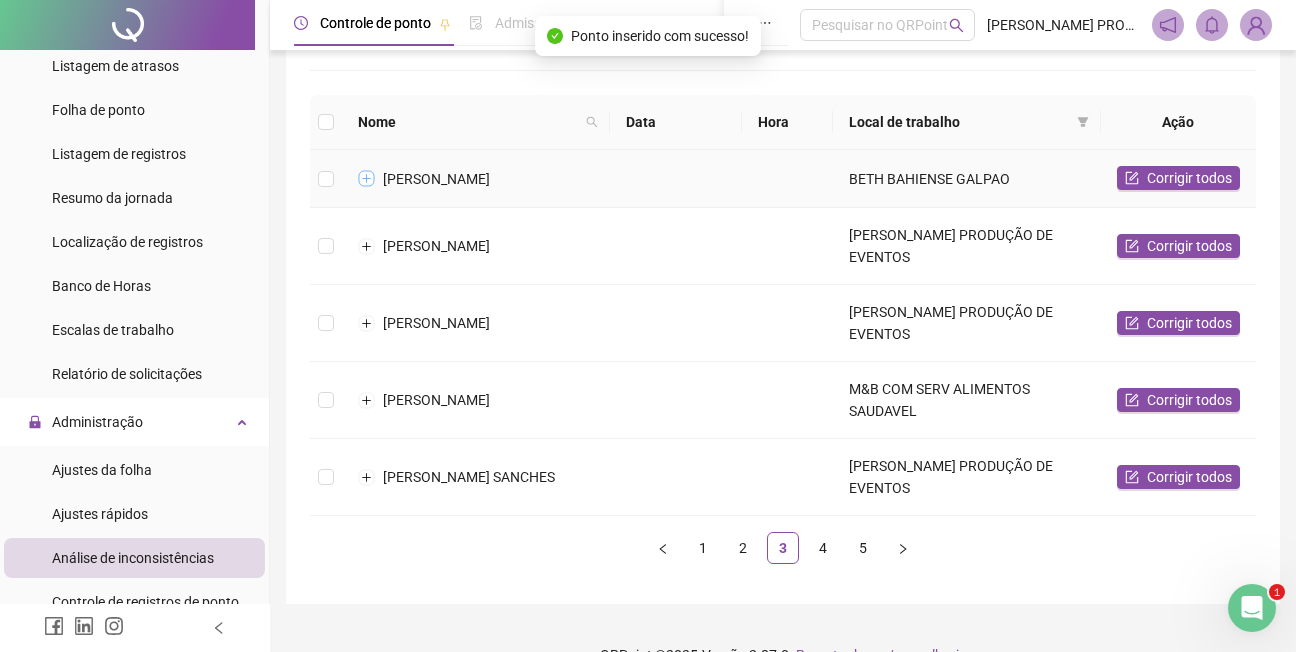 click at bounding box center [367, 179] 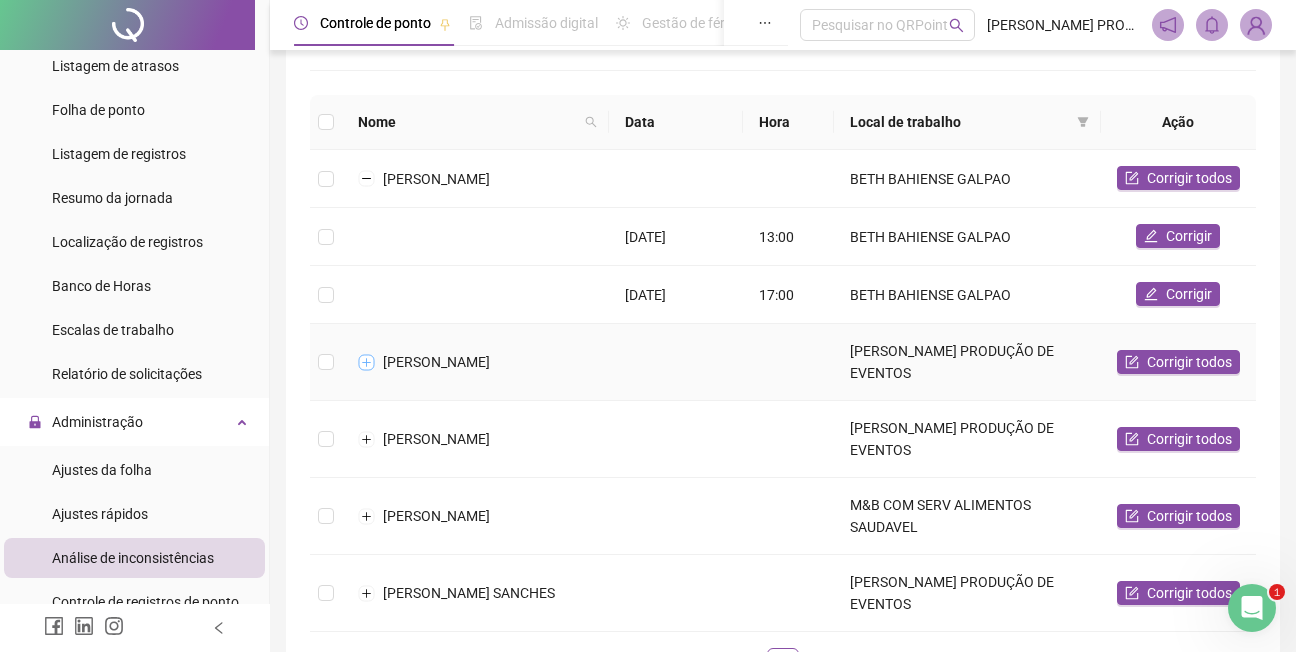 click at bounding box center [367, 362] 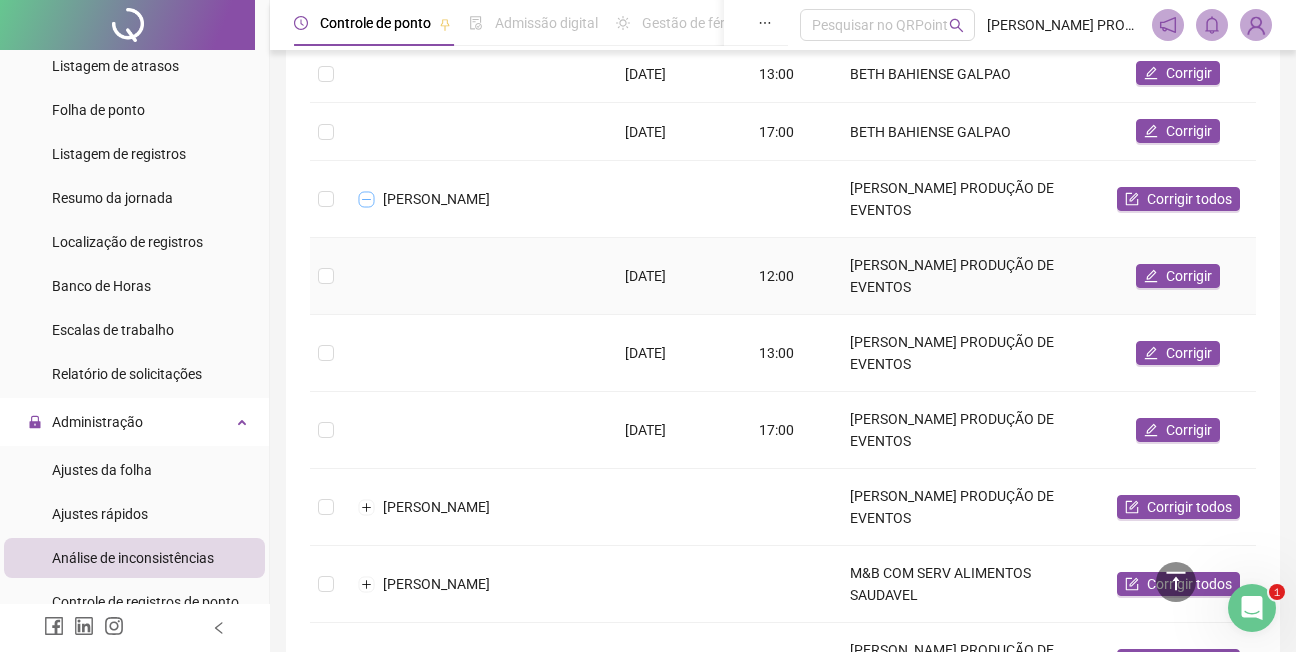 scroll, scrollTop: 300, scrollLeft: 0, axis: vertical 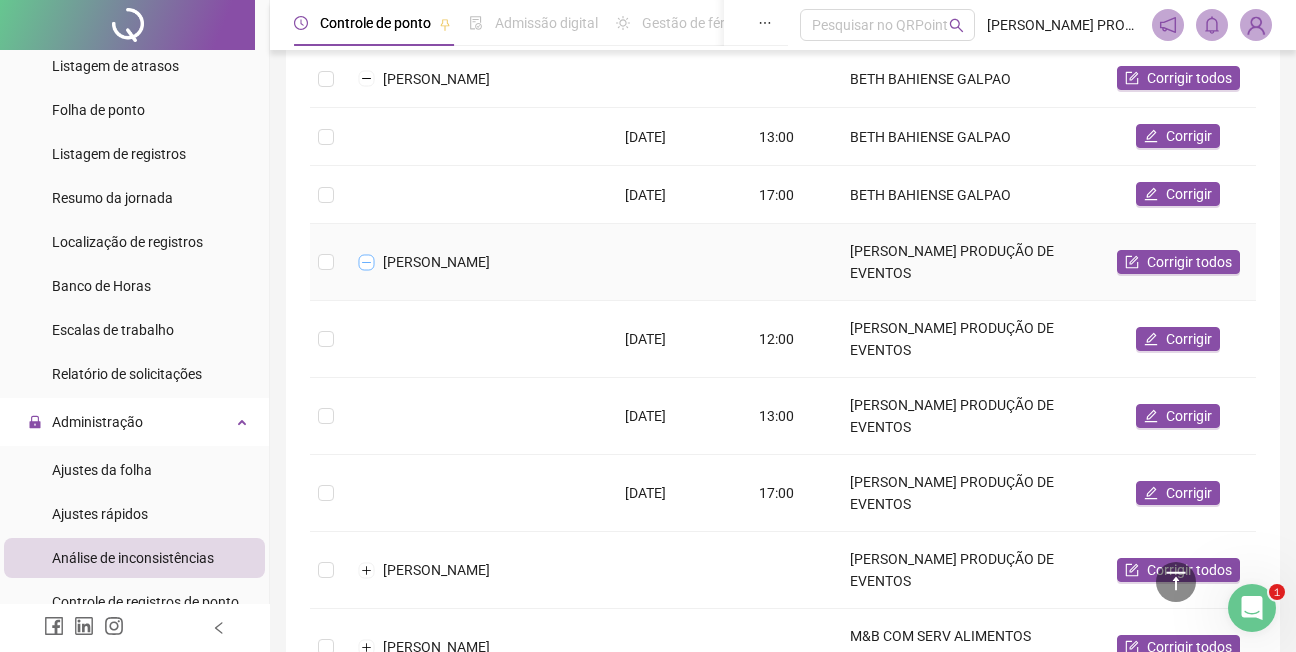 click at bounding box center (367, 262) 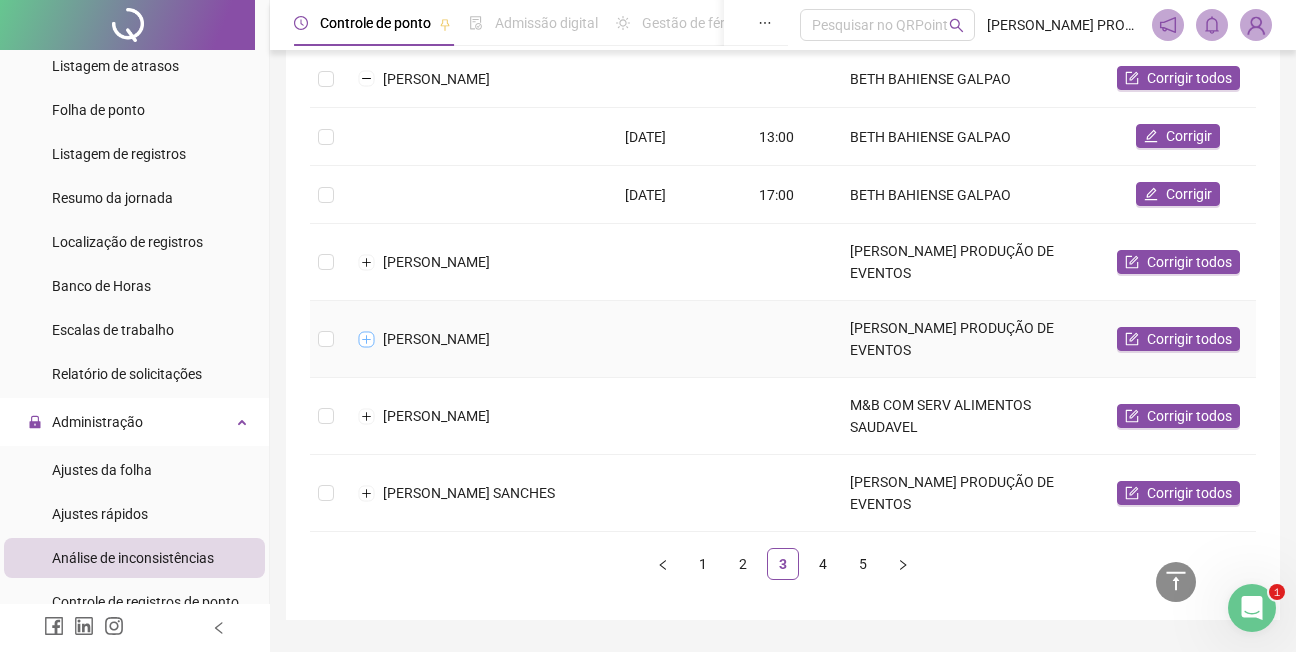 click at bounding box center (367, 339) 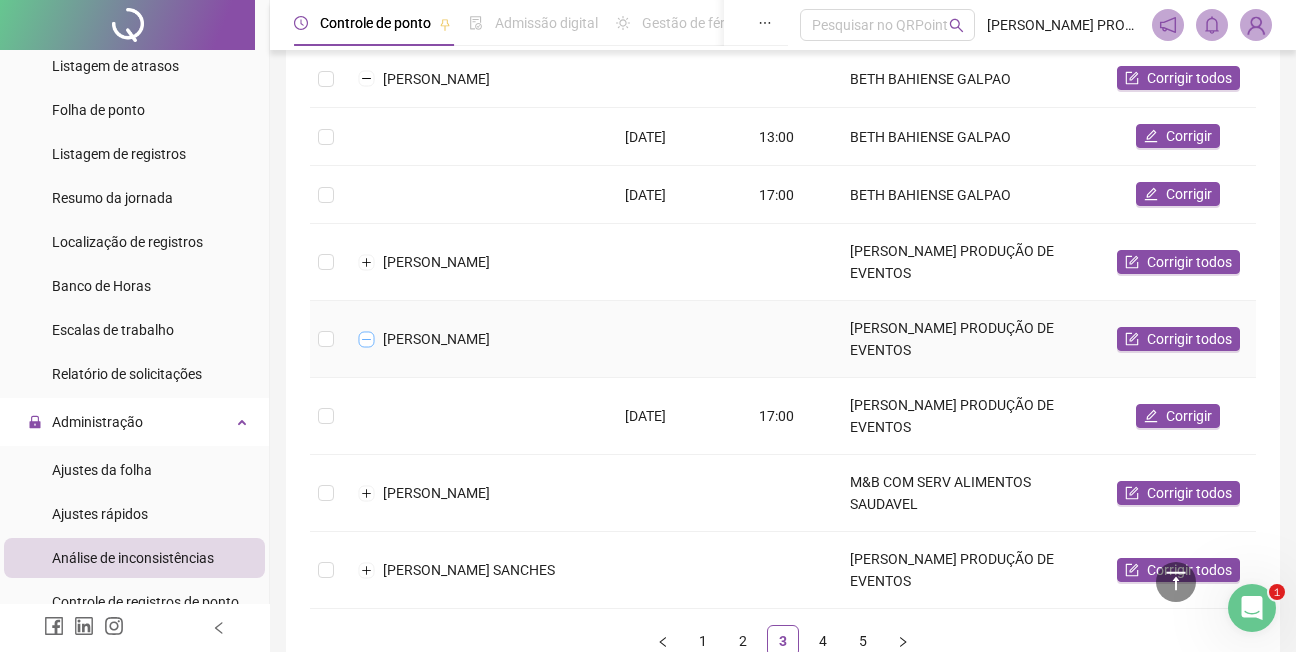 click at bounding box center [367, 339] 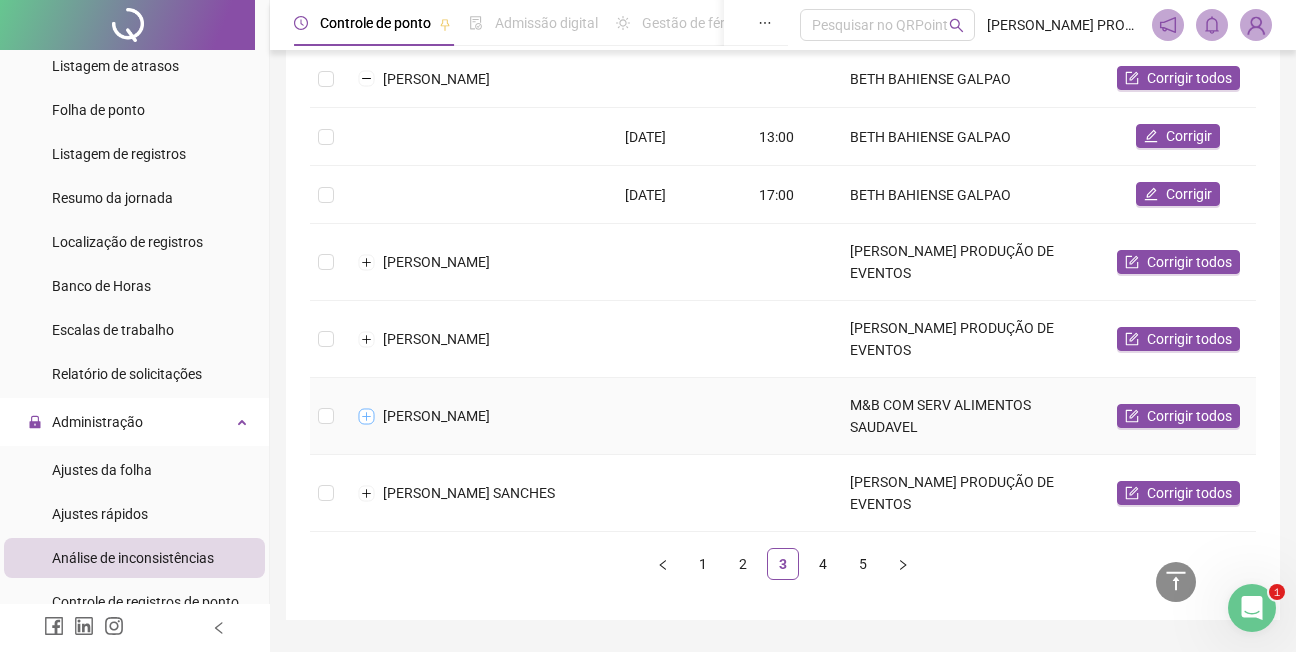 click at bounding box center [367, 416] 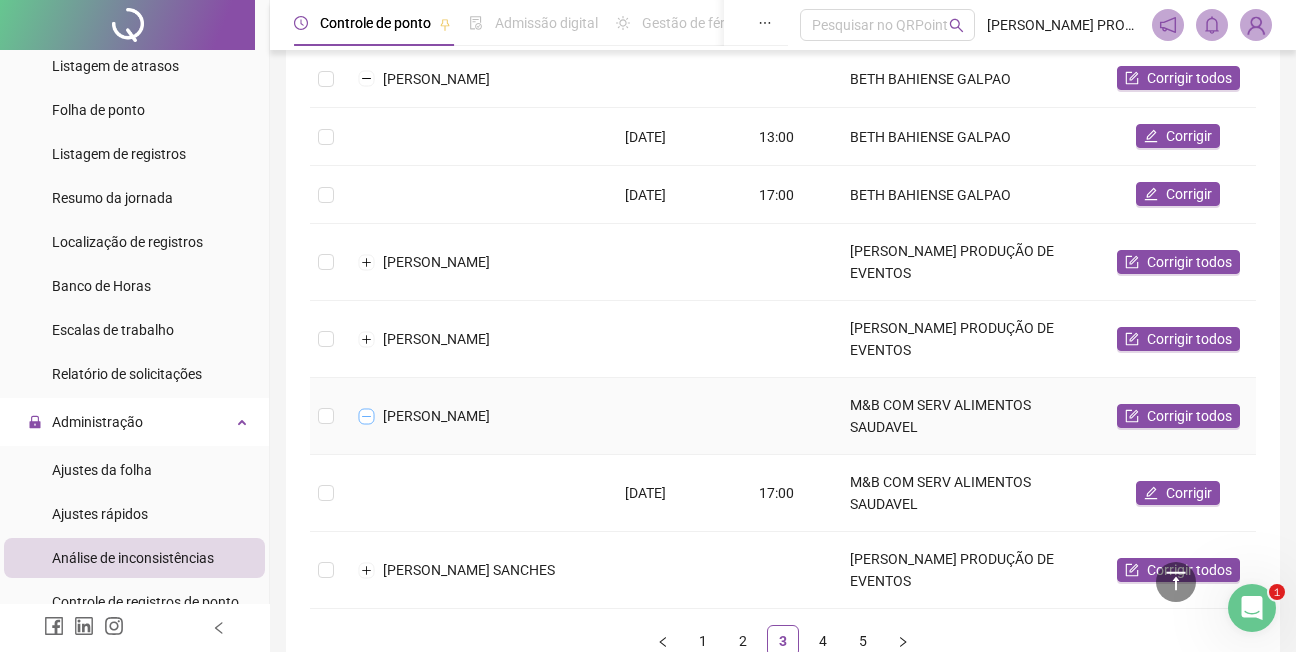 click at bounding box center [367, 416] 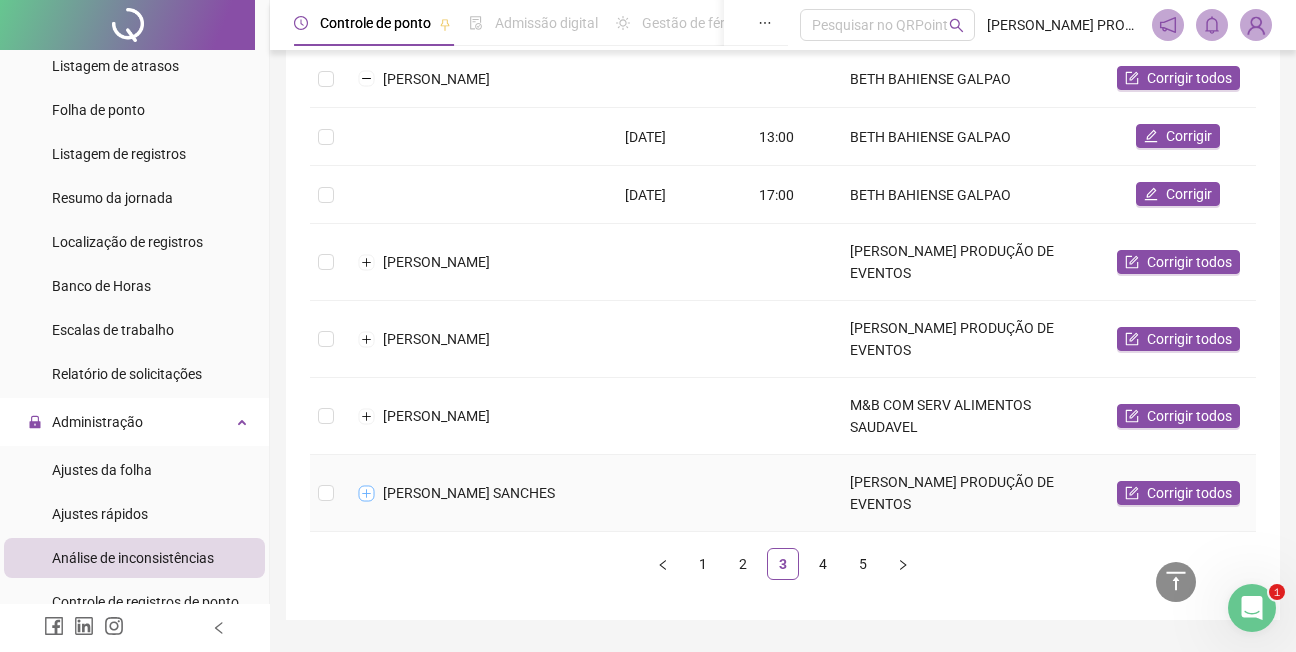 click at bounding box center [367, 493] 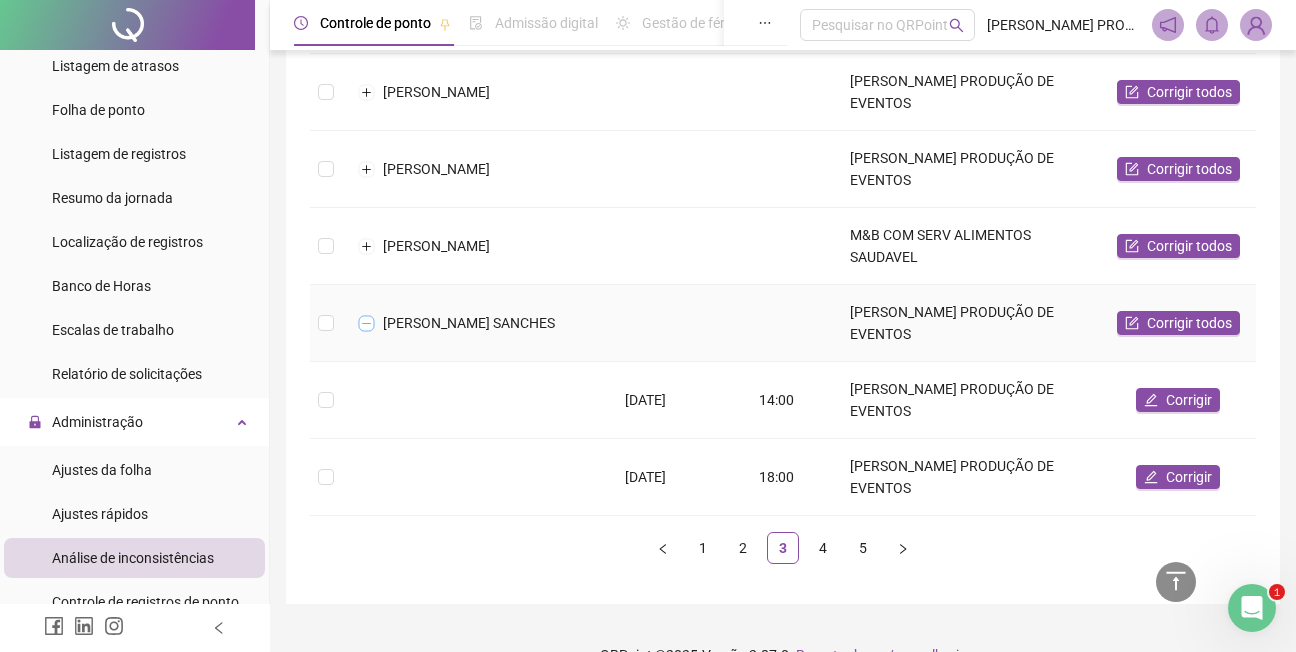 scroll, scrollTop: 508, scrollLeft: 0, axis: vertical 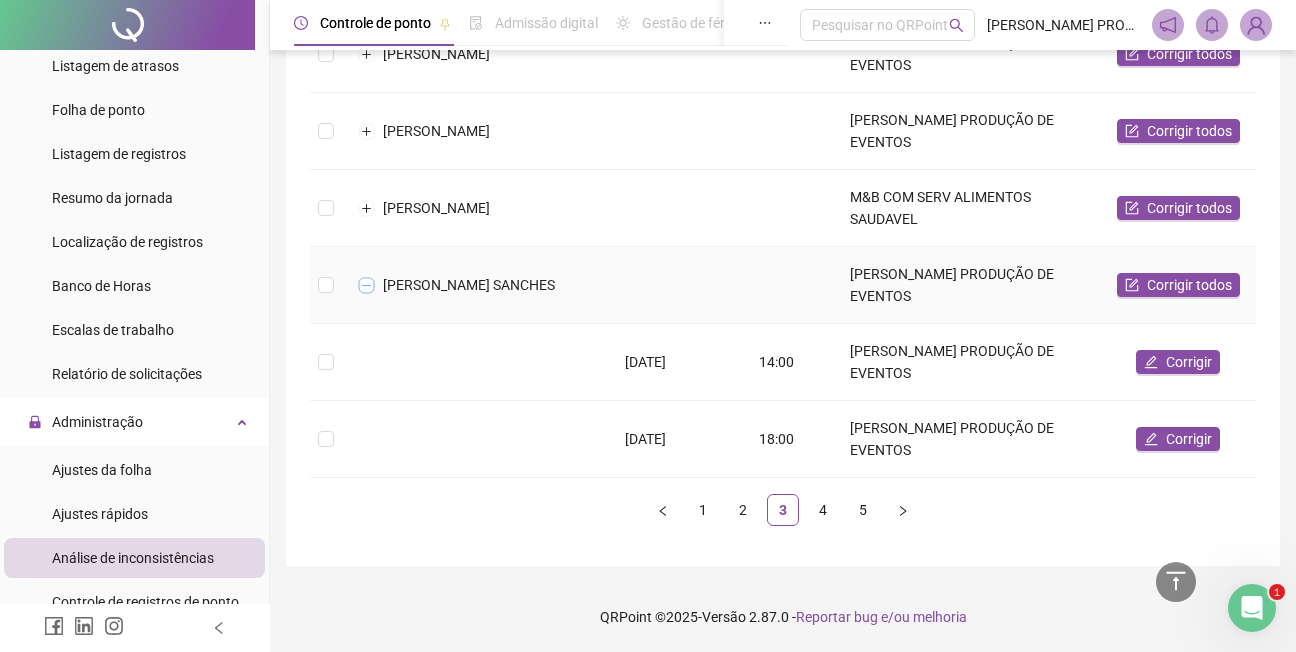click at bounding box center (367, 285) 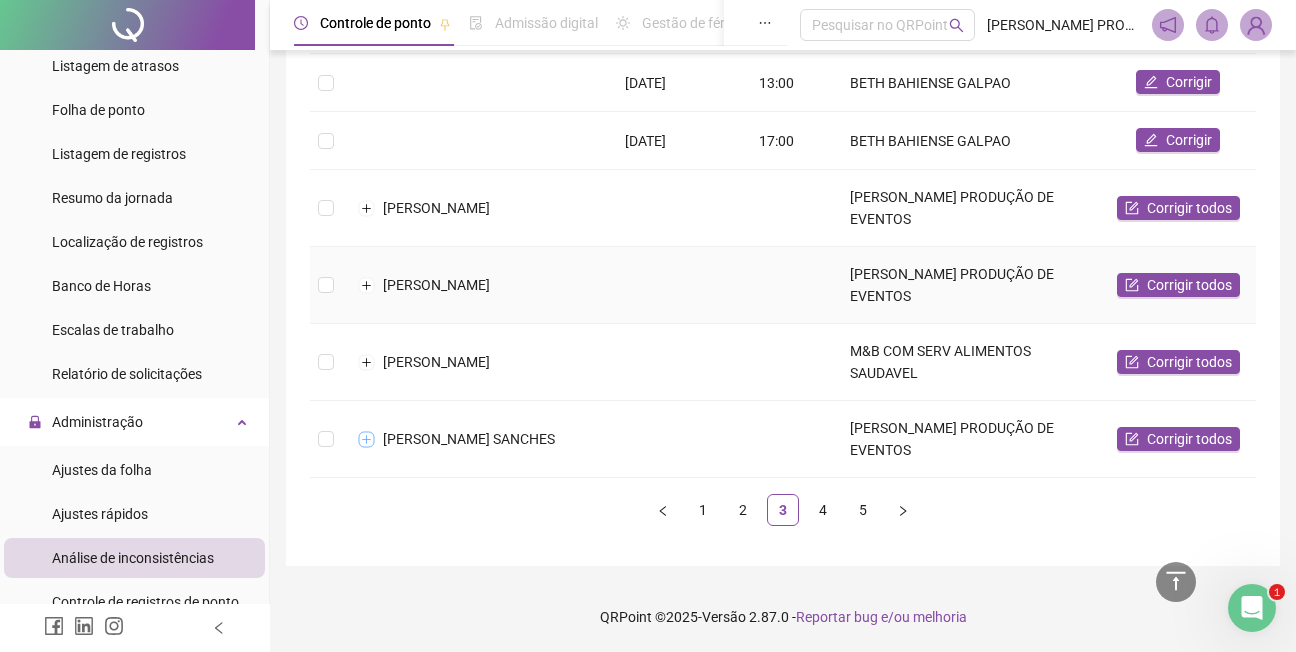 scroll, scrollTop: 354, scrollLeft: 0, axis: vertical 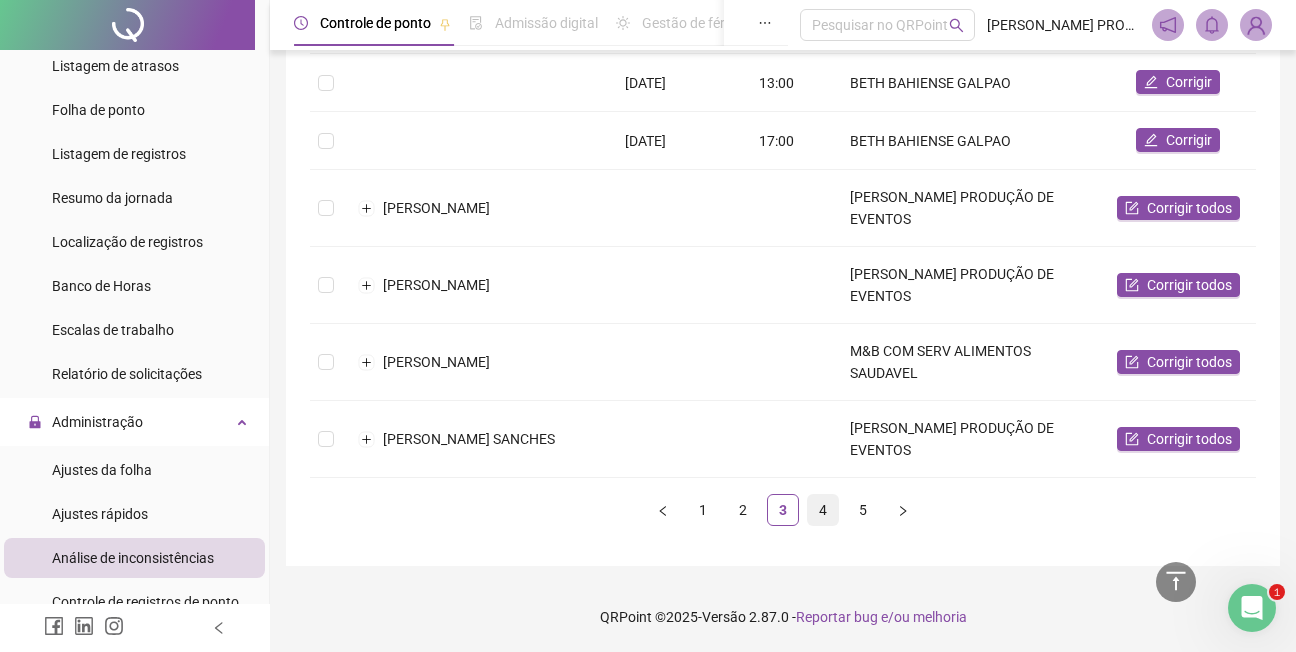 click on "4" at bounding box center [823, 510] 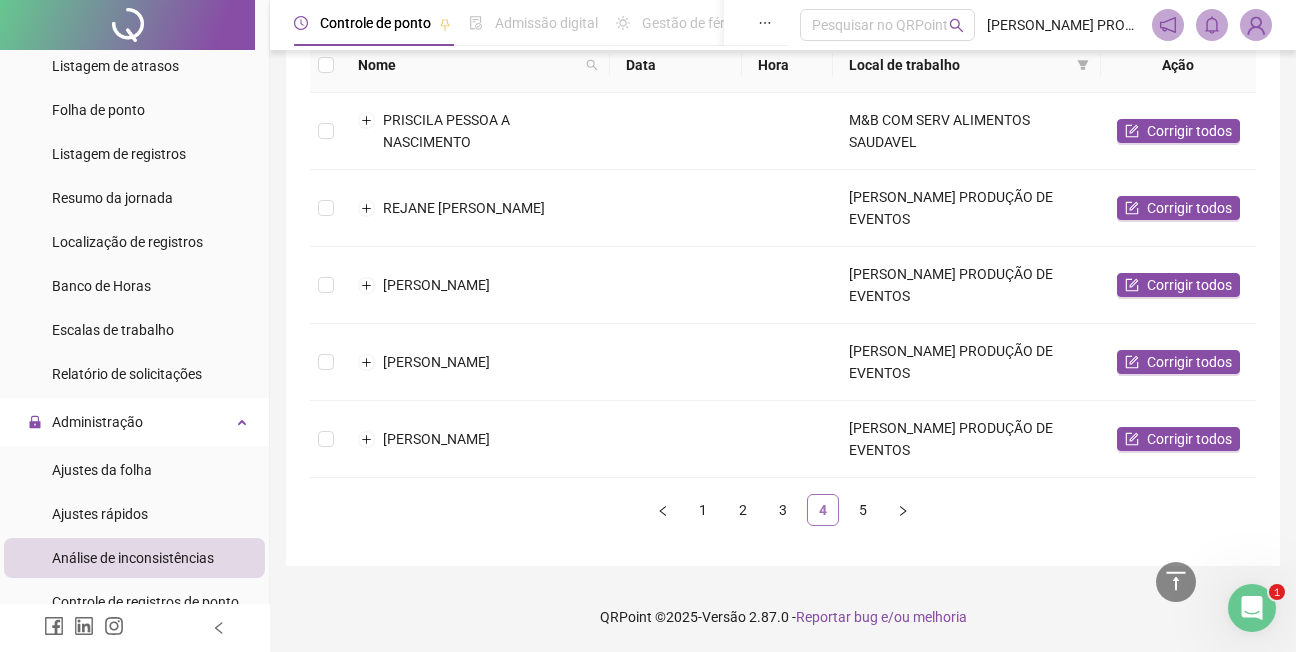 scroll, scrollTop: 257, scrollLeft: 0, axis: vertical 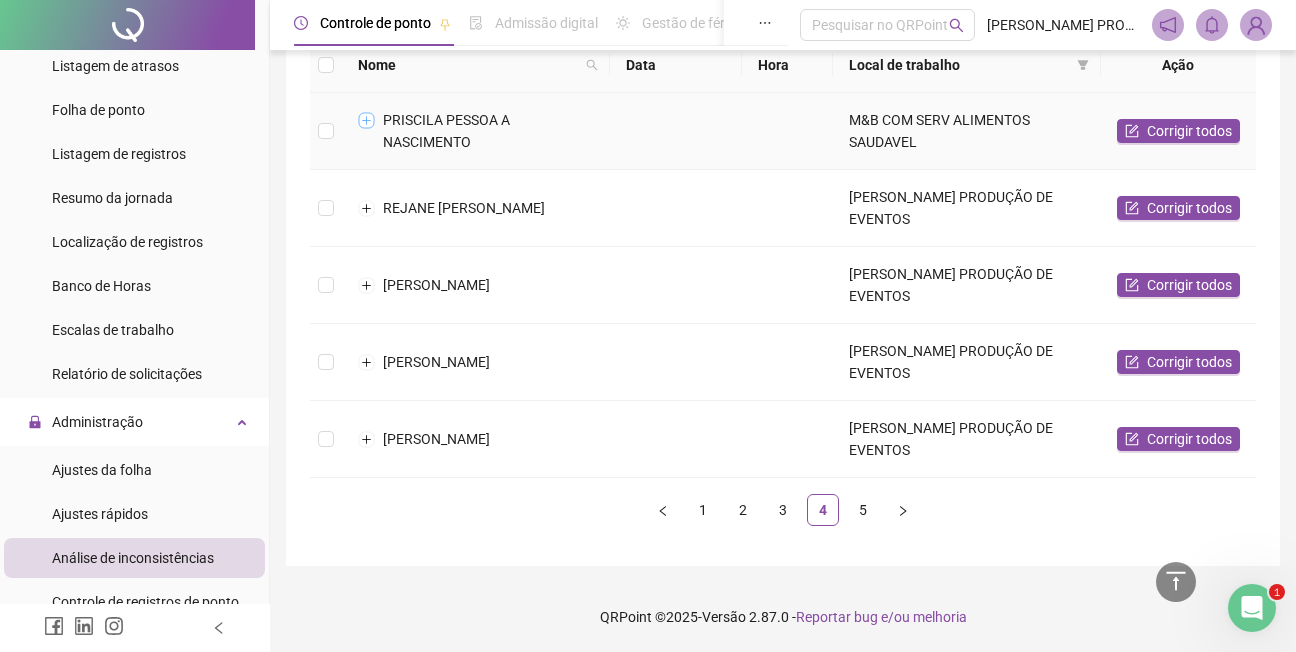 click at bounding box center [367, 120] 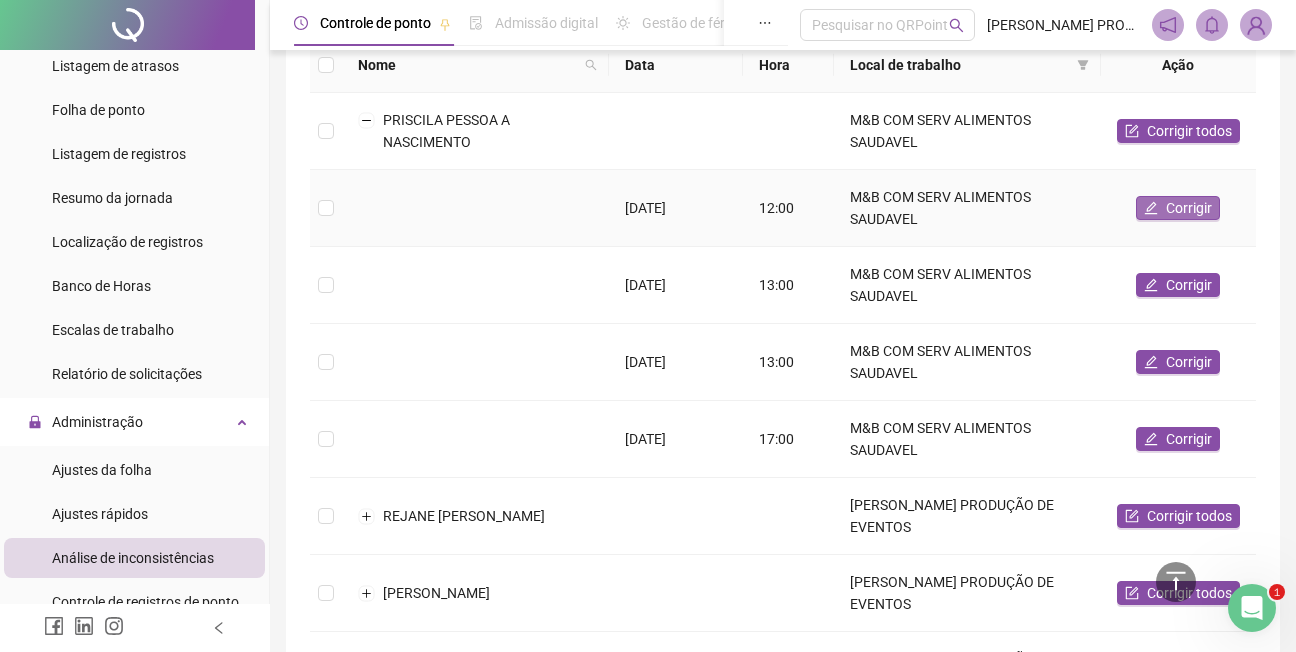 click on "Corrigir" at bounding box center (1189, 208) 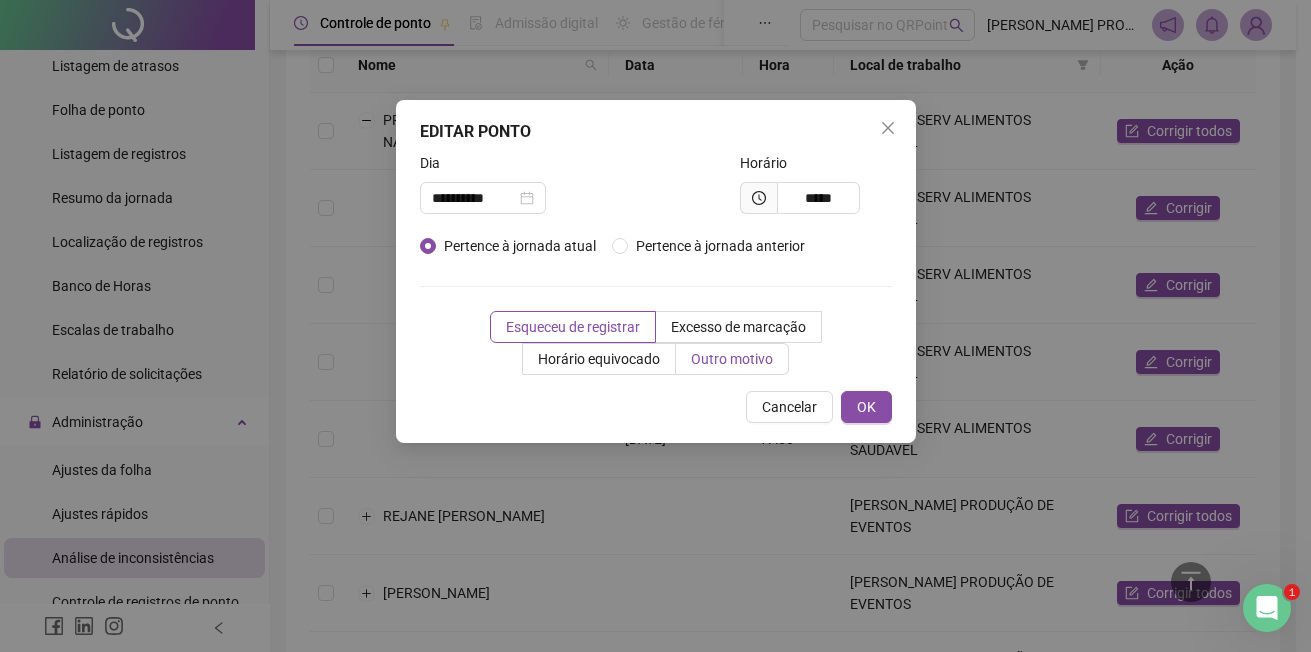 click on "Outro motivo" at bounding box center [732, 359] 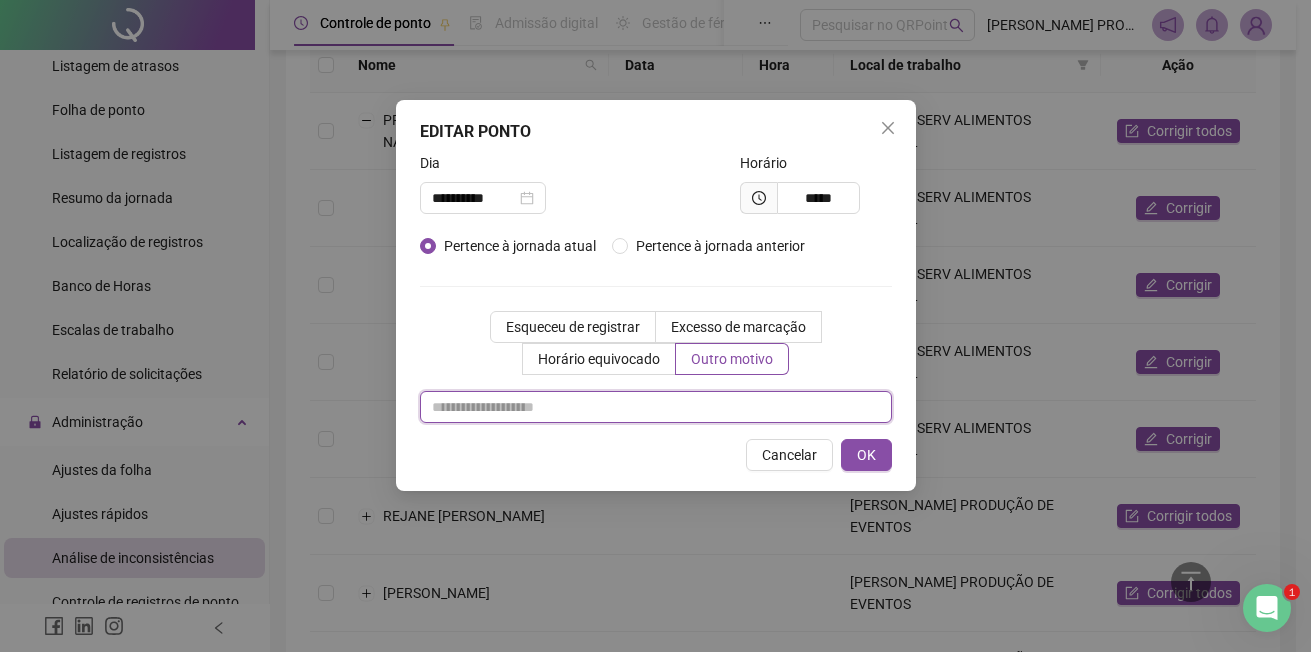 click at bounding box center (656, 407) 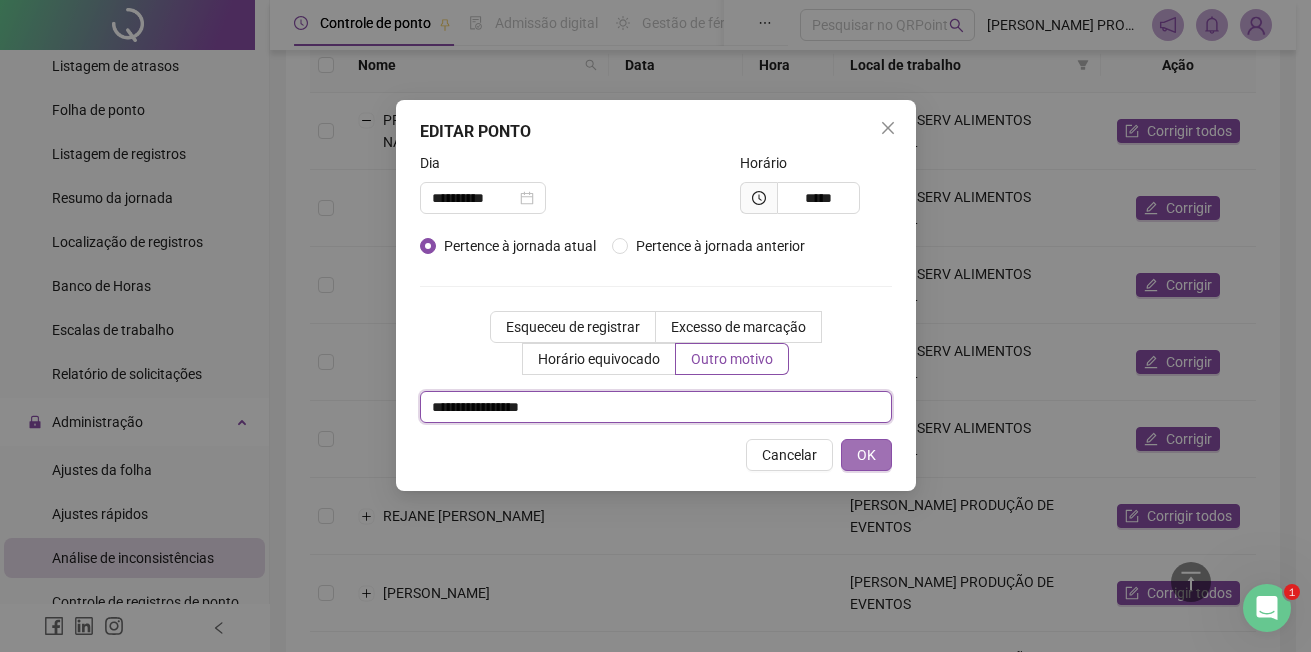 type on "**********" 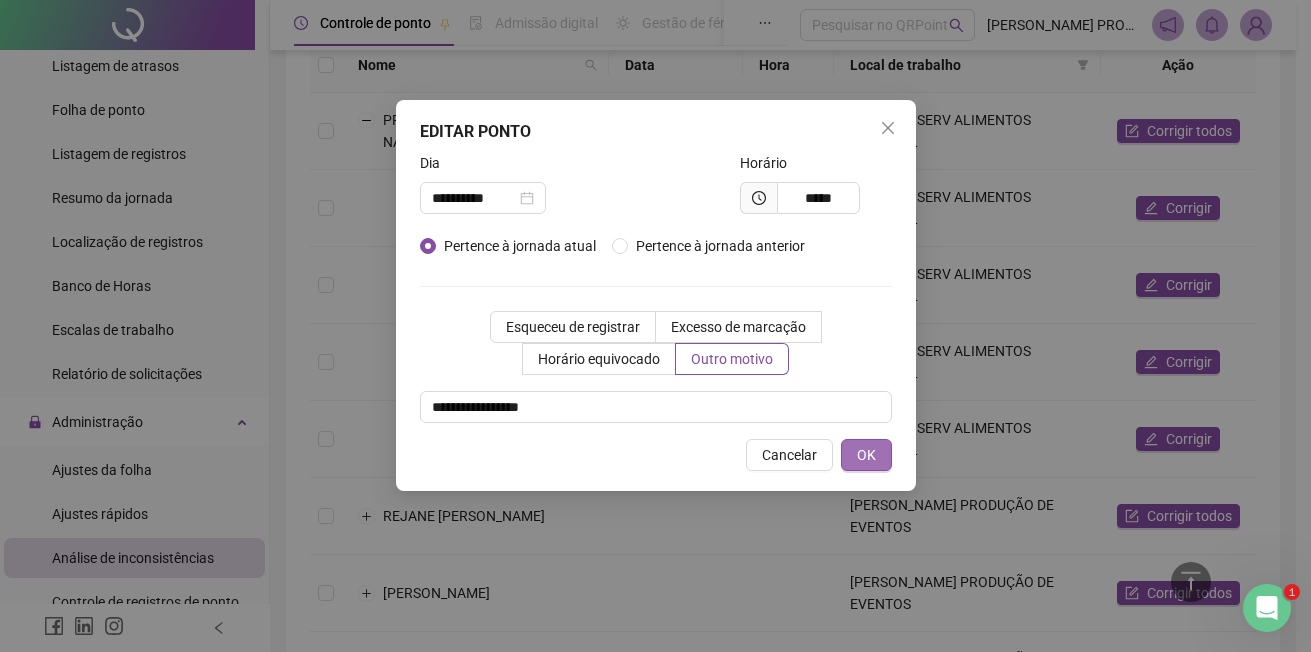 click on "OK" at bounding box center [866, 455] 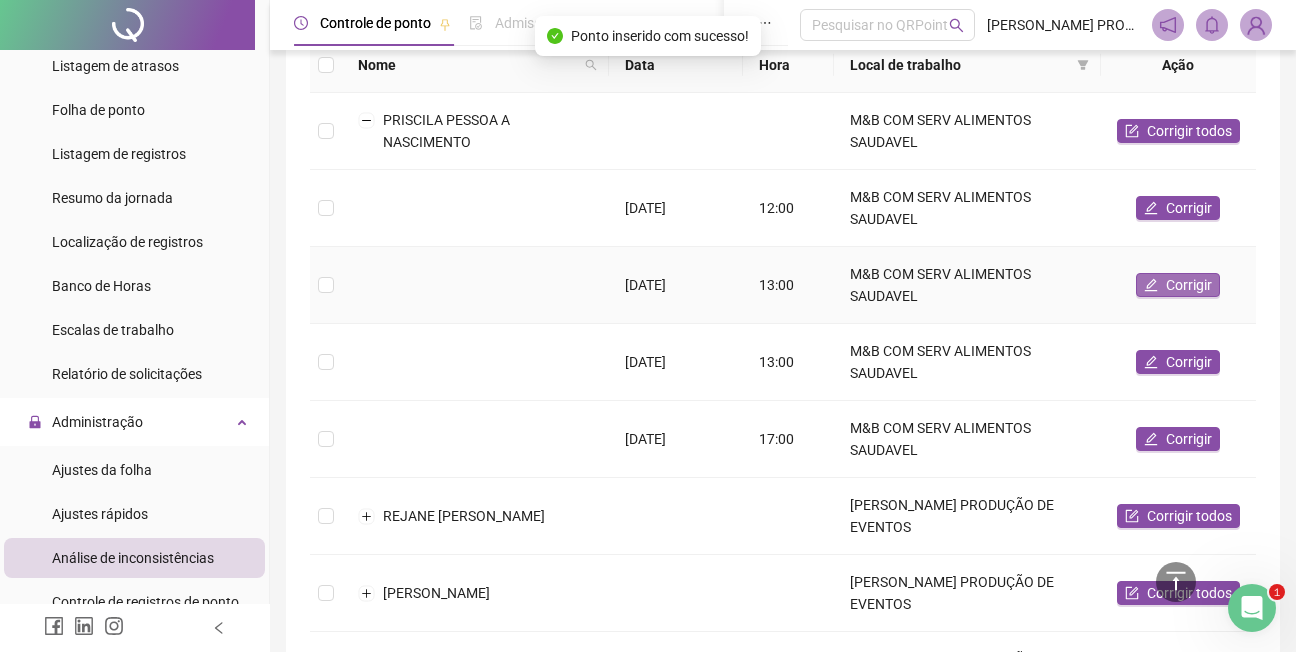 click on "Corrigir" at bounding box center [1189, 285] 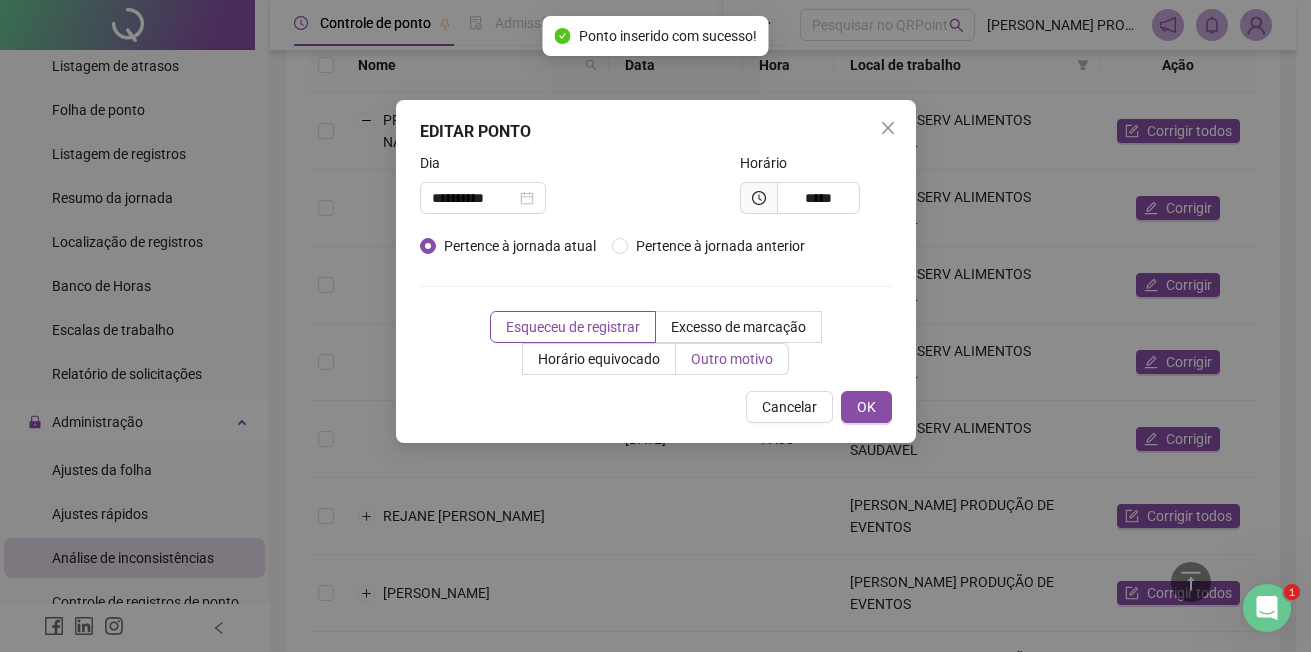click on "Outro motivo" at bounding box center (732, 359) 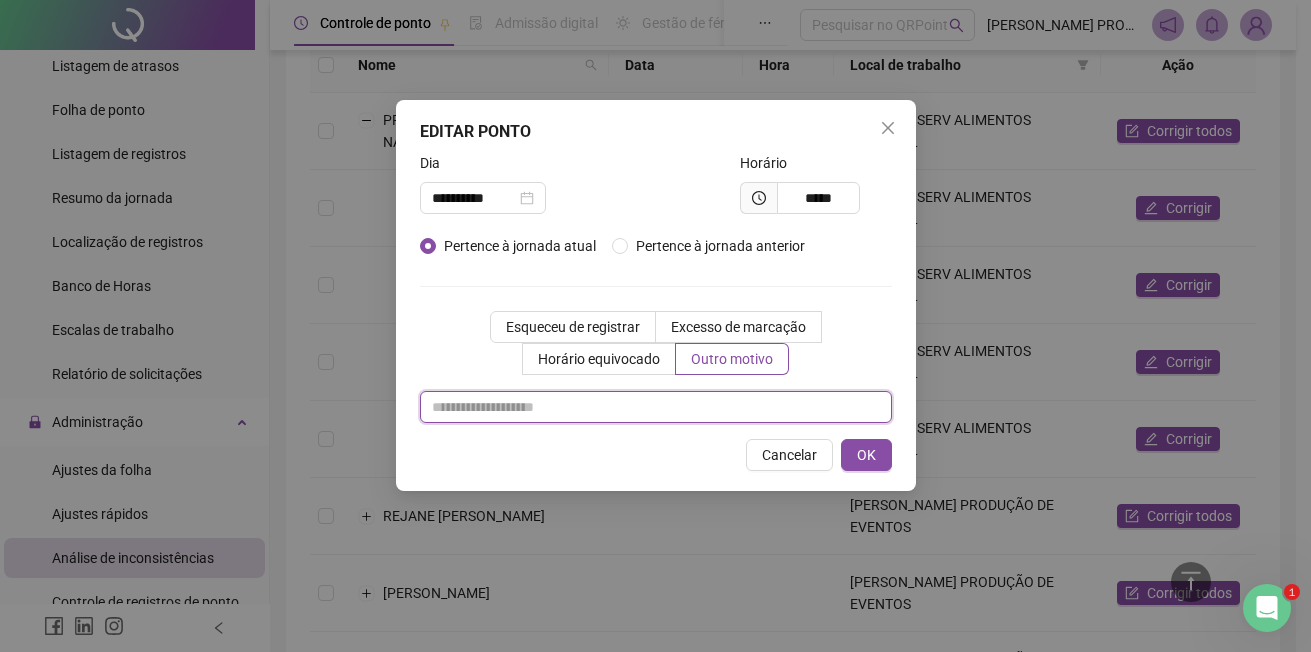 click at bounding box center [656, 407] 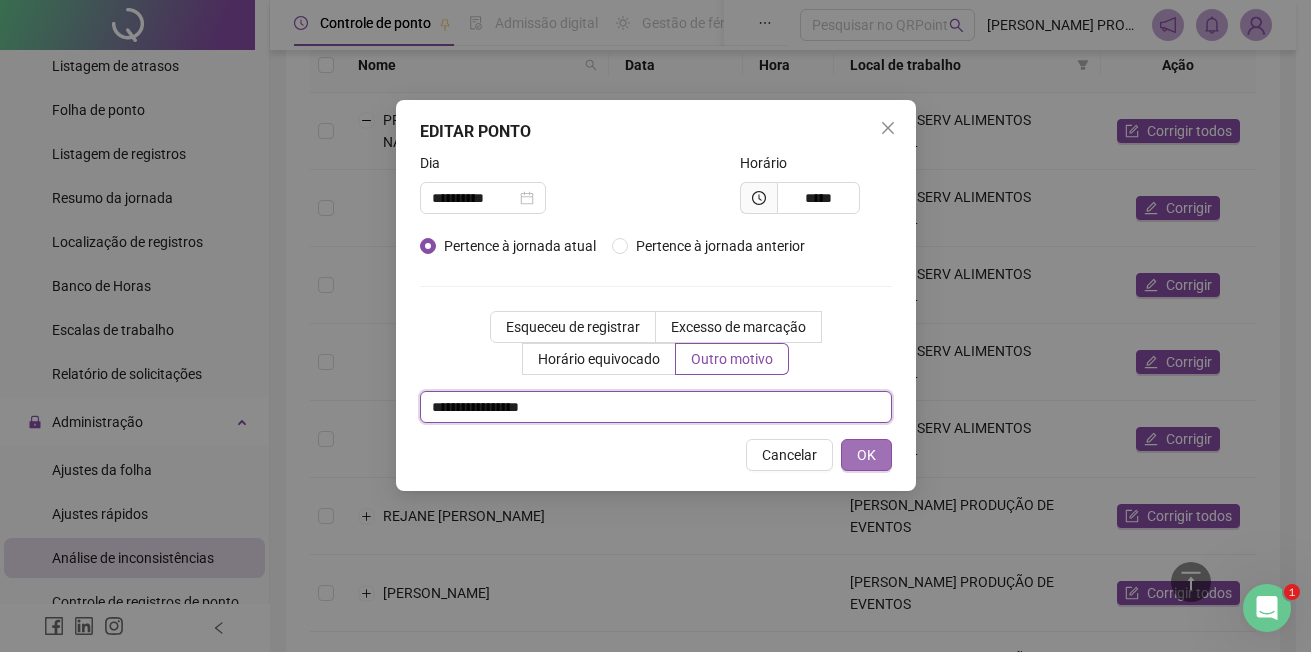 type on "**********" 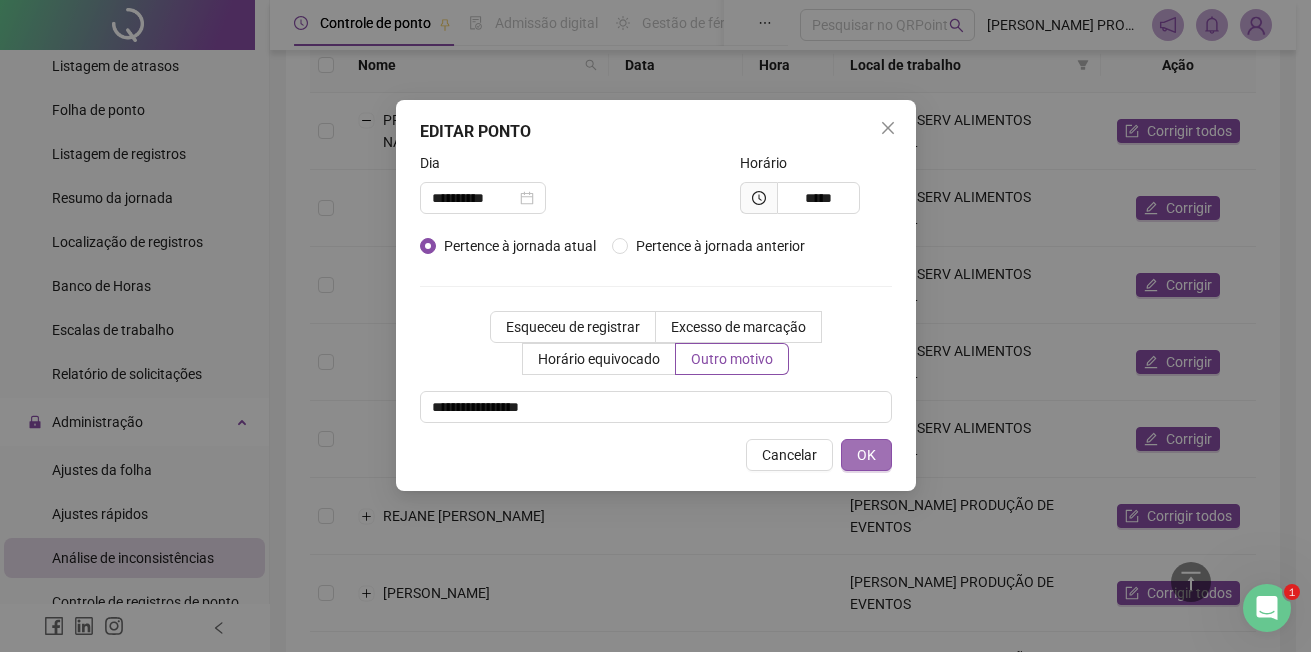 click on "OK" at bounding box center (866, 455) 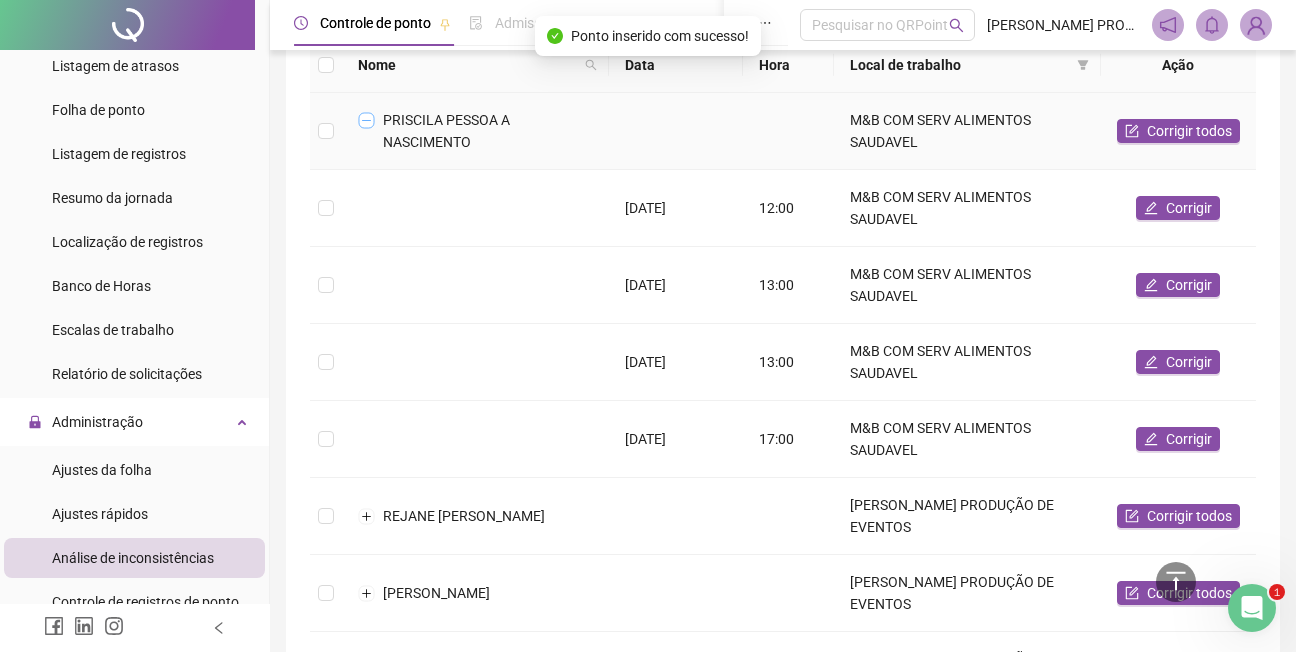 click at bounding box center (367, 120) 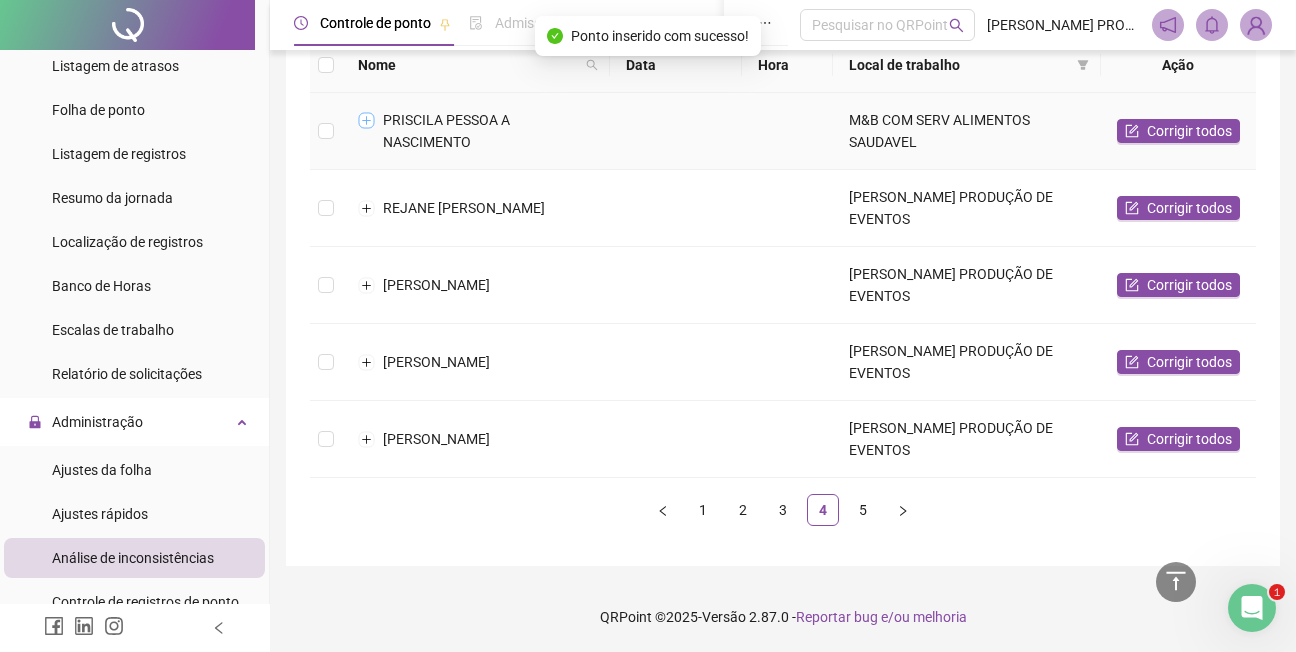 click at bounding box center (367, 120) 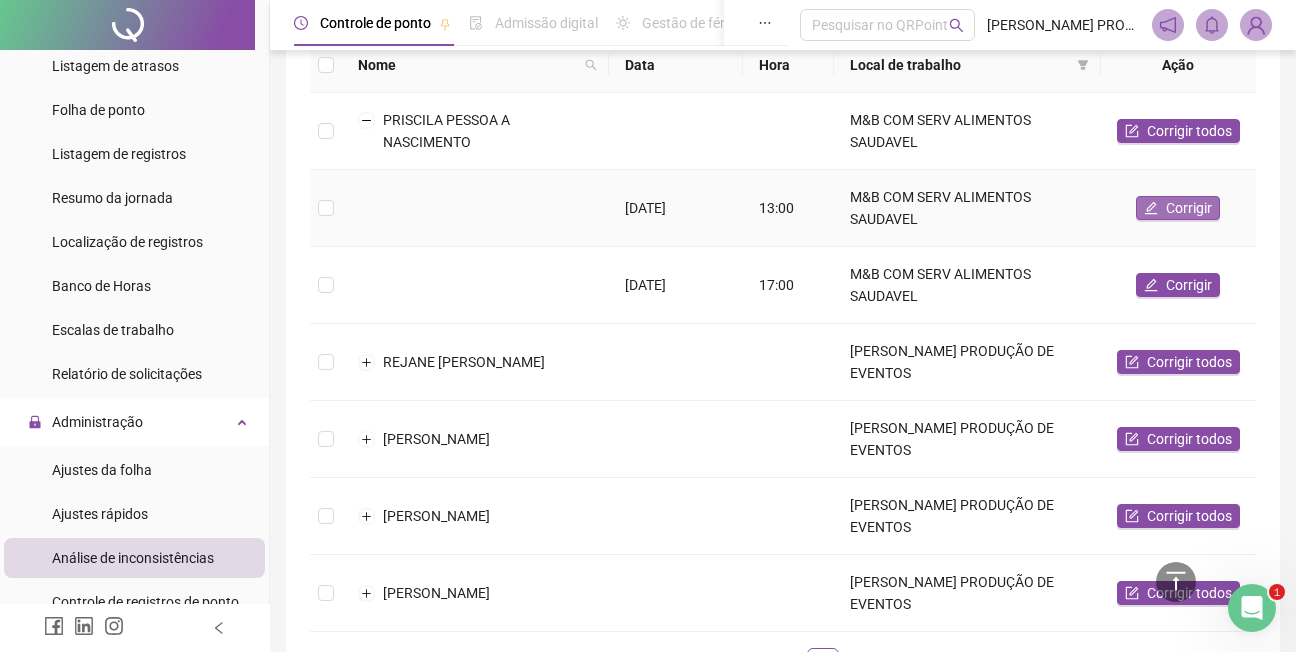 click on "Corrigir" at bounding box center (1189, 208) 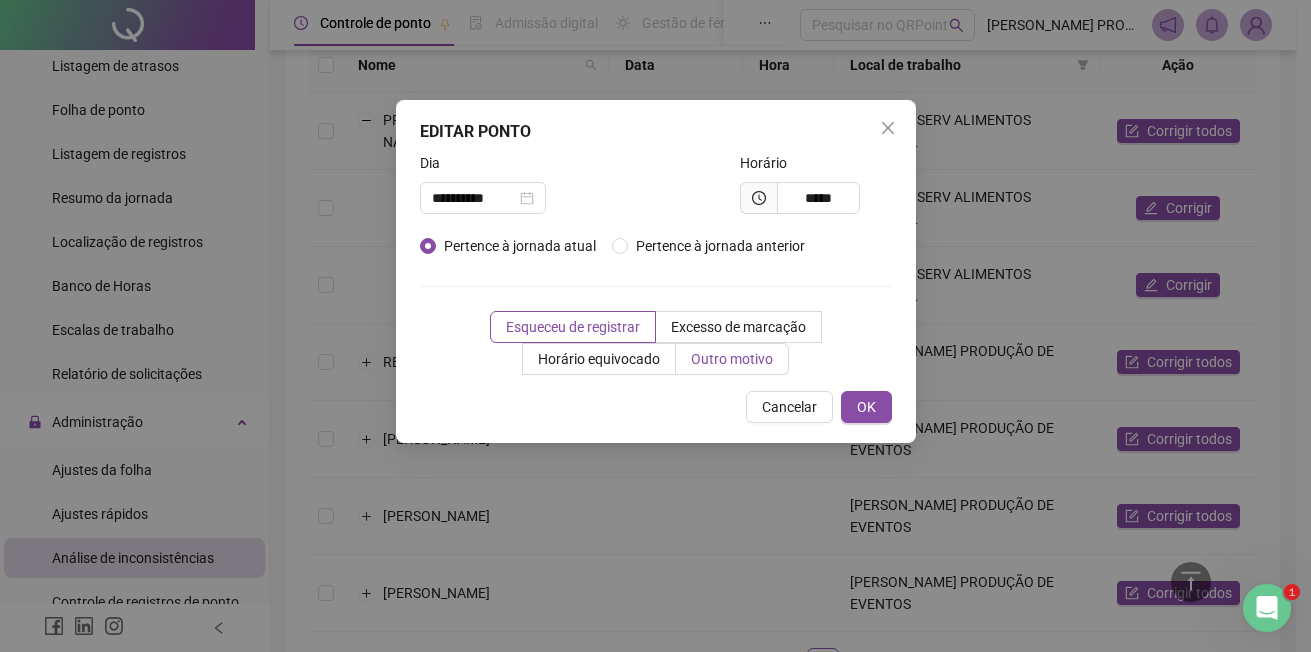 click on "Outro motivo" at bounding box center (732, 359) 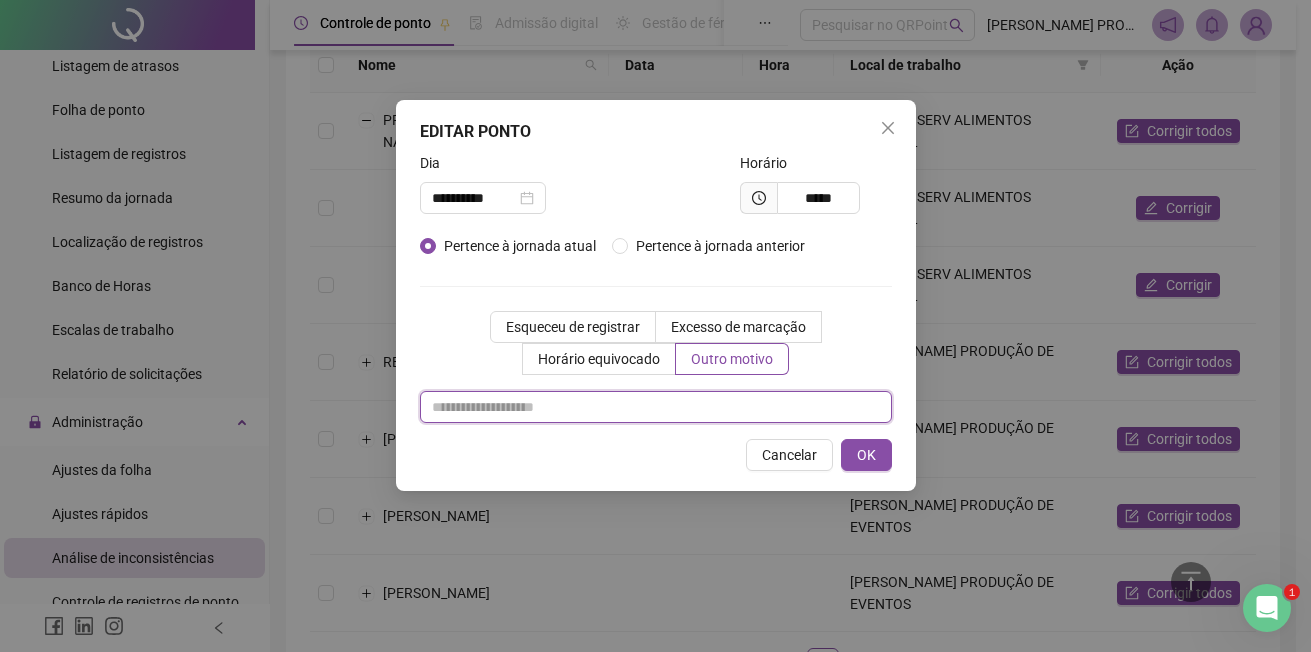 click at bounding box center (656, 407) 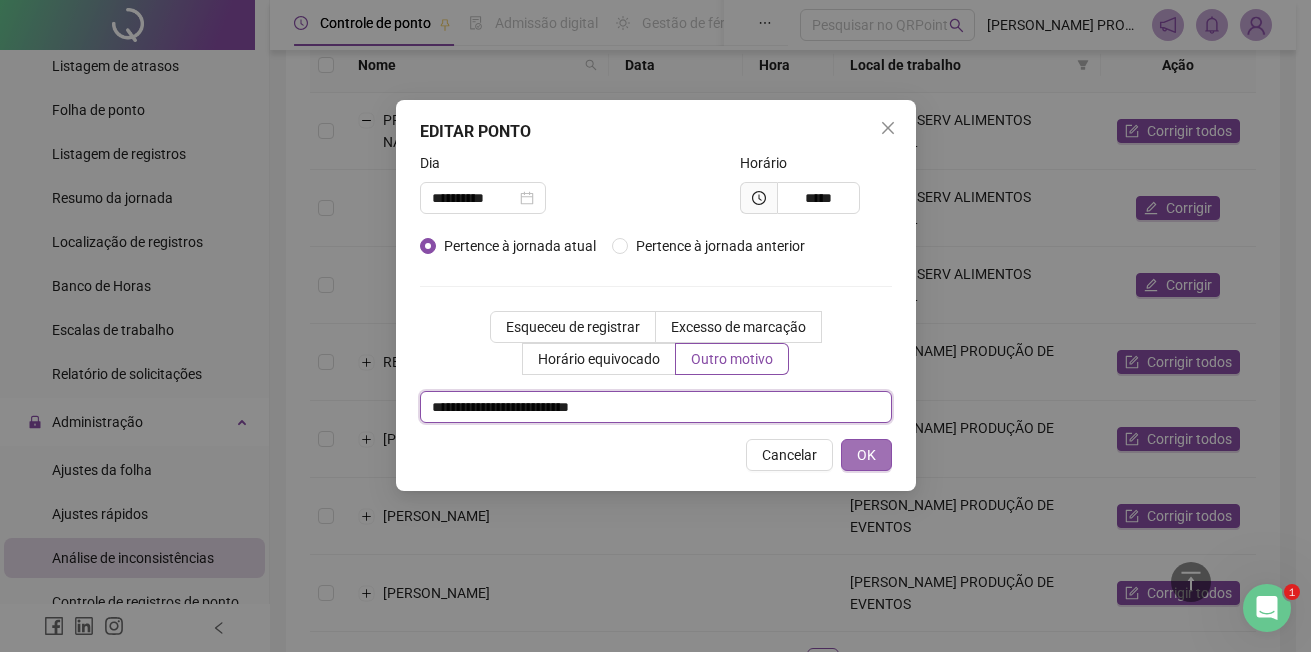 type on "**********" 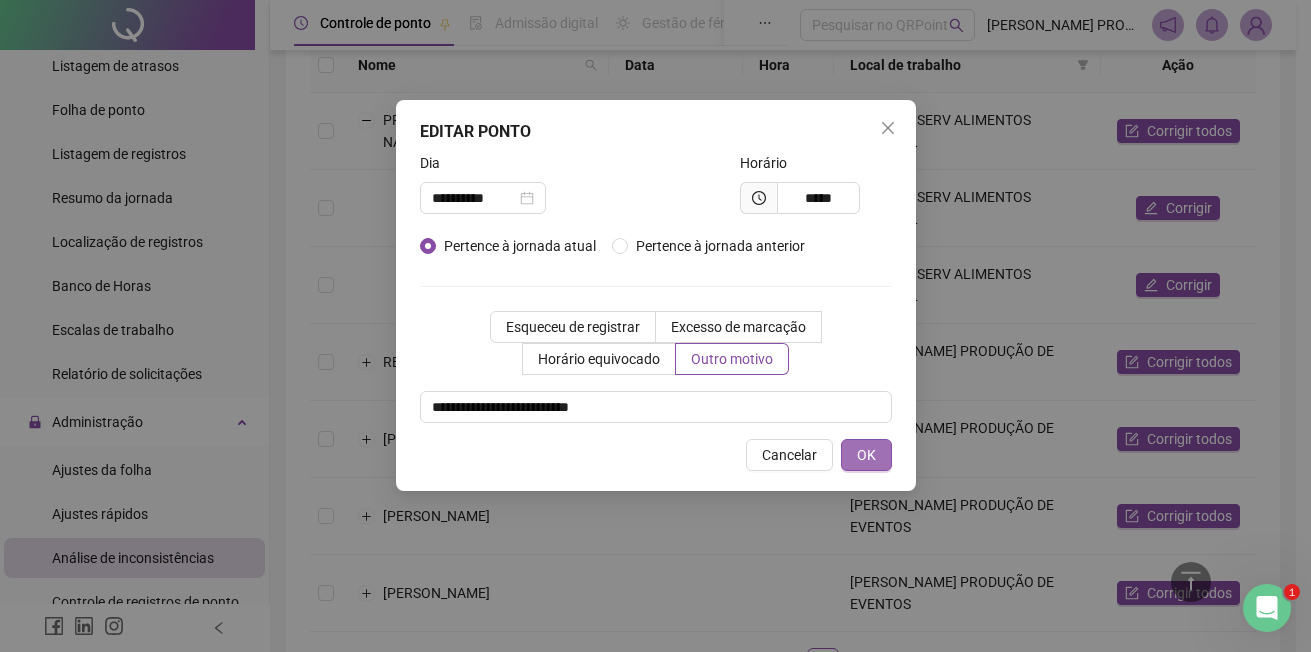 click on "OK" at bounding box center [866, 455] 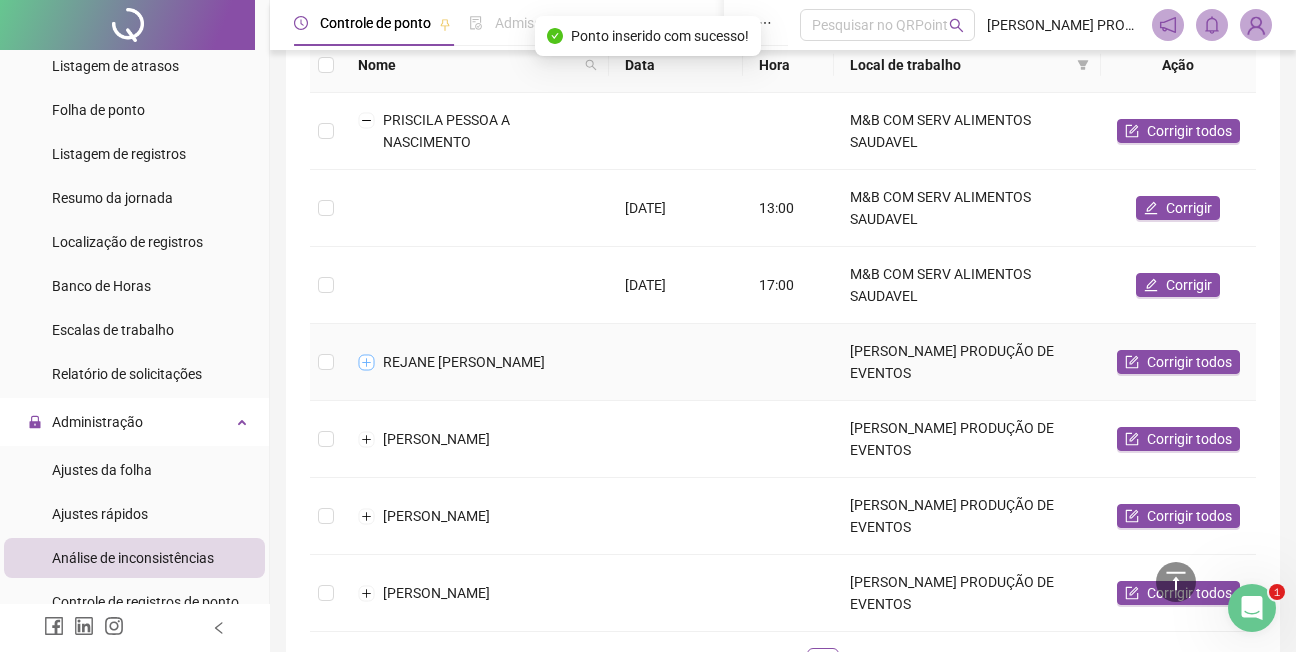 click at bounding box center (367, 362) 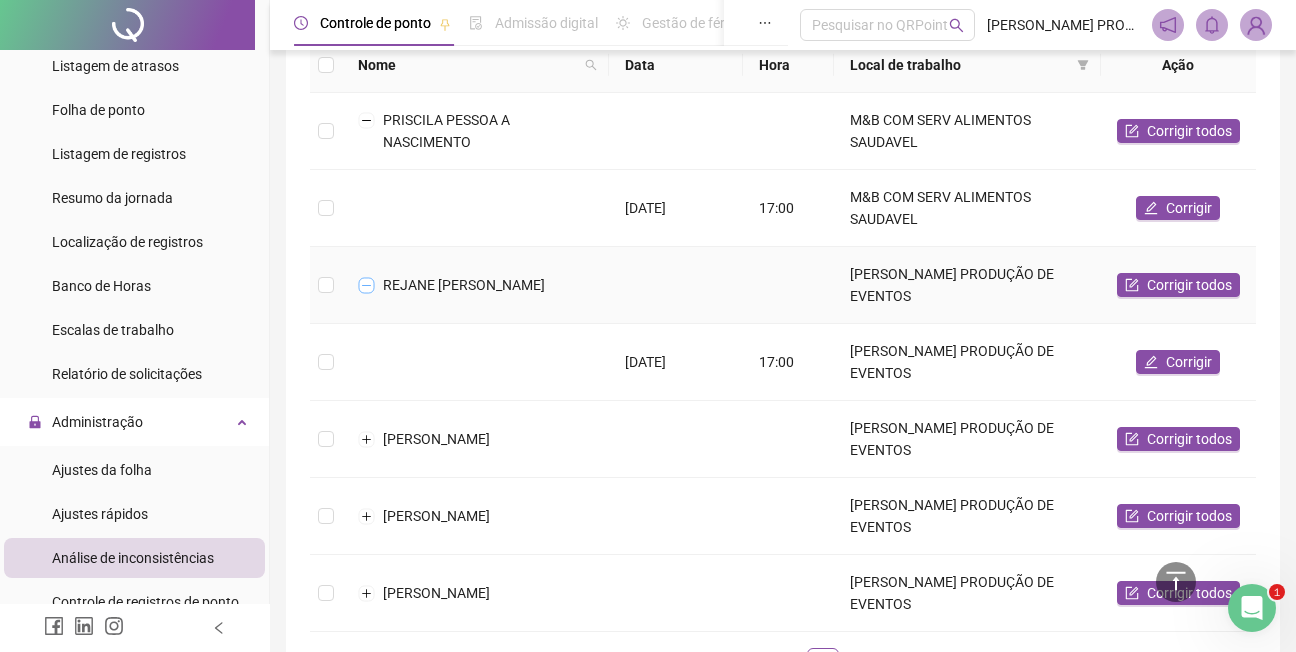 click at bounding box center [367, 285] 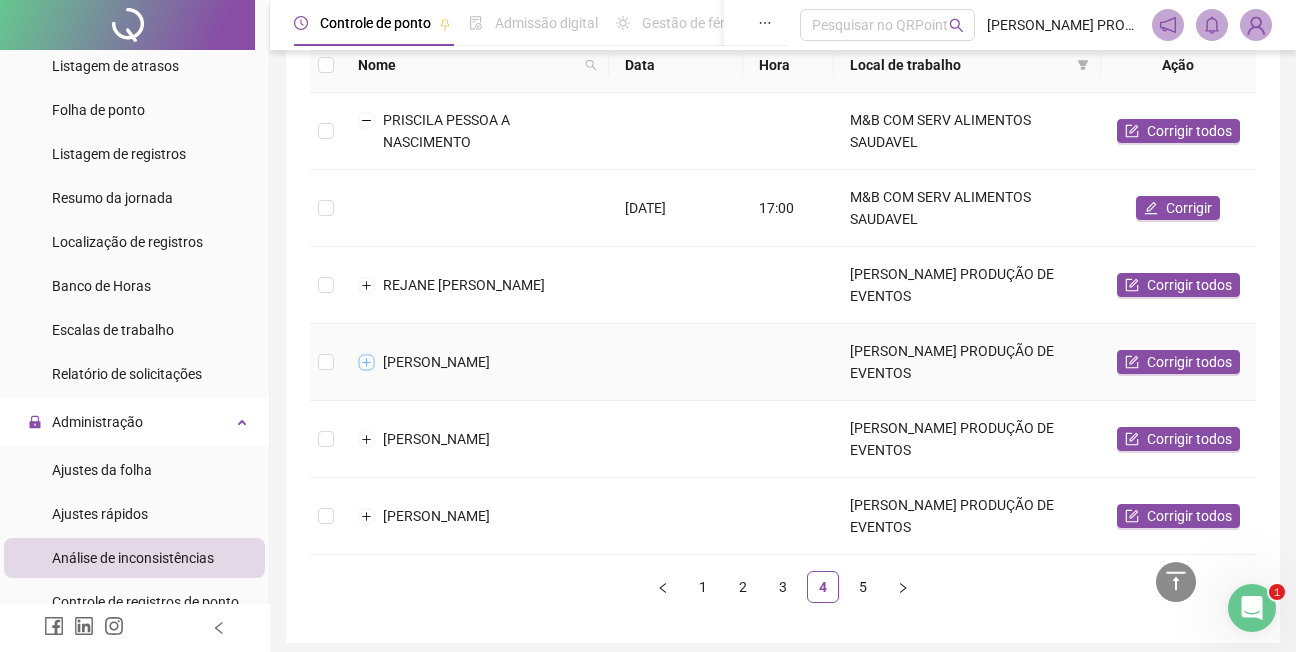 click at bounding box center (367, 362) 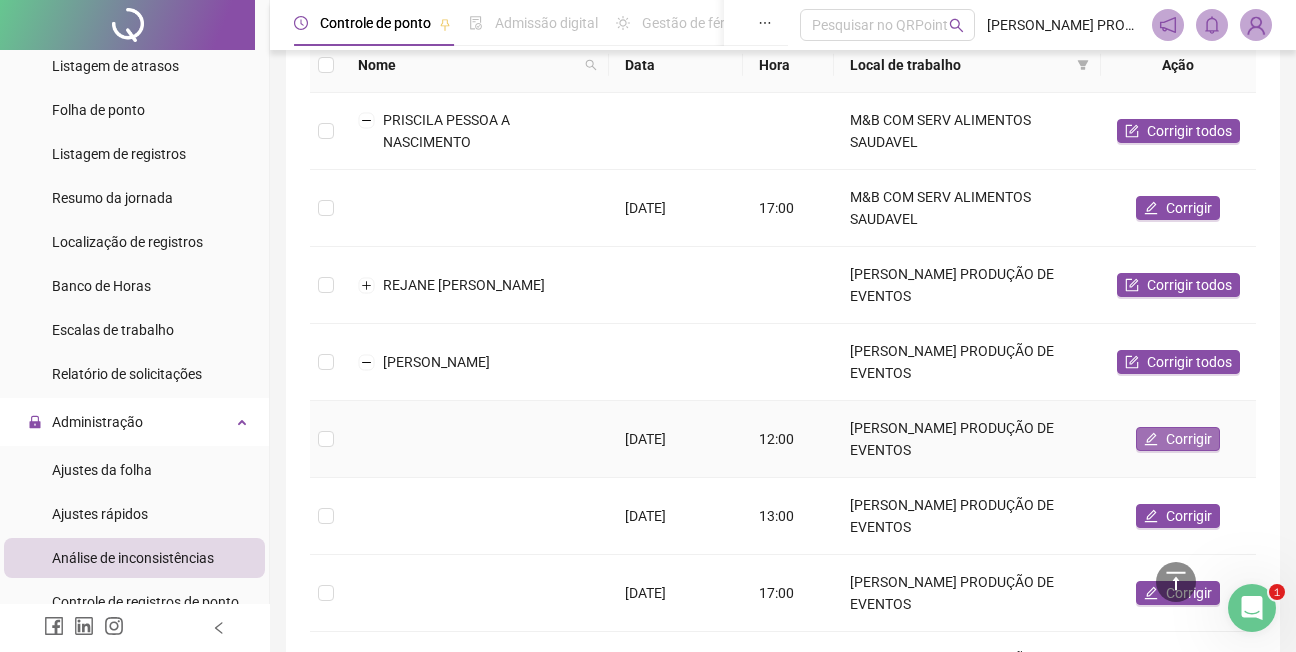click on "Corrigir" at bounding box center [1189, 439] 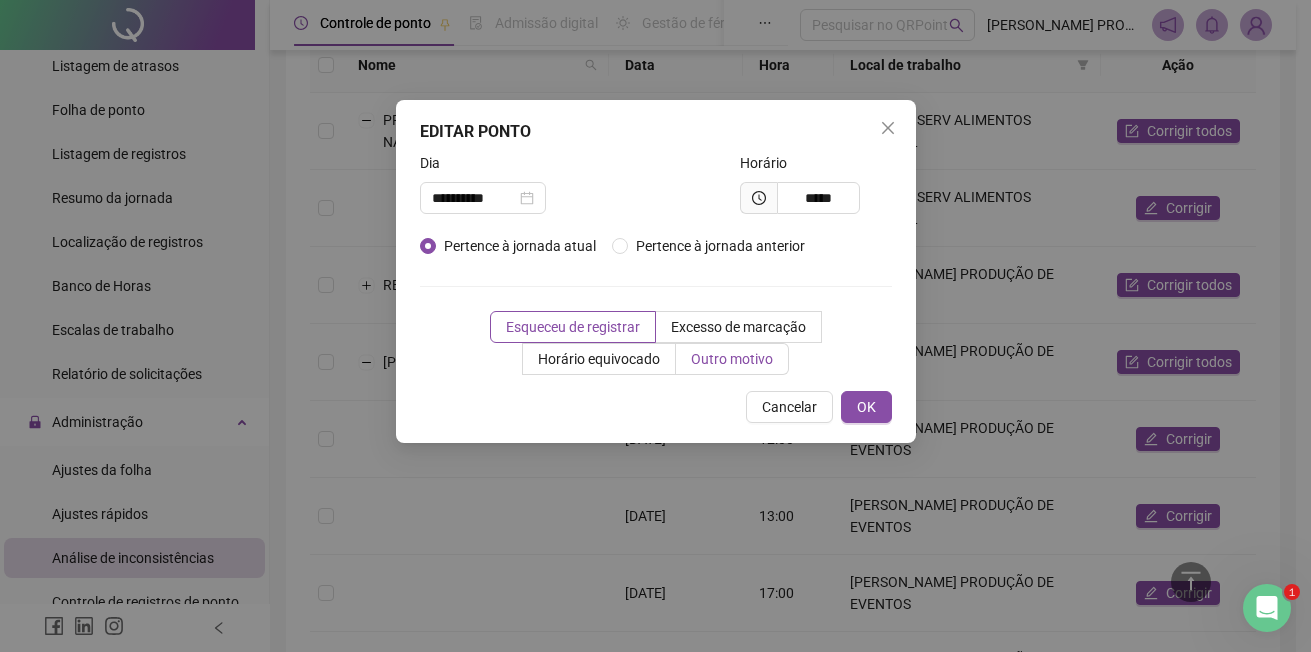 click on "Outro motivo" at bounding box center [732, 359] 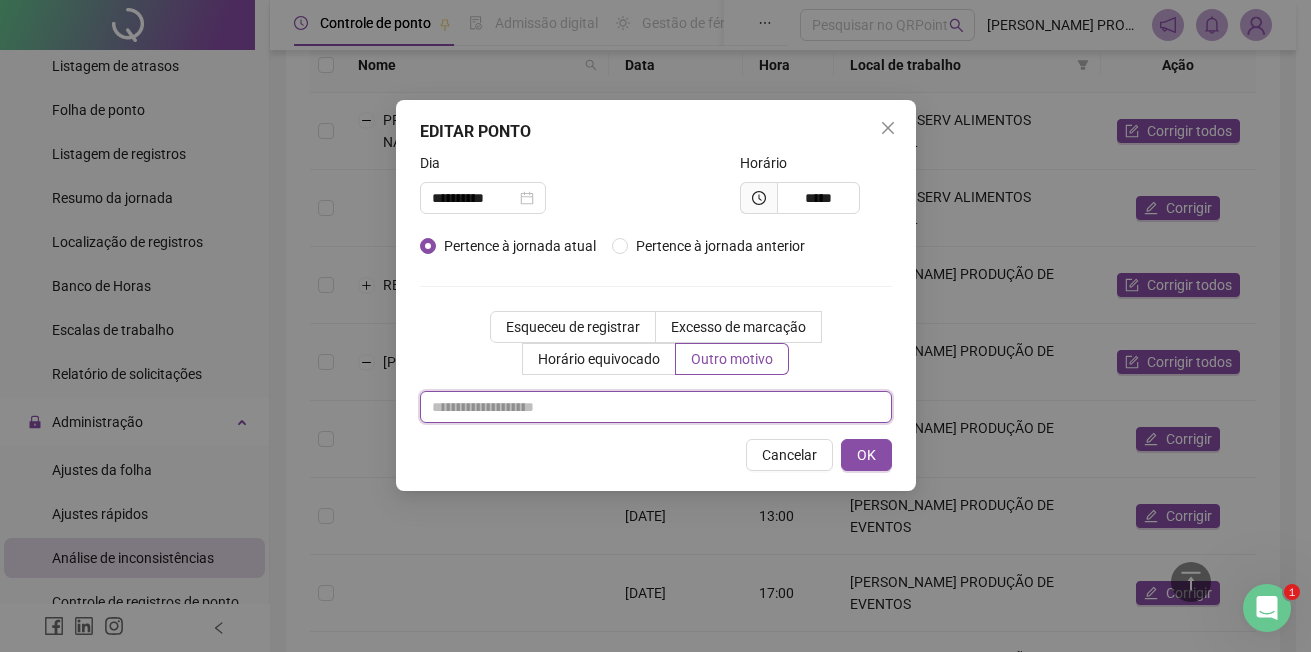 click at bounding box center [656, 407] 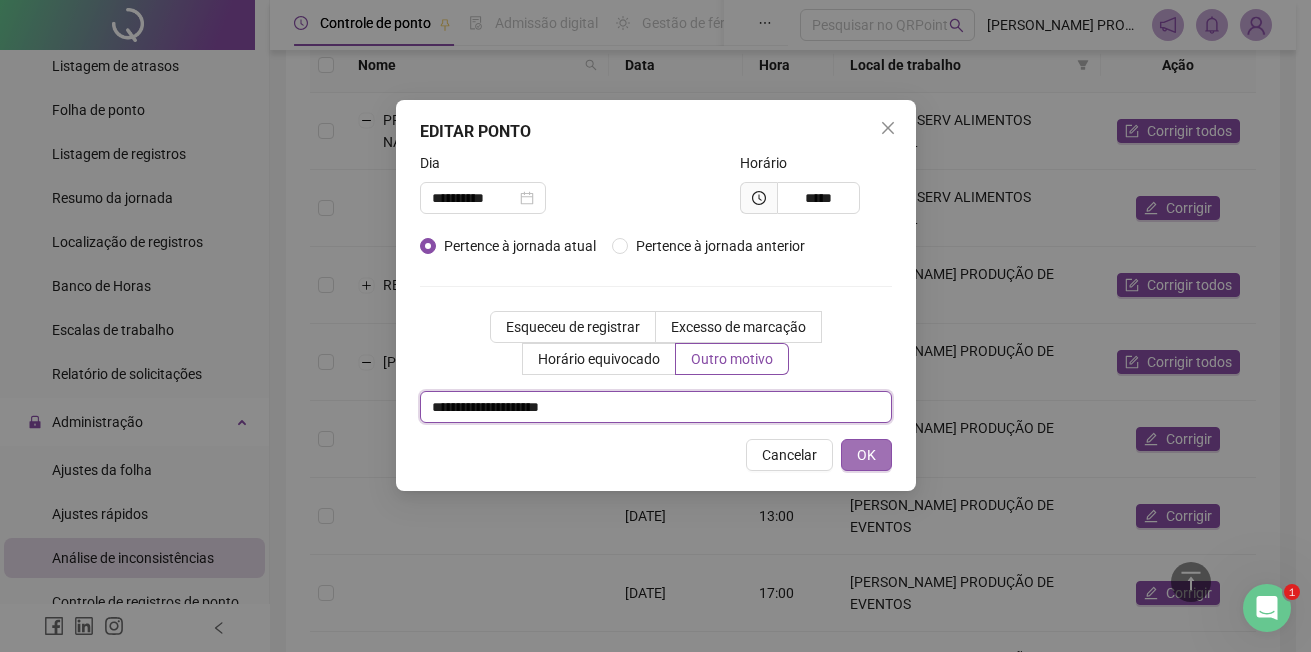 type on "**********" 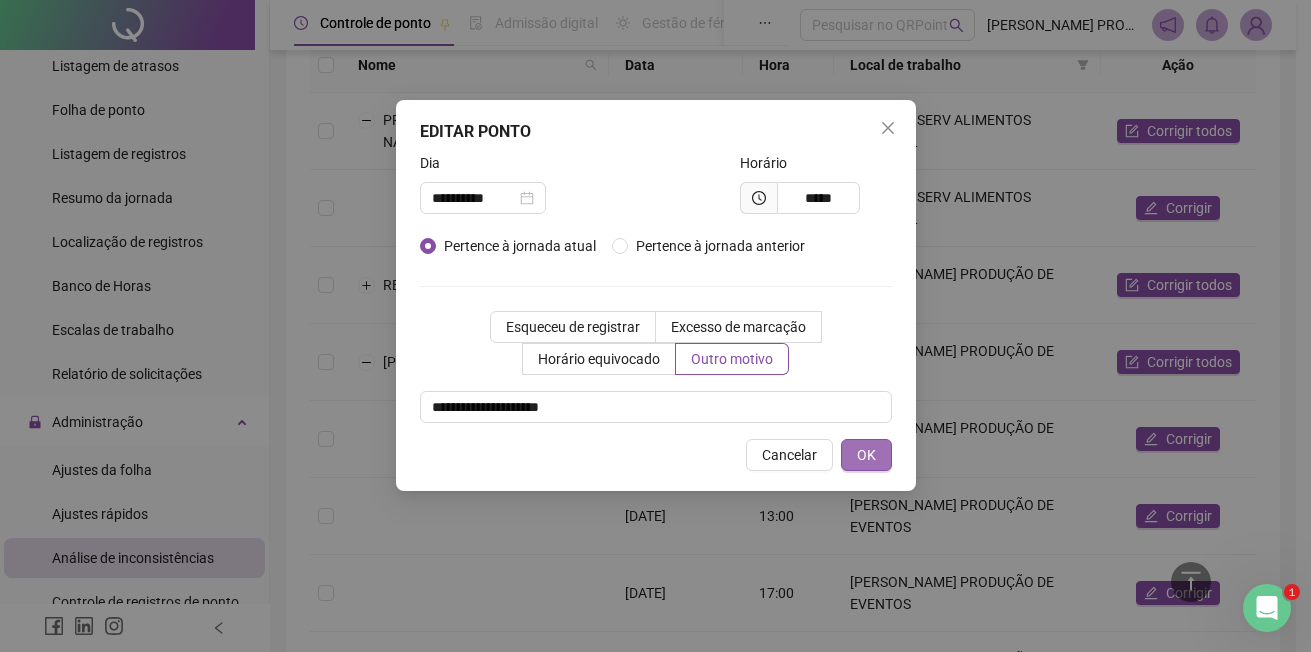 click on "OK" at bounding box center (866, 455) 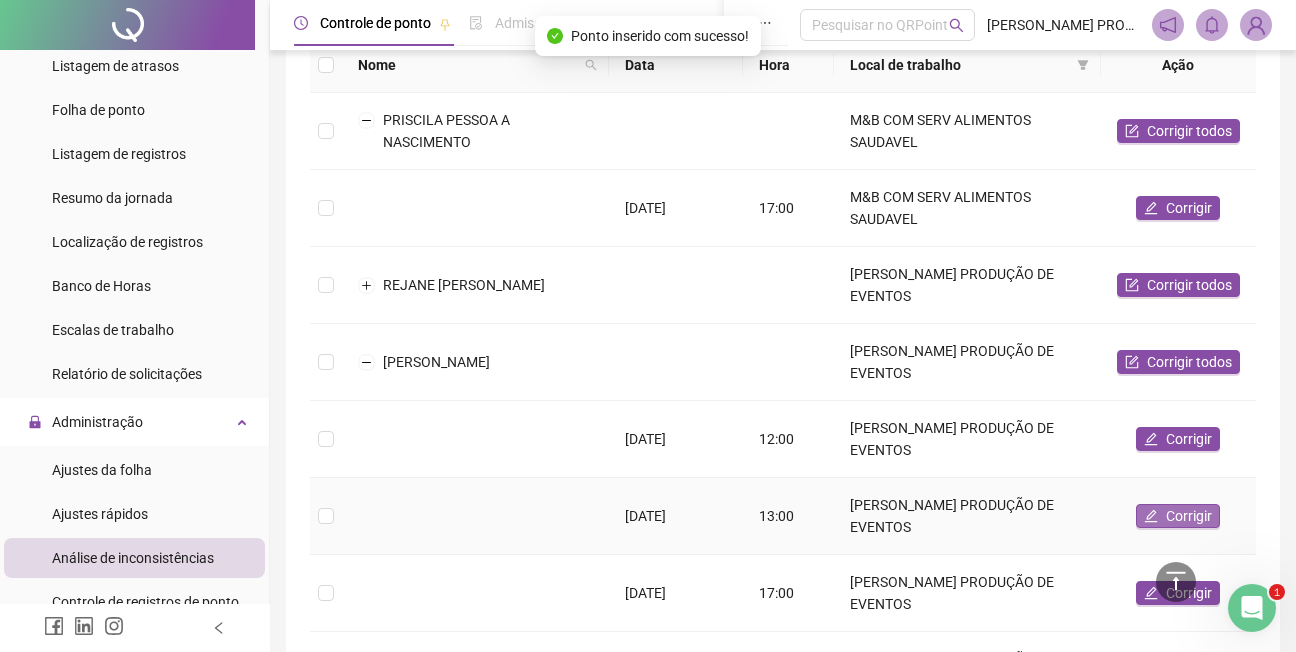click on "Corrigir" at bounding box center (1189, 516) 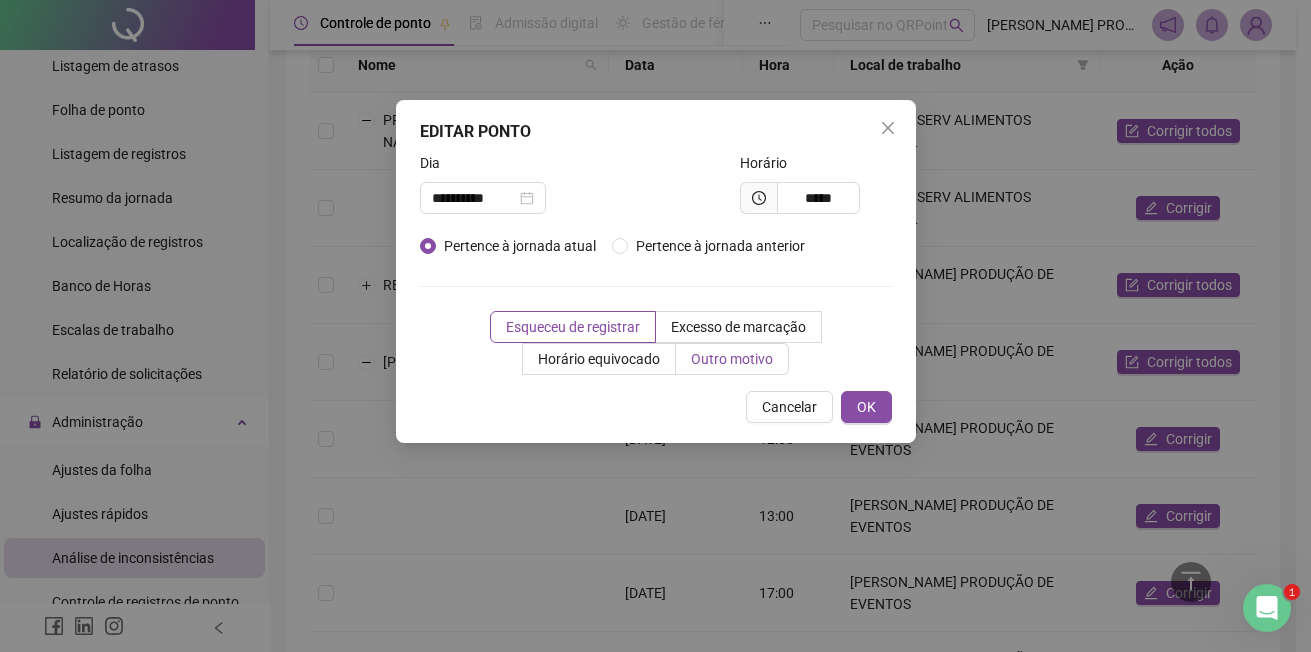 click on "Outro motivo" at bounding box center [732, 359] 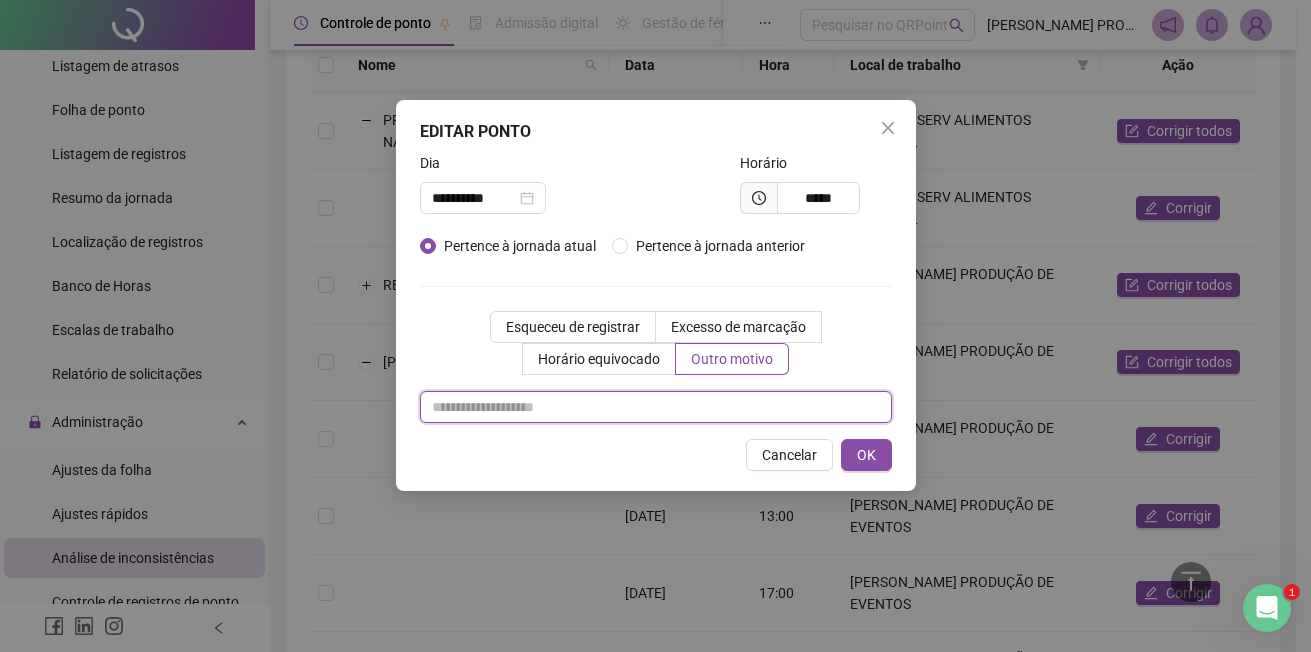 click at bounding box center (656, 407) 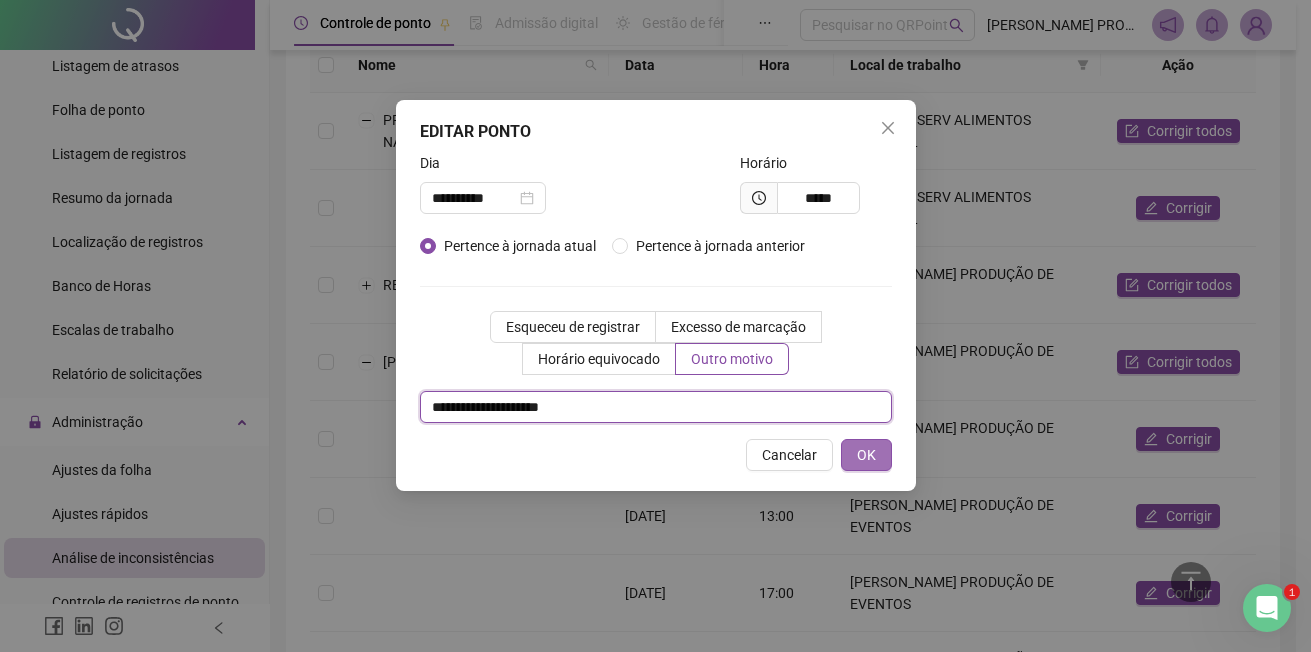 type on "**********" 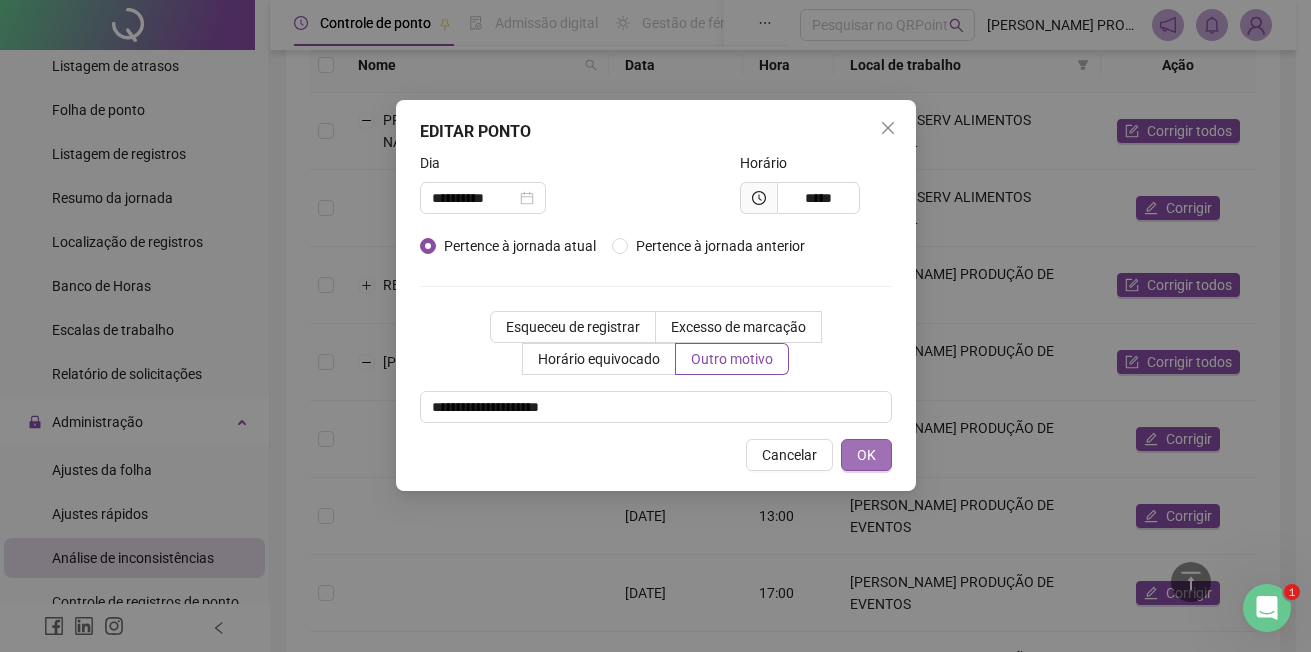 click on "OK" at bounding box center [866, 455] 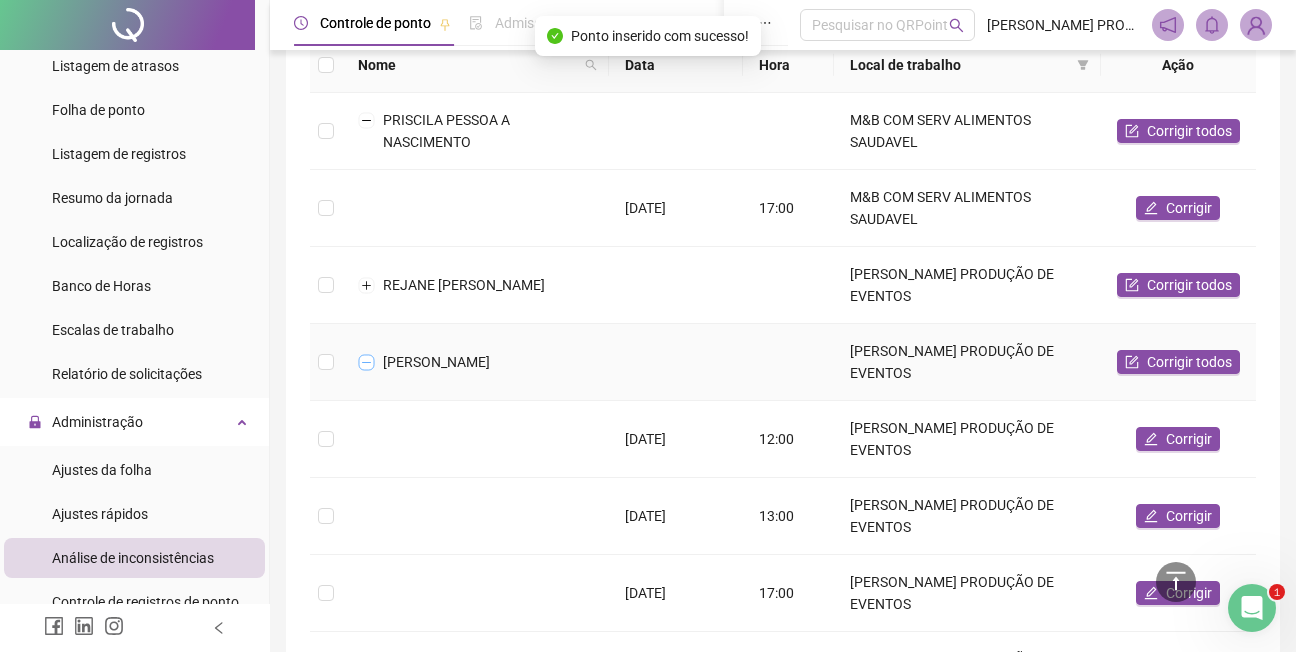 click at bounding box center (367, 362) 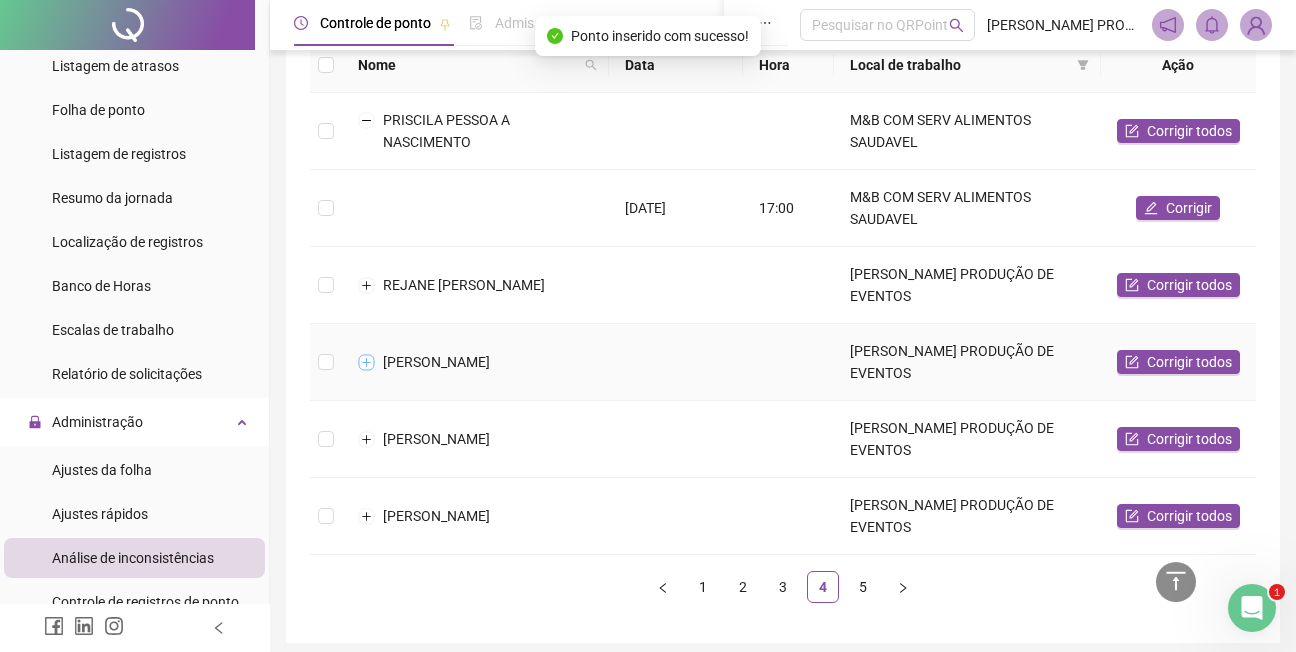 click at bounding box center (367, 362) 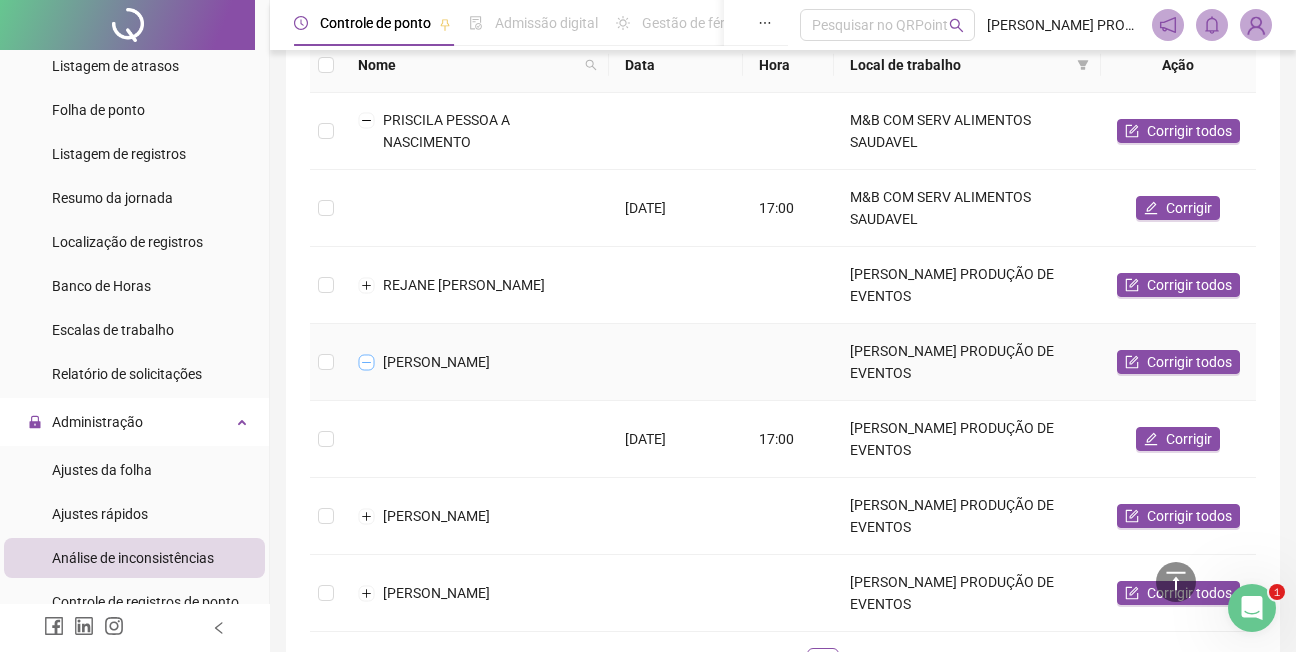 click at bounding box center [367, 362] 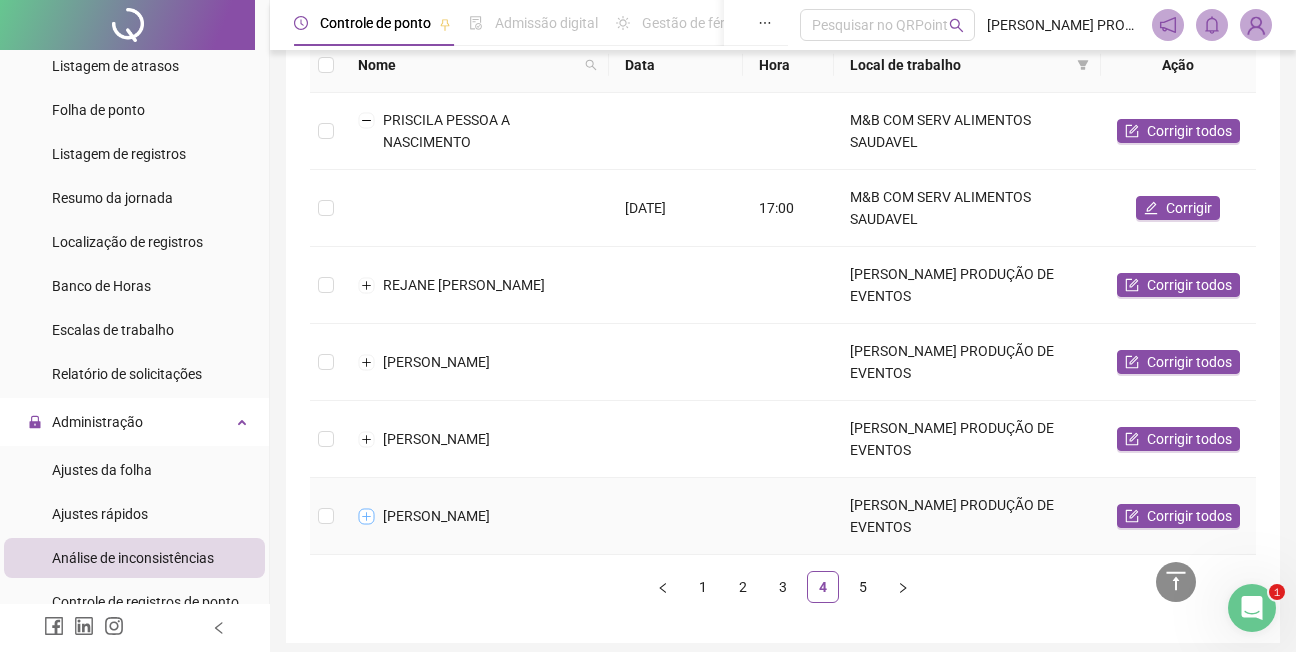 click at bounding box center [367, 516] 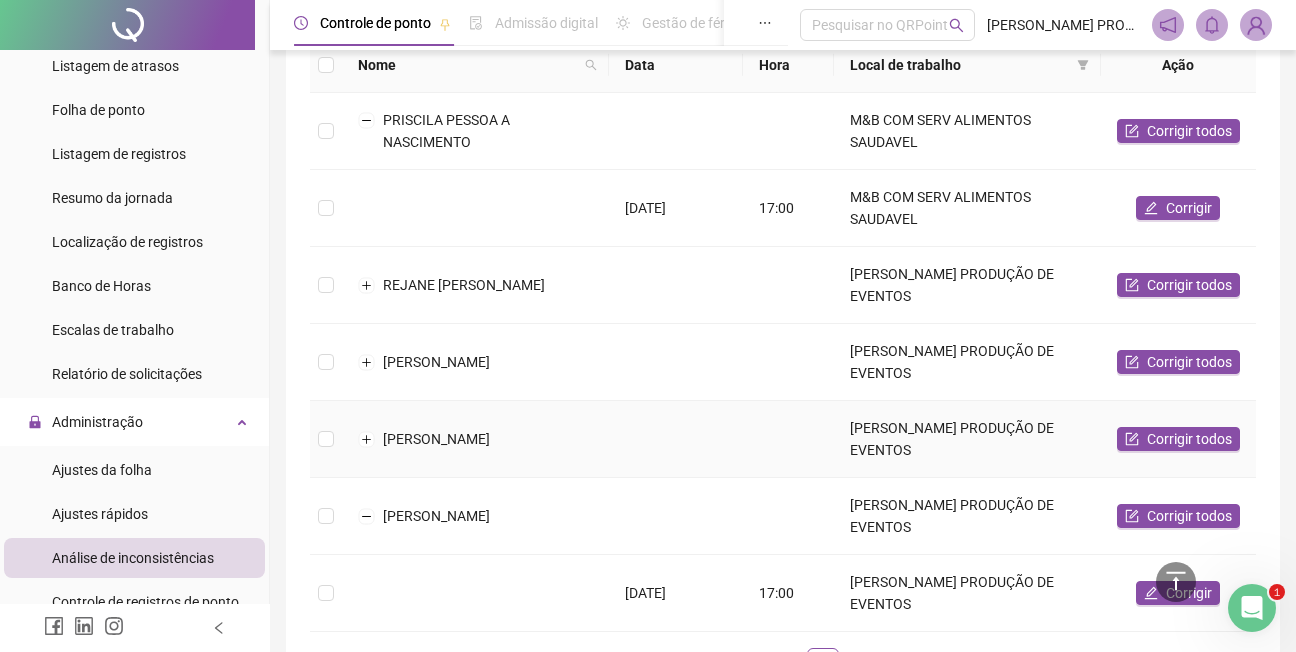 click on "[PERSON_NAME]" at bounding box center (475, 439) 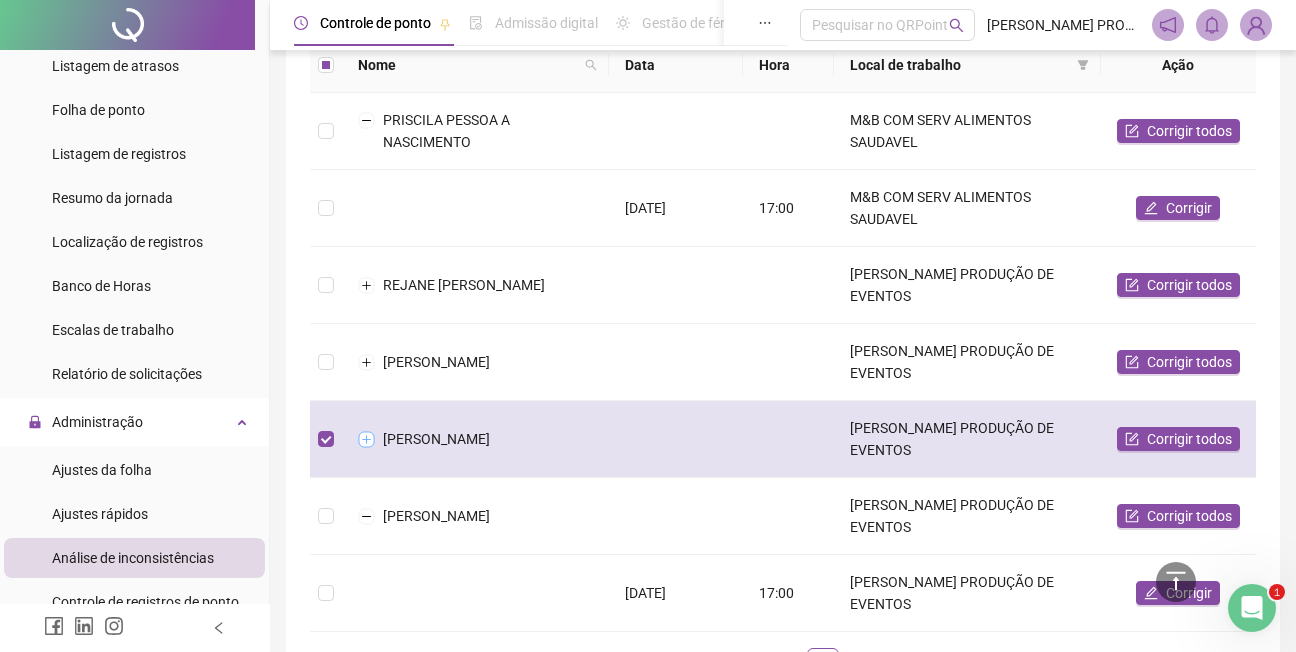 click at bounding box center [367, 439] 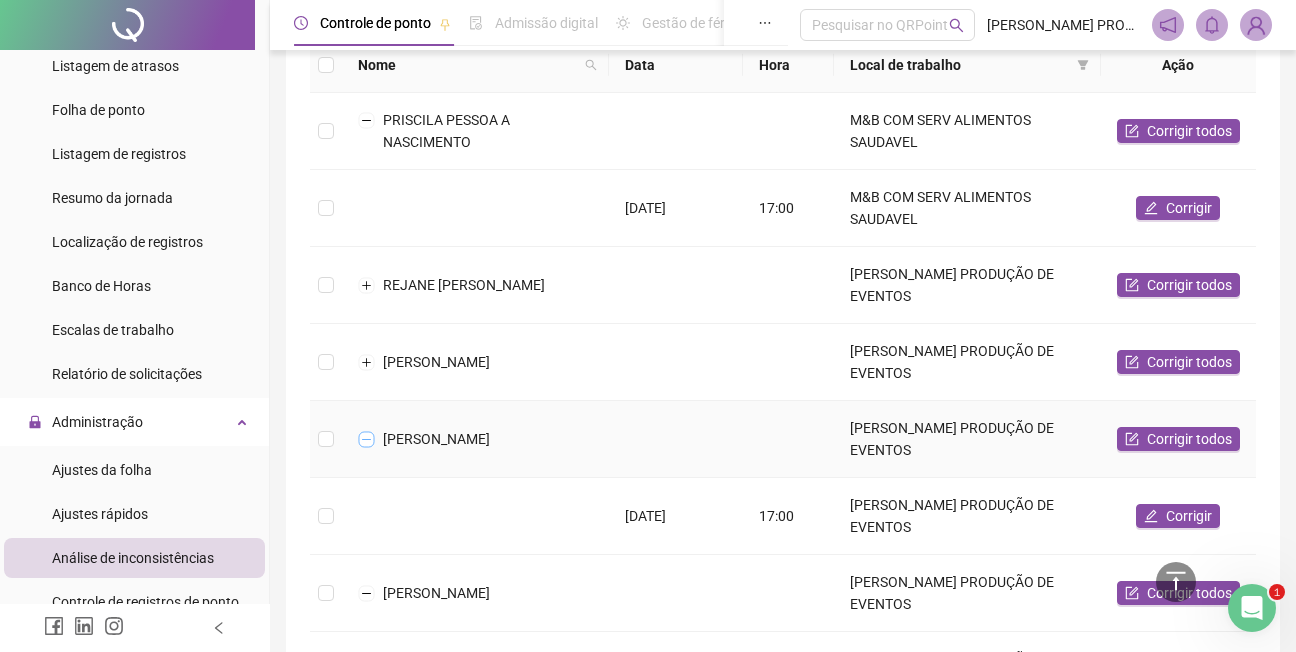 click at bounding box center (367, 439) 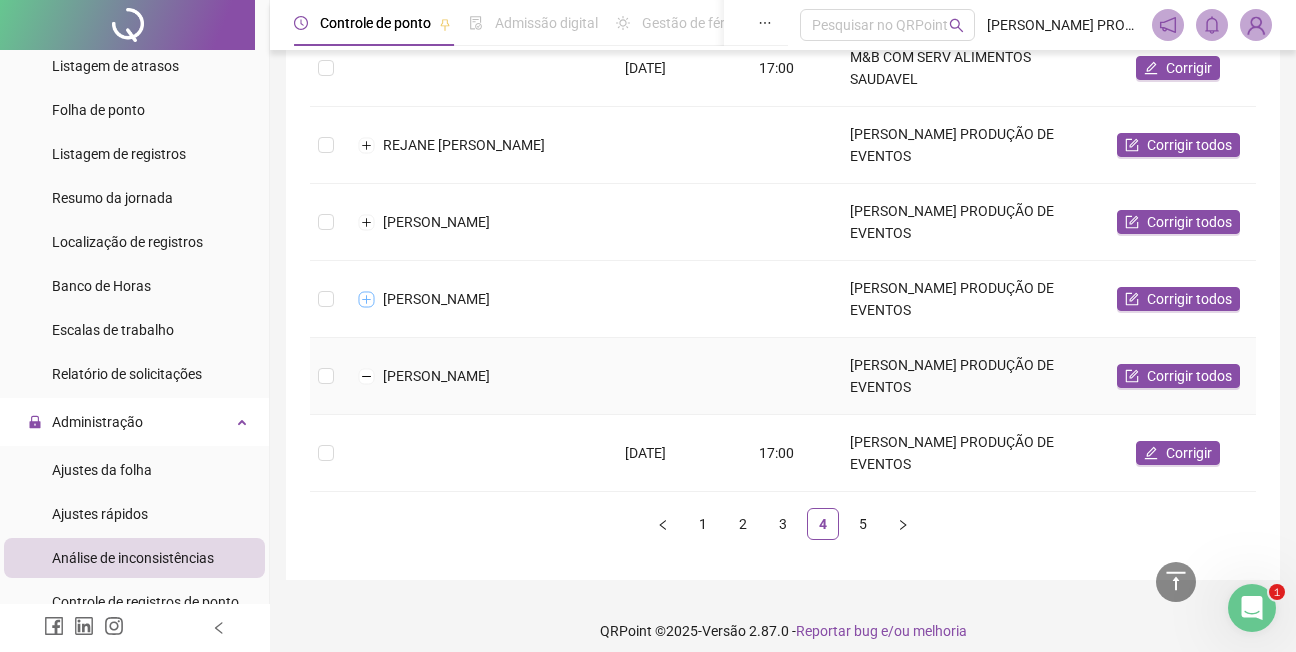 scroll, scrollTop: 411, scrollLeft: 0, axis: vertical 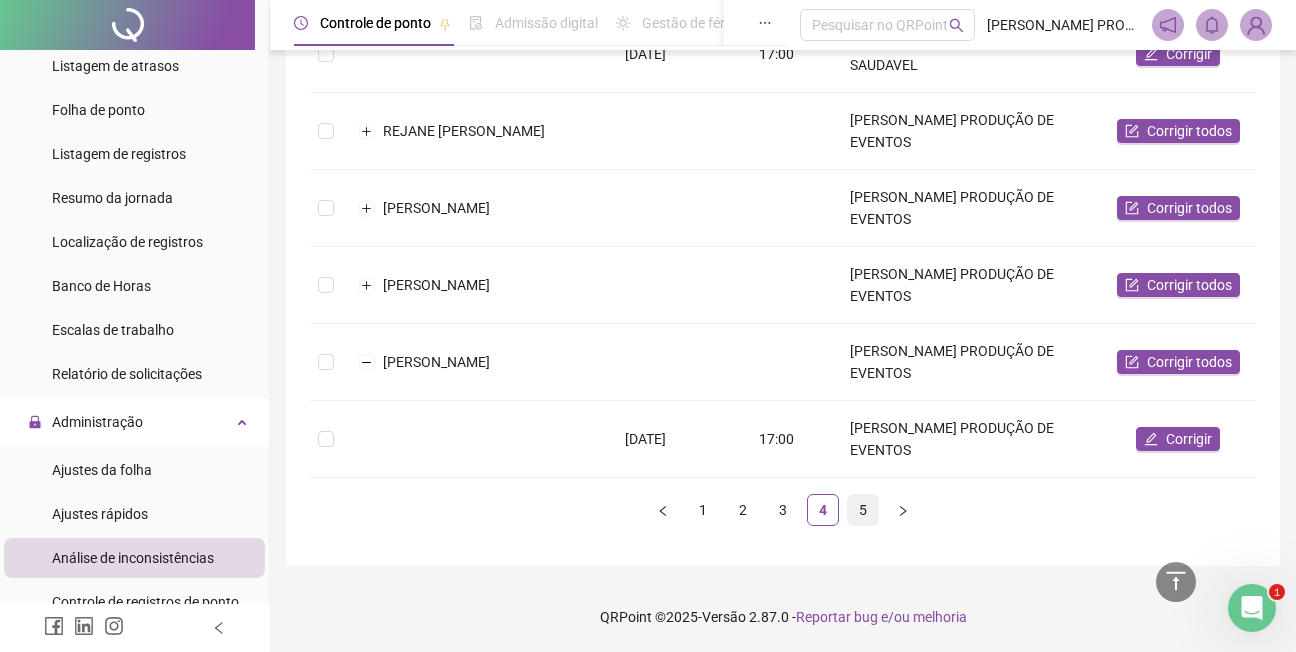 click on "5" at bounding box center [863, 510] 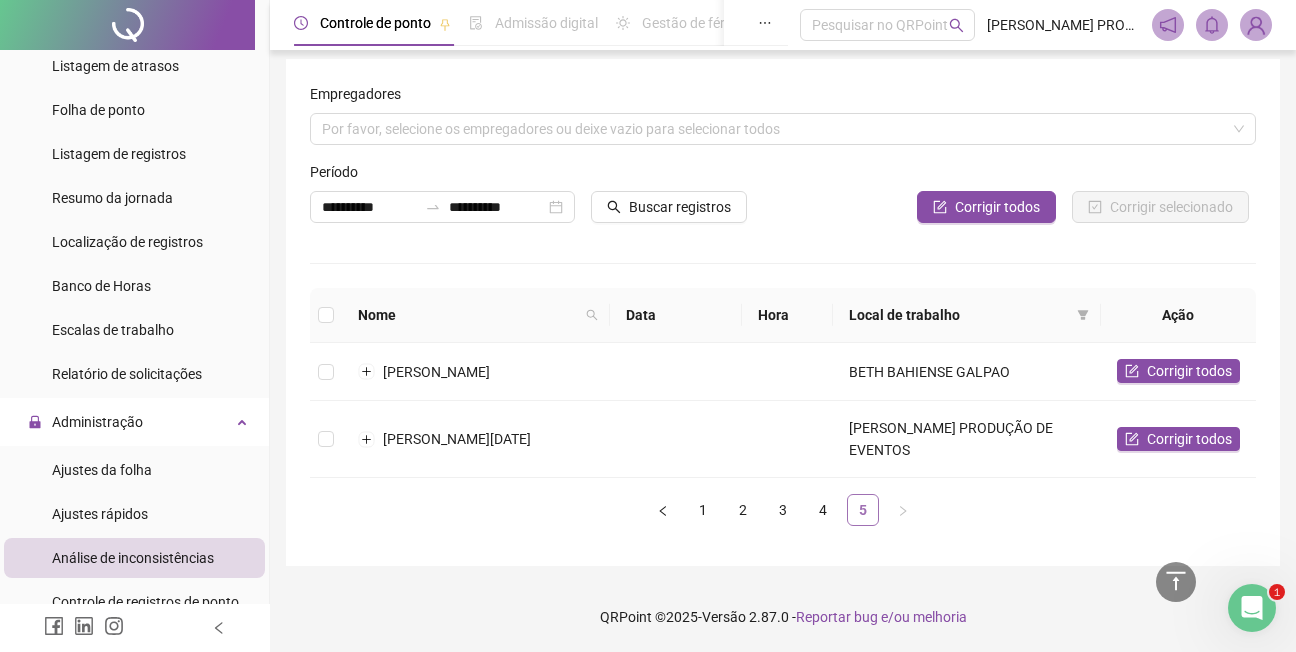 scroll, scrollTop: 7, scrollLeft: 0, axis: vertical 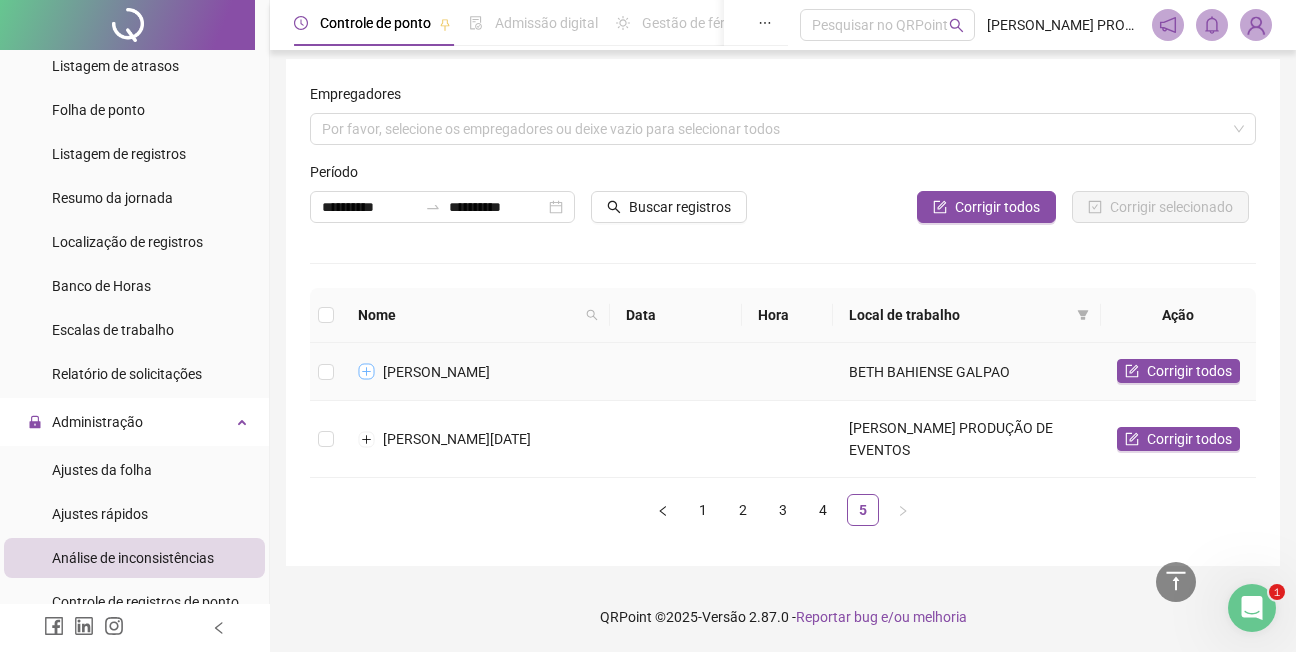 click at bounding box center (367, 372) 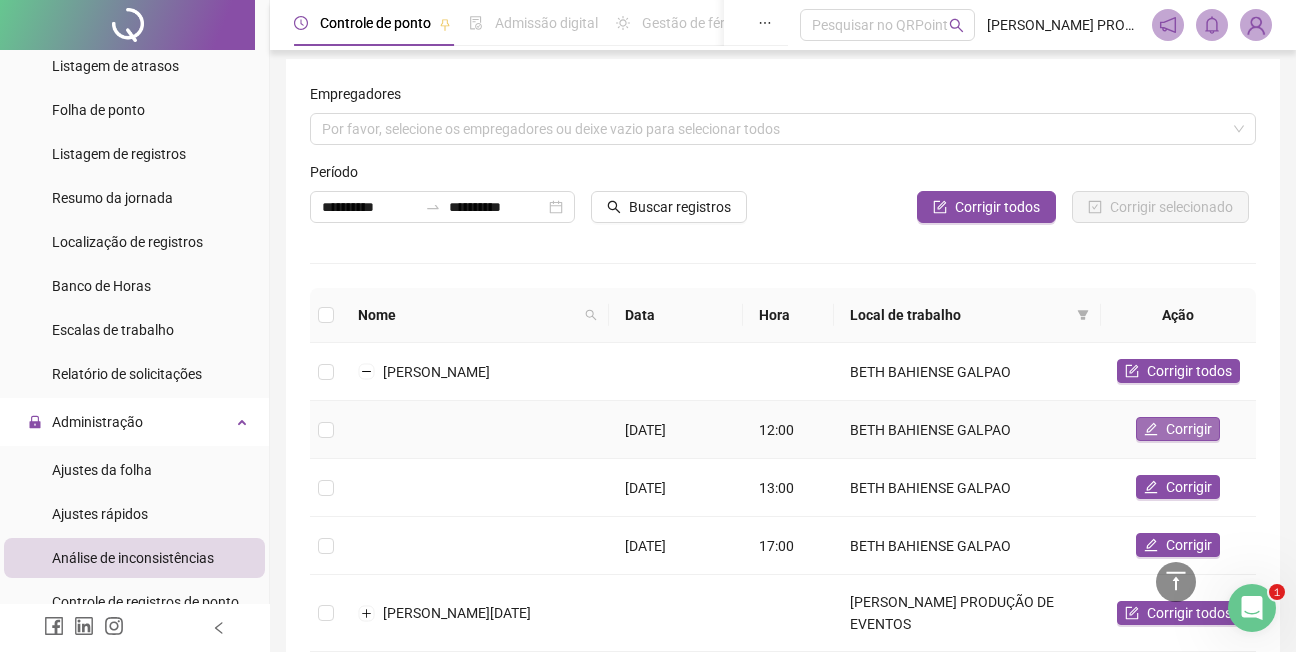 click on "Corrigir" at bounding box center (1189, 429) 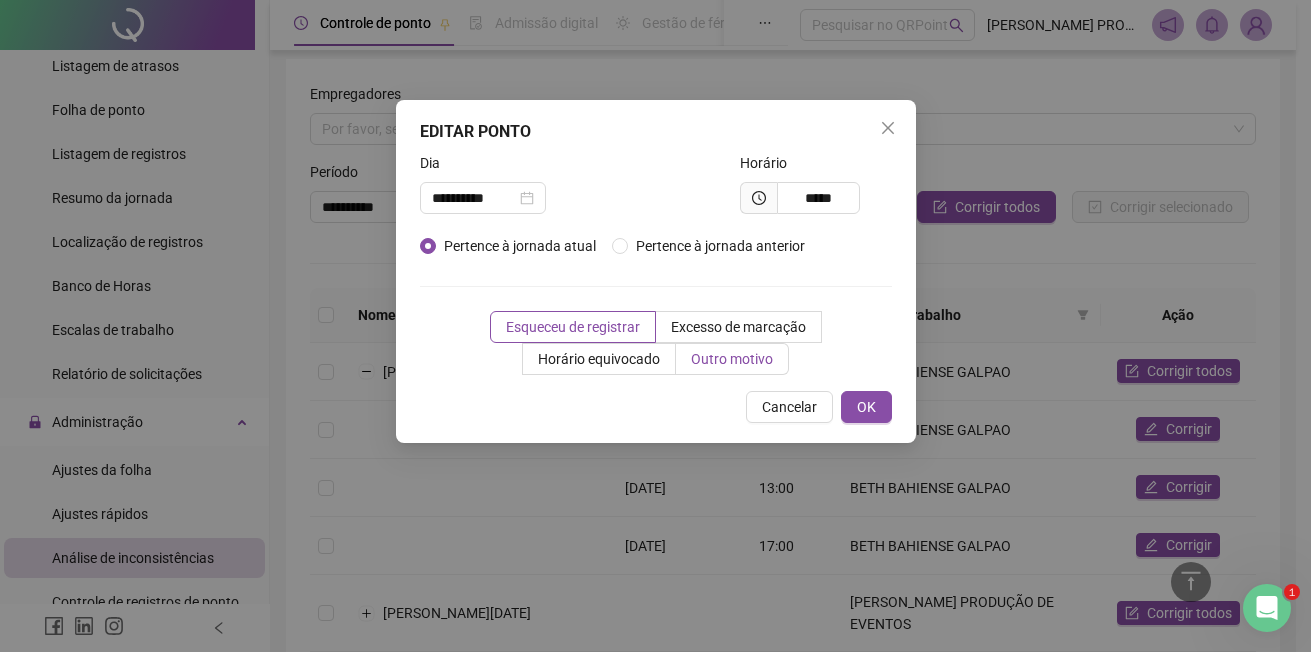 click on "Outro motivo" at bounding box center (732, 359) 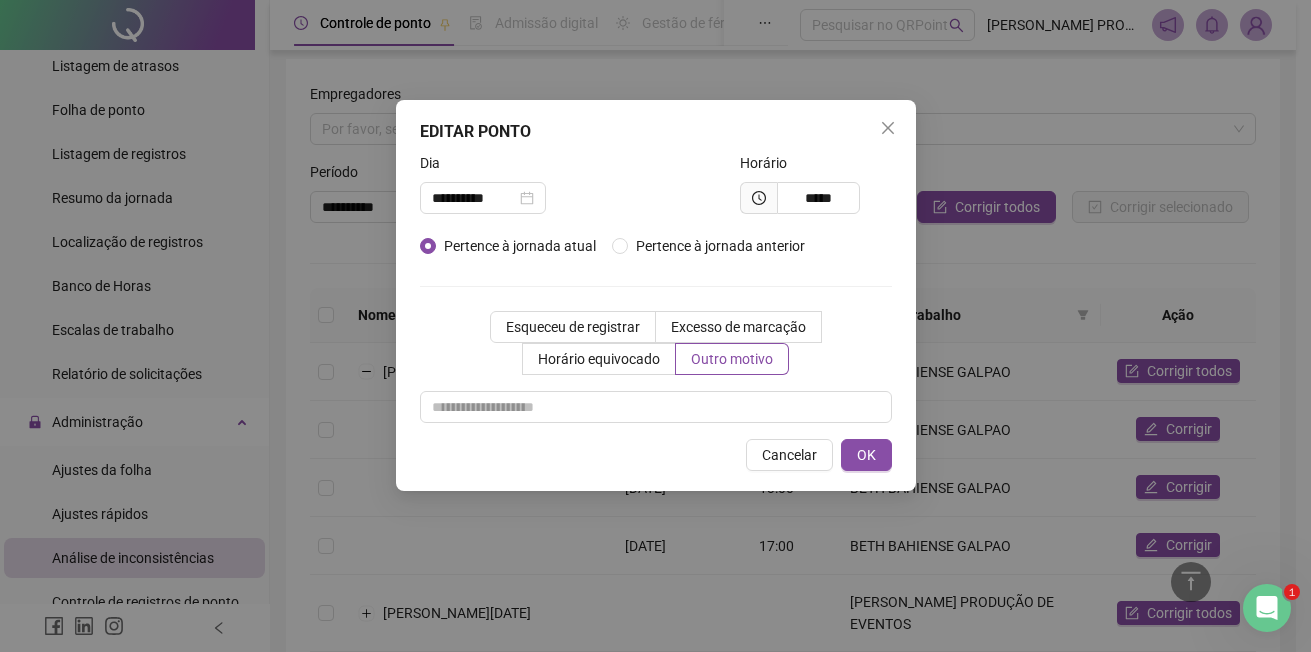 click on "**********" at bounding box center (656, 295) 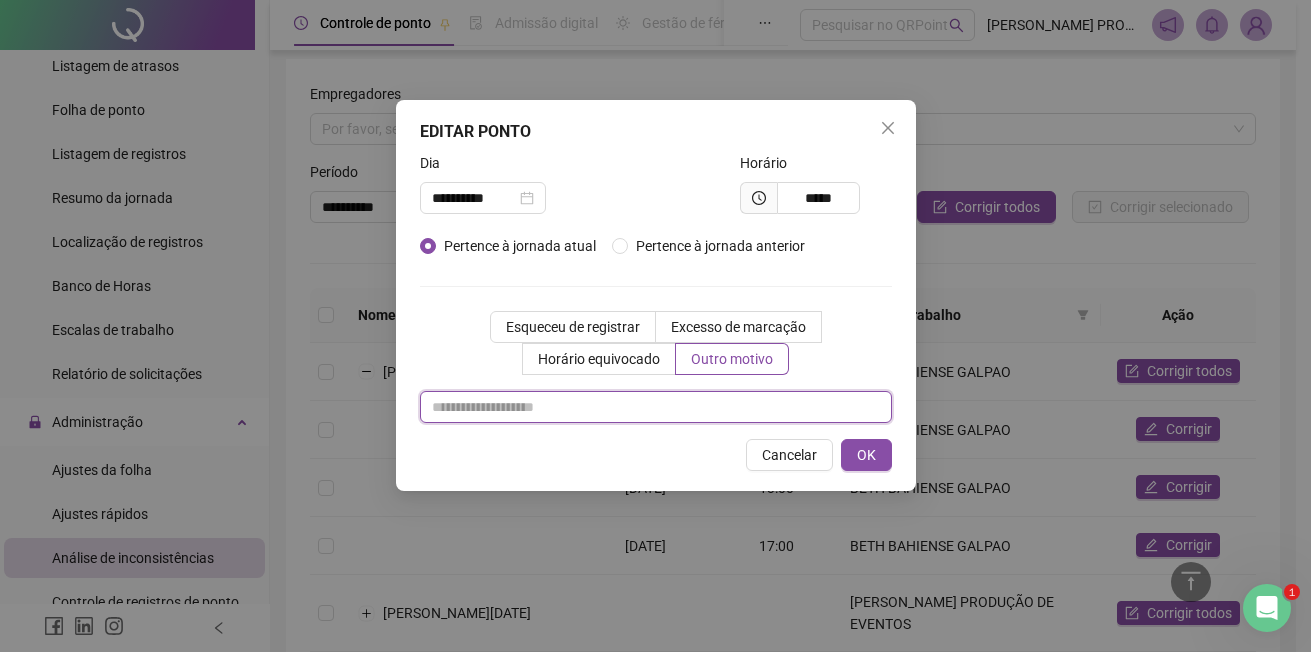 click at bounding box center (656, 407) 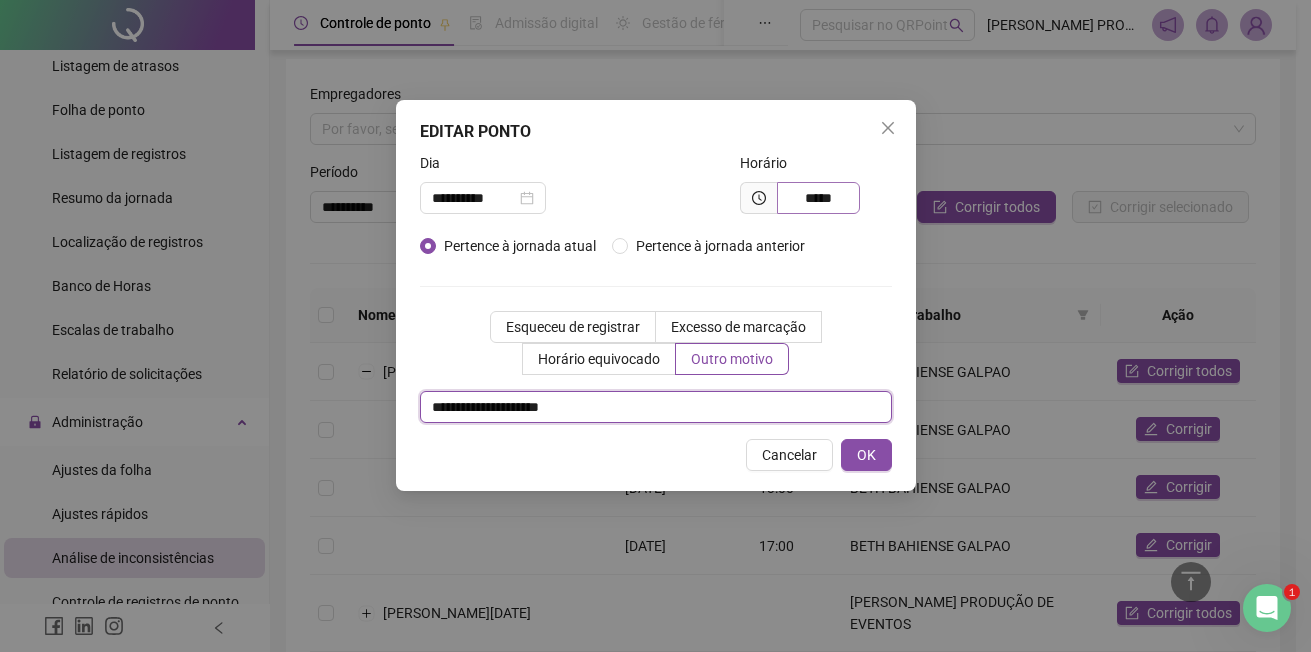 type on "**********" 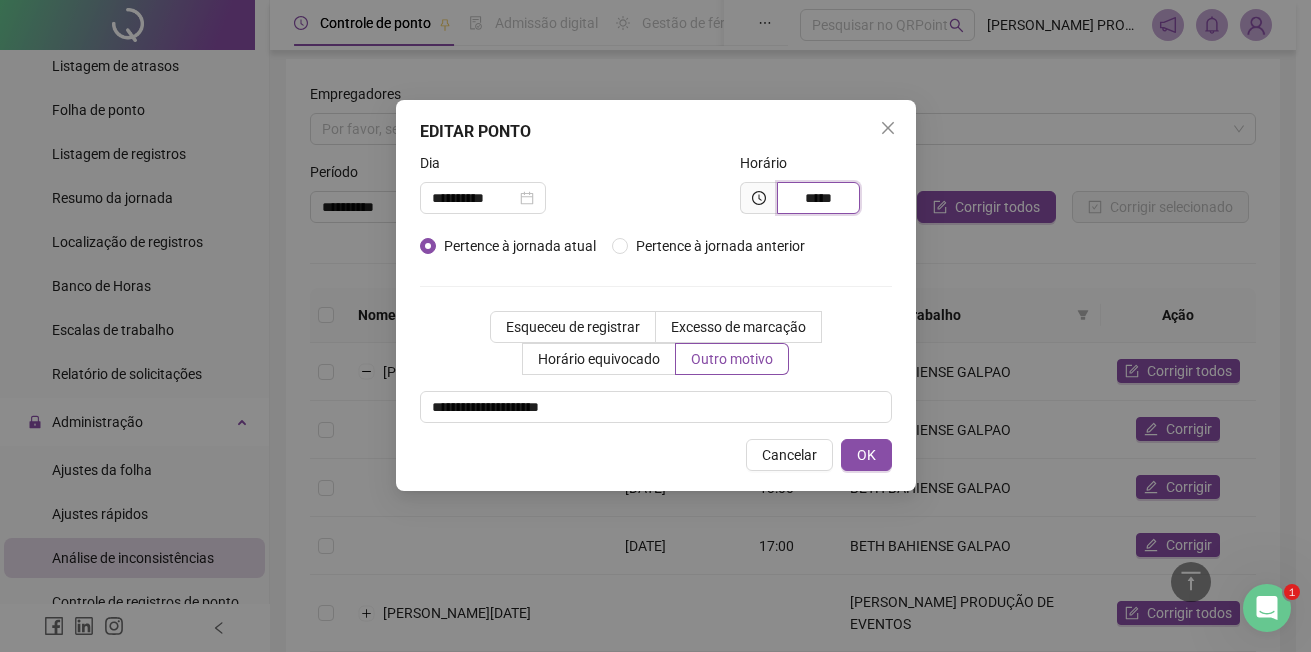 click on "*****" at bounding box center [818, 198] 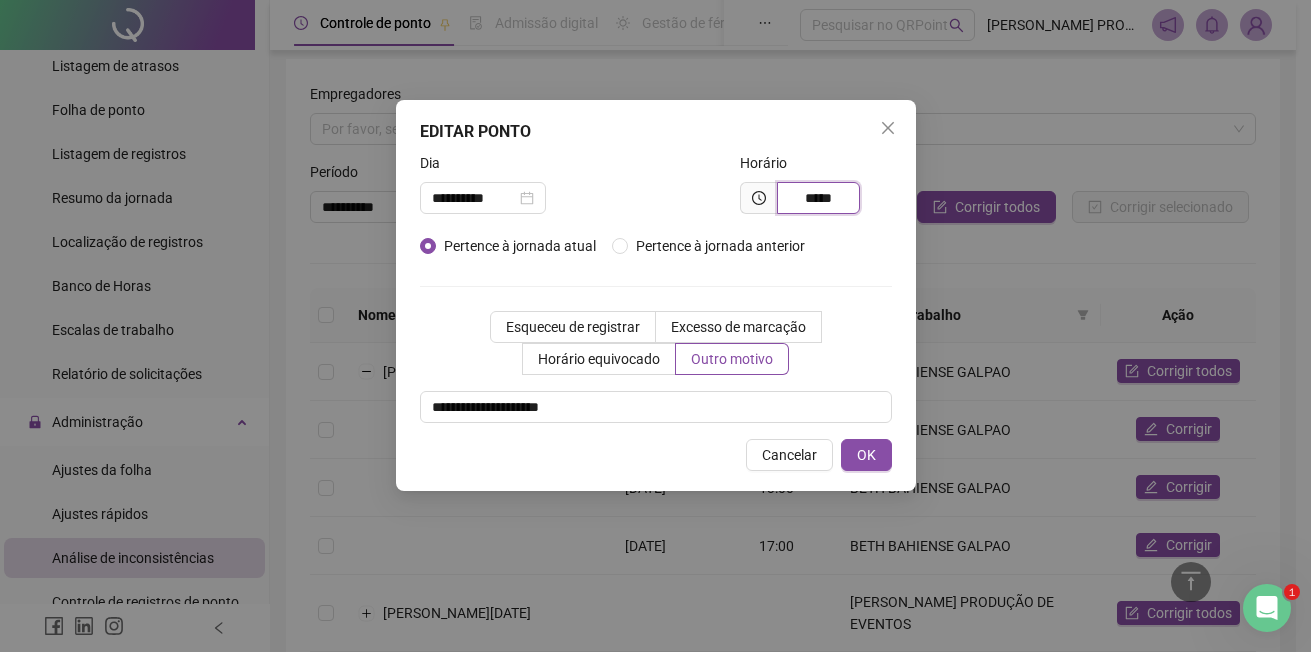 click on "*****" at bounding box center [818, 198] 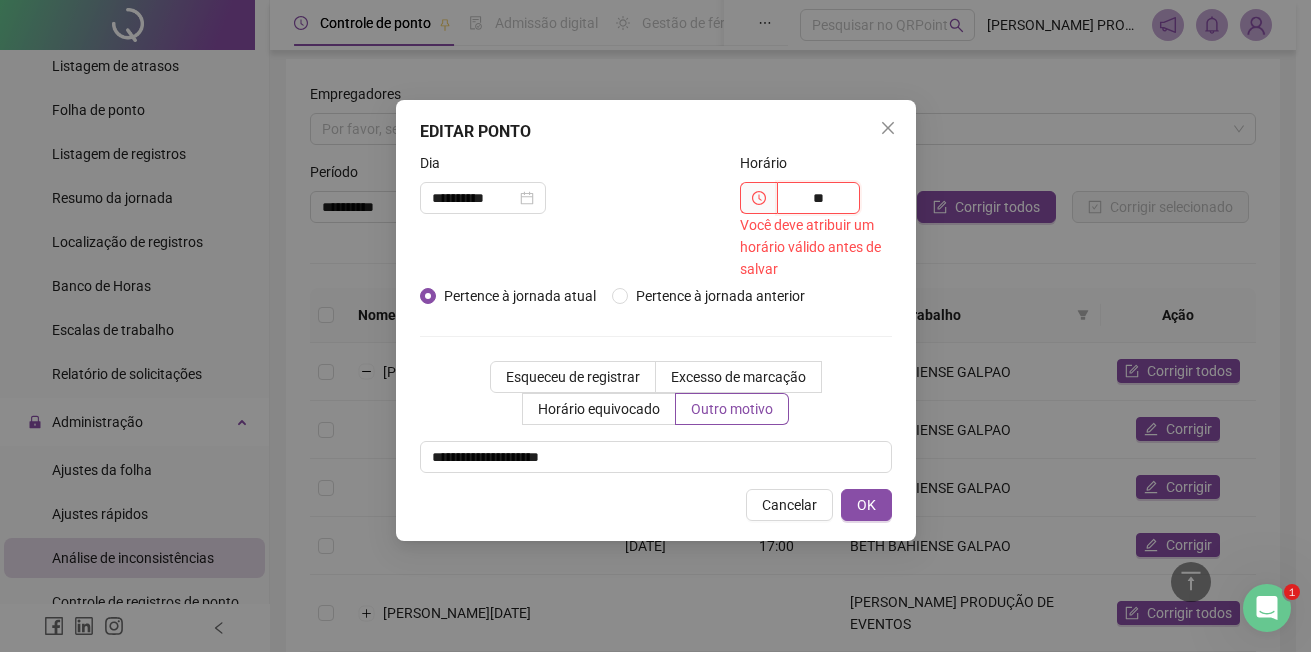 type on "*" 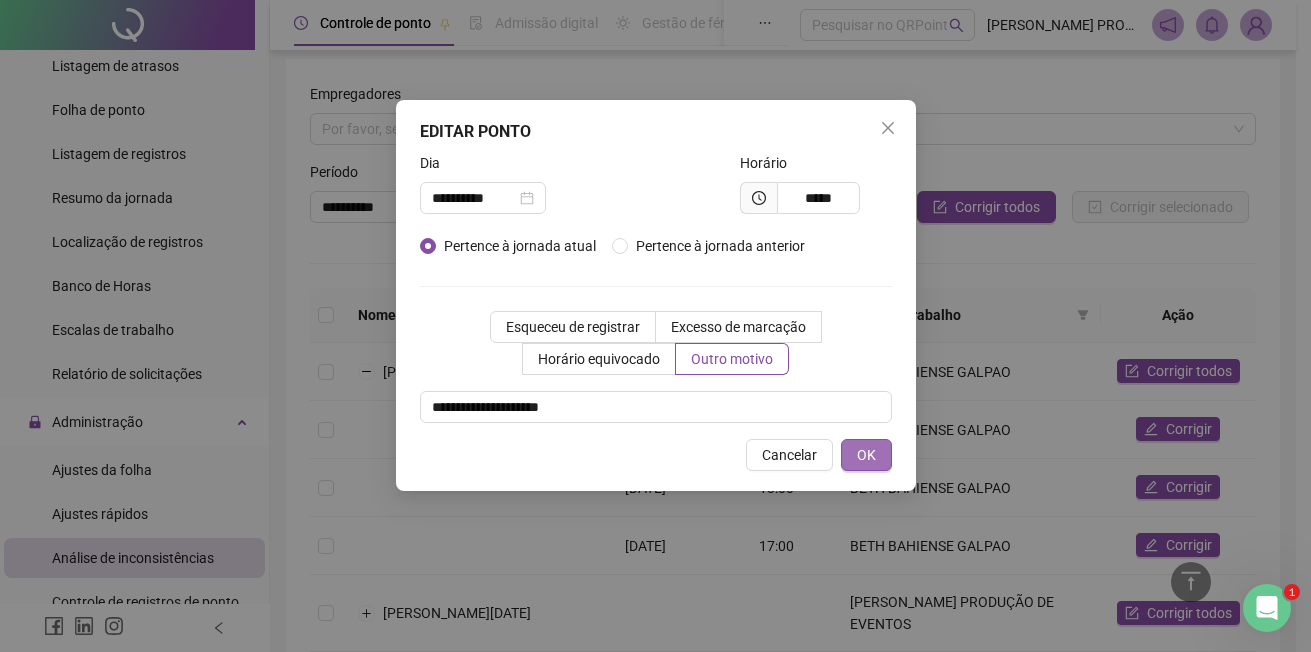 click on "OK" at bounding box center [866, 455] 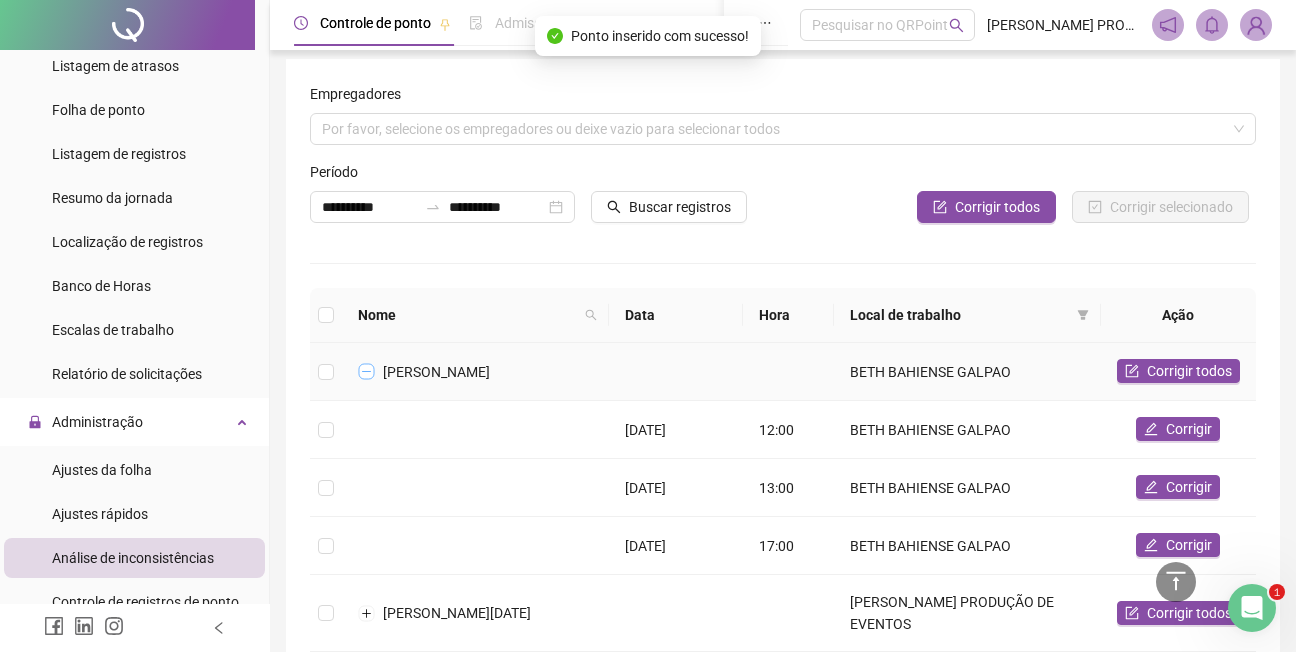 click at bounding box center (367, 372) 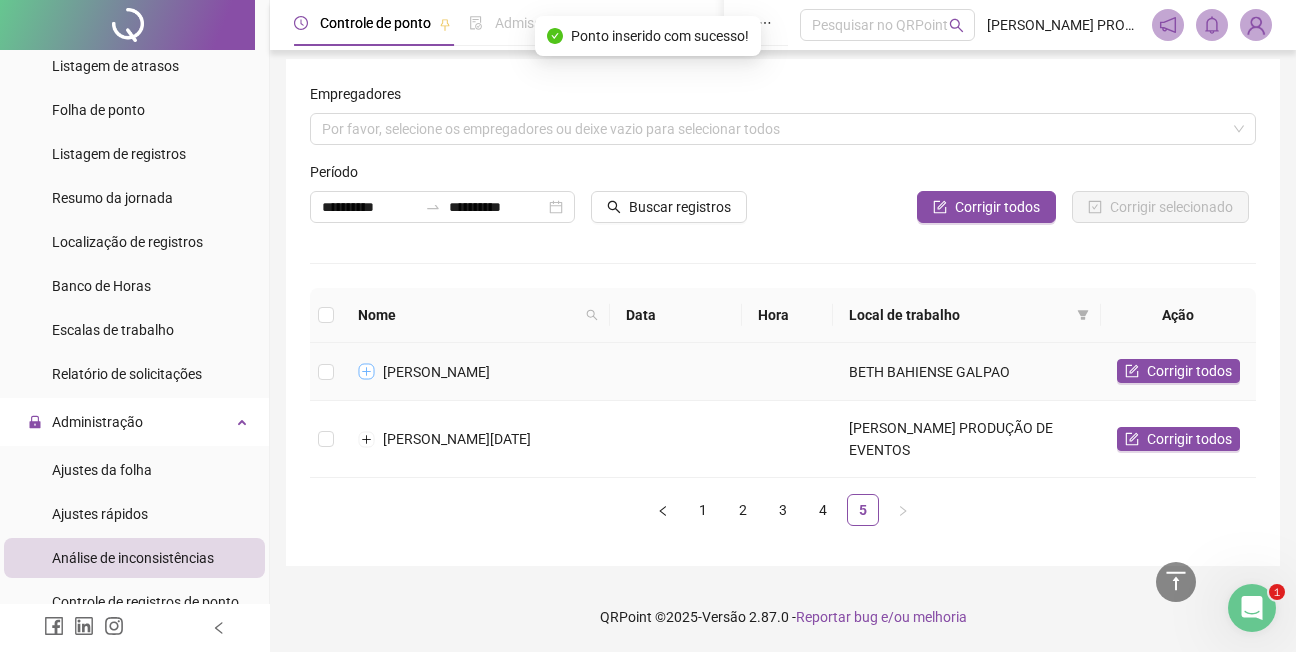 click at bounding box center [367, 372] 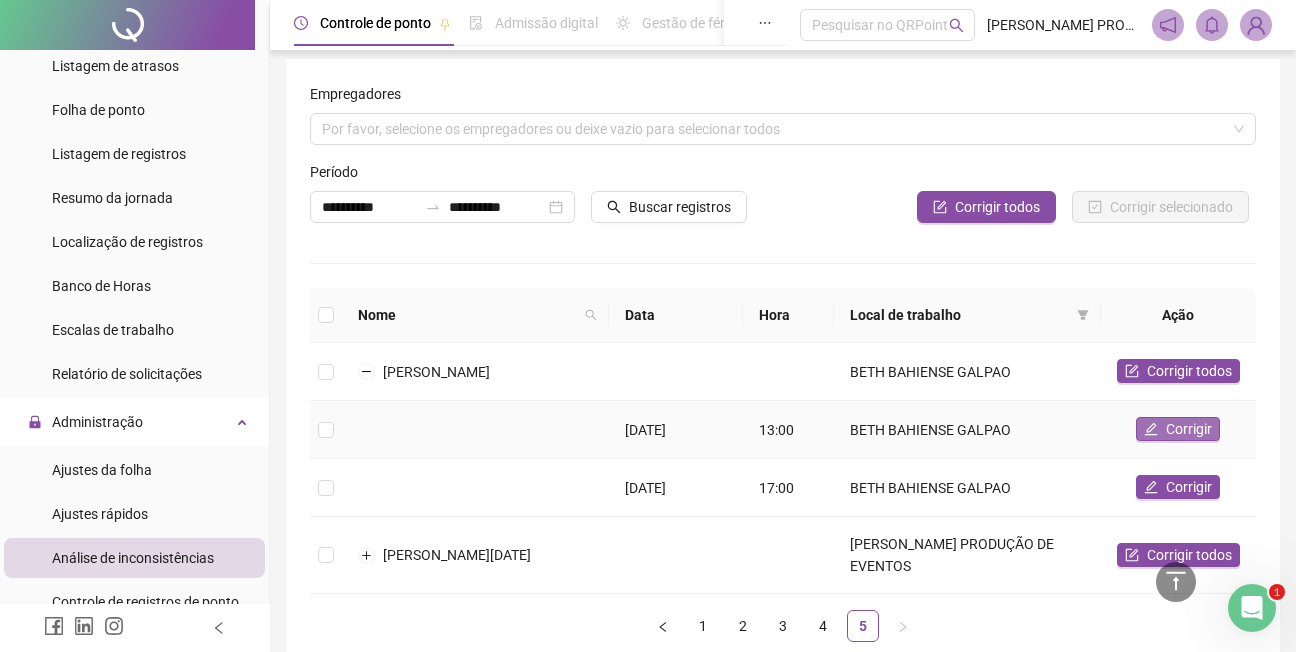 click on "Corrigir" at bounding box center [1189, 429] 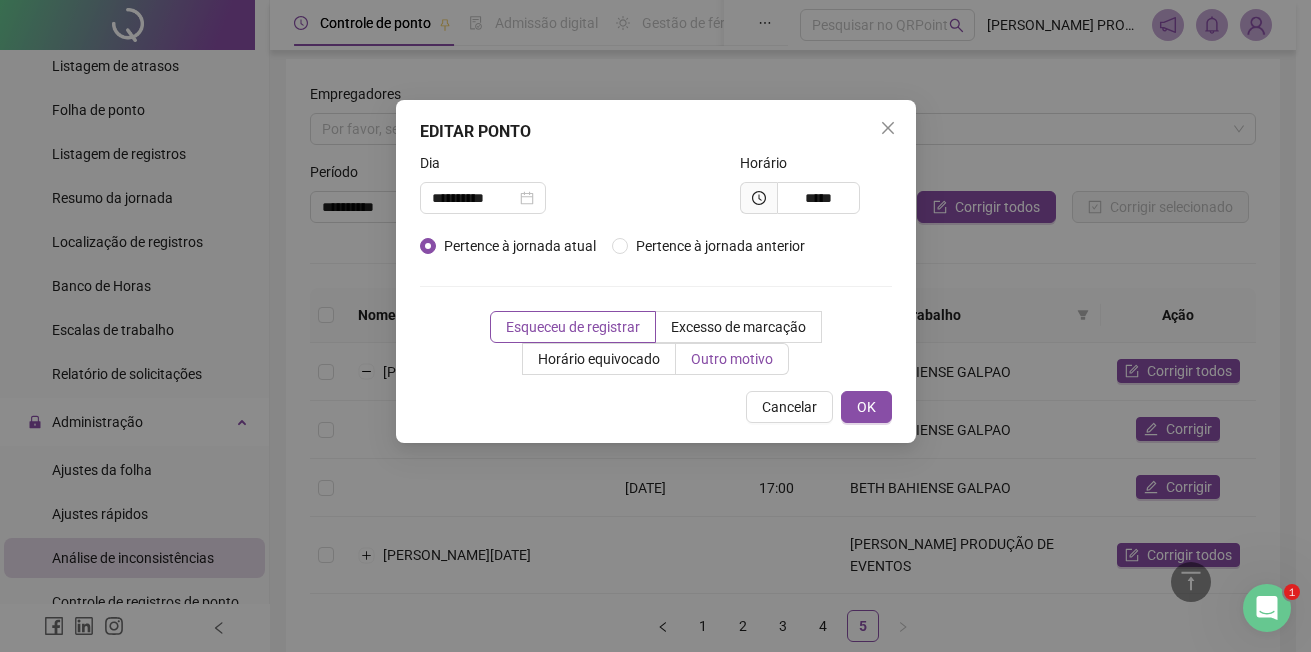 click on "Outro motivo" at bounding box center (732, 359) 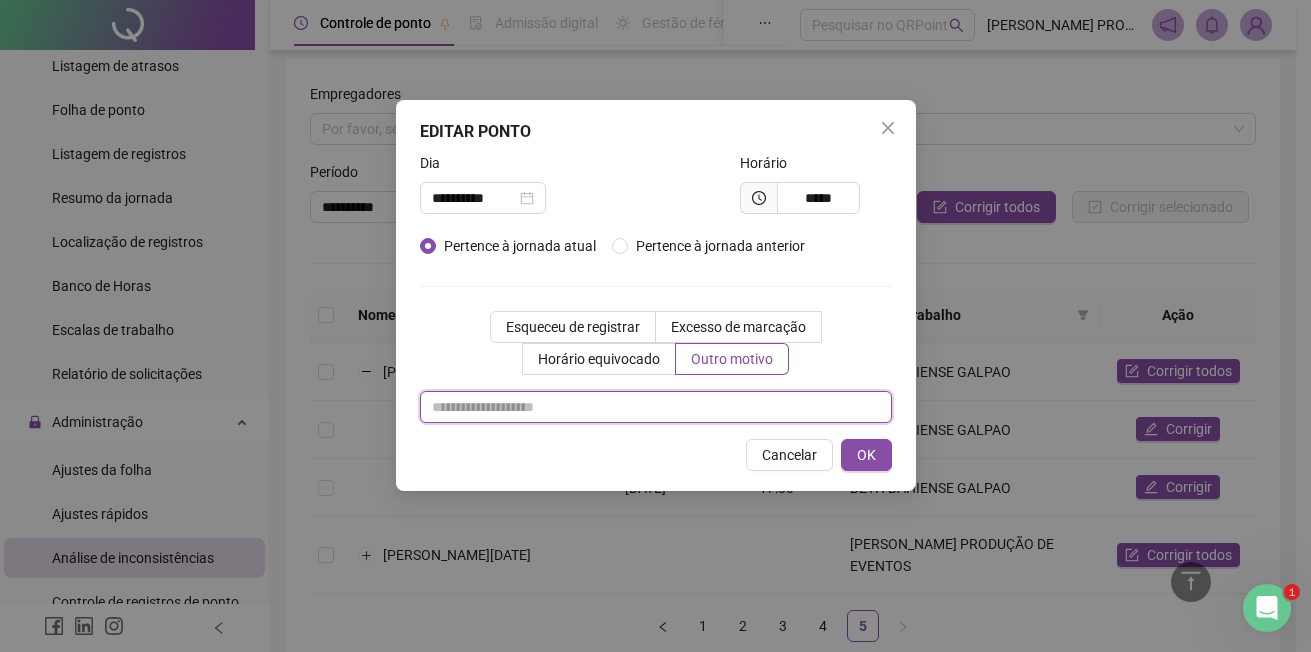 click at bounding box center [656, 407] 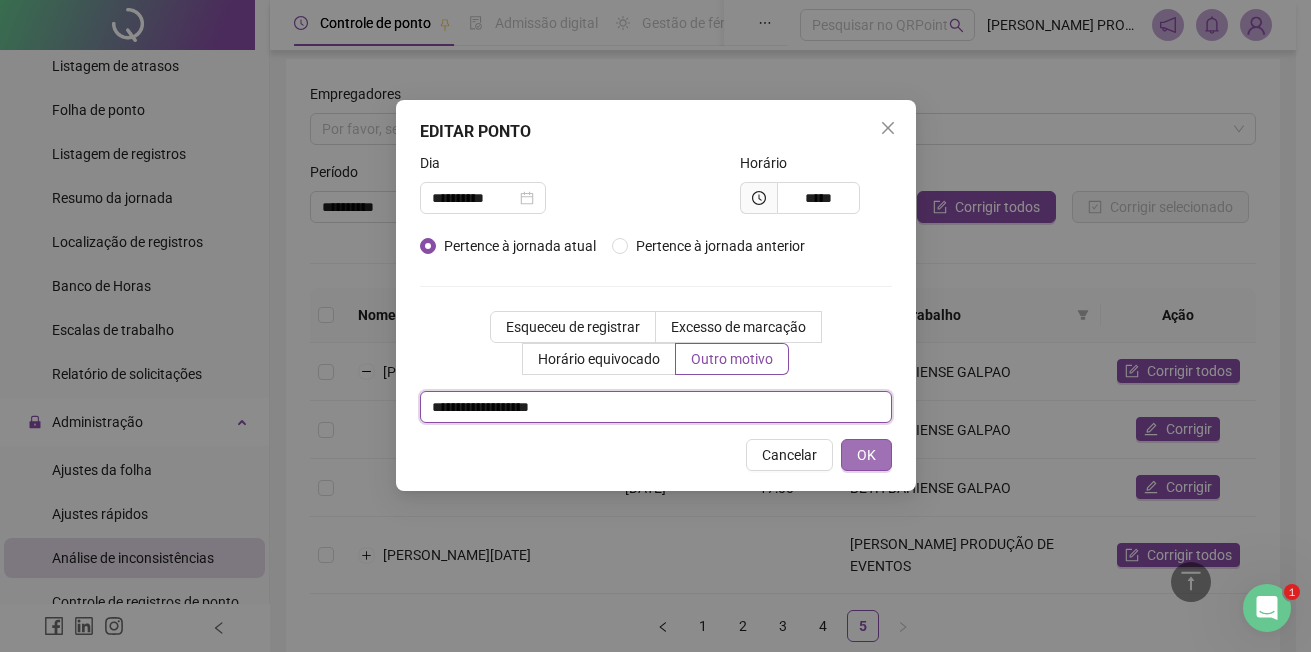 type on "**********" 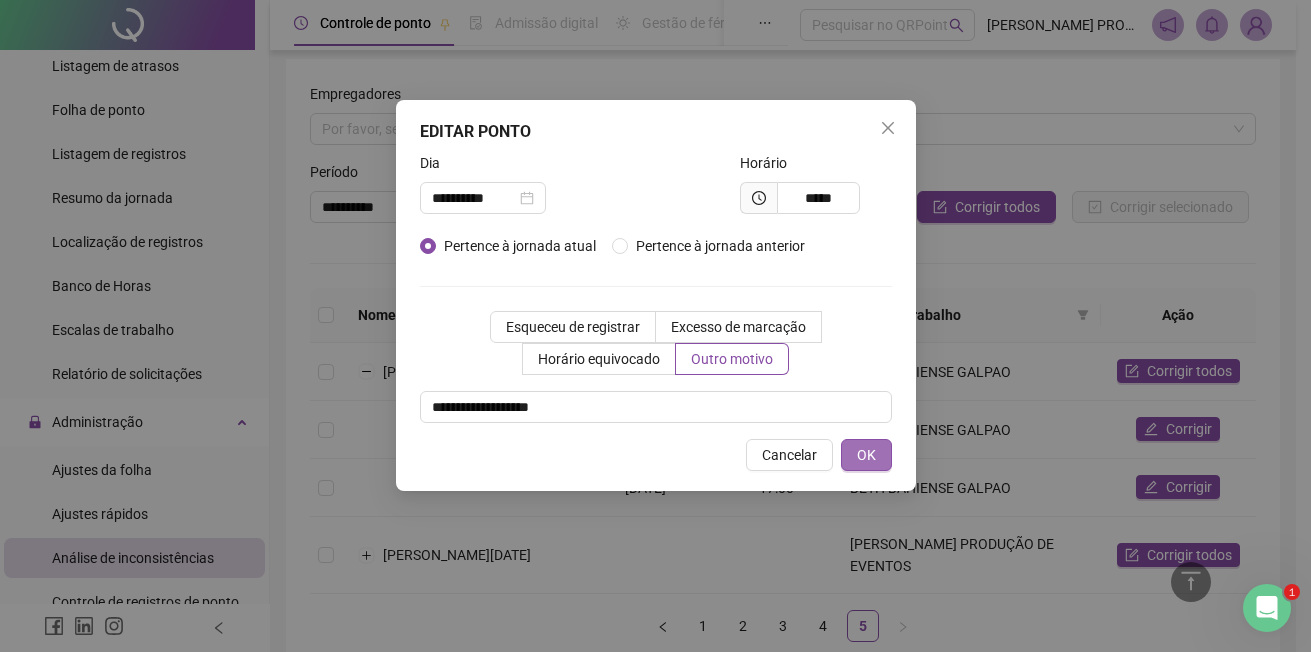 click on "OK" at bounding box center [866, 455] 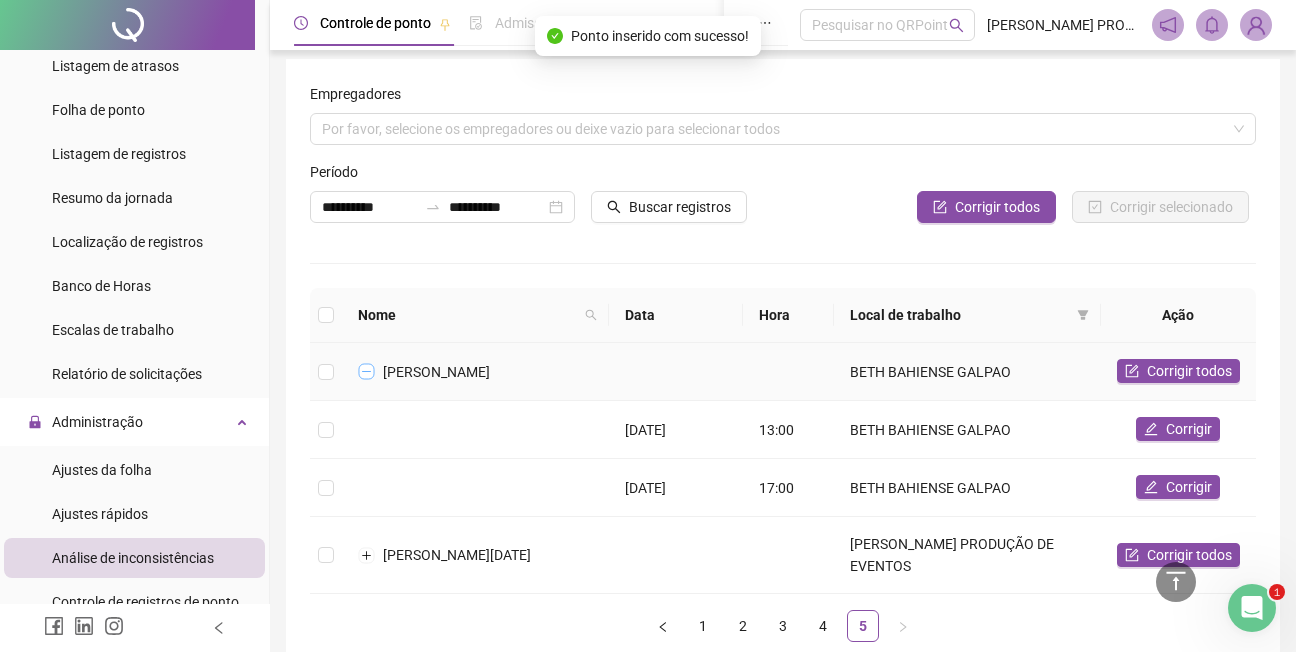 click at bounding box center [367, 372] 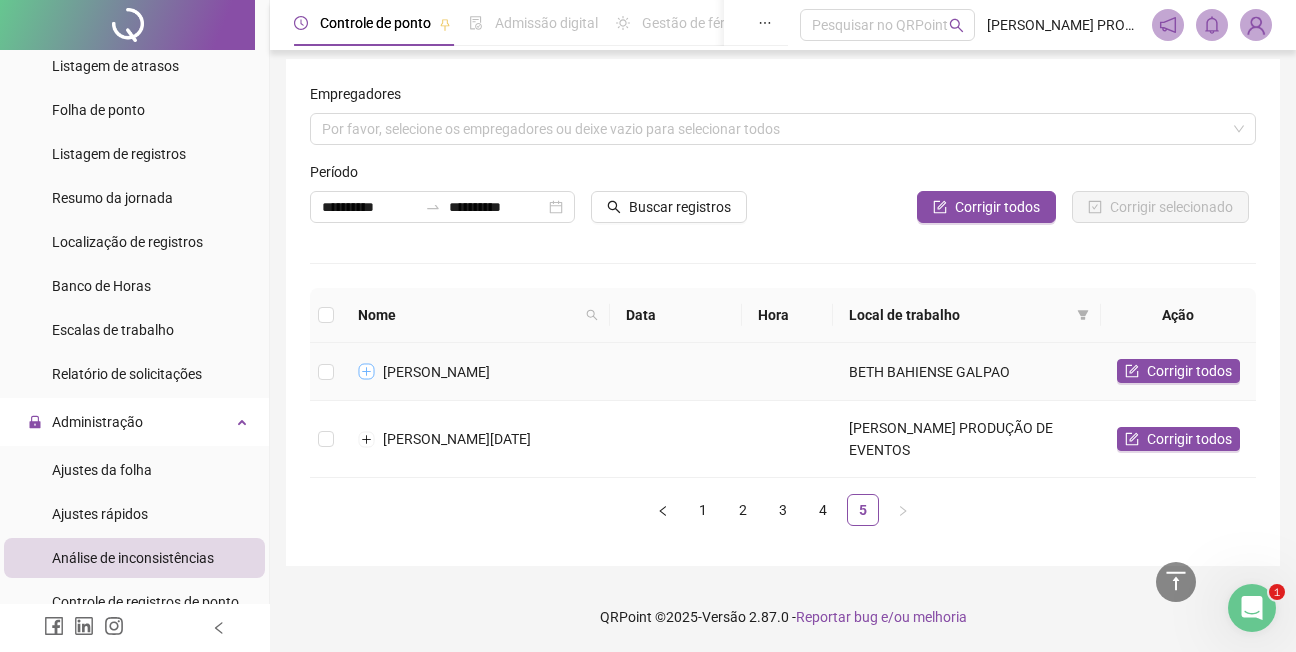 click at bounding box center [367, 372] 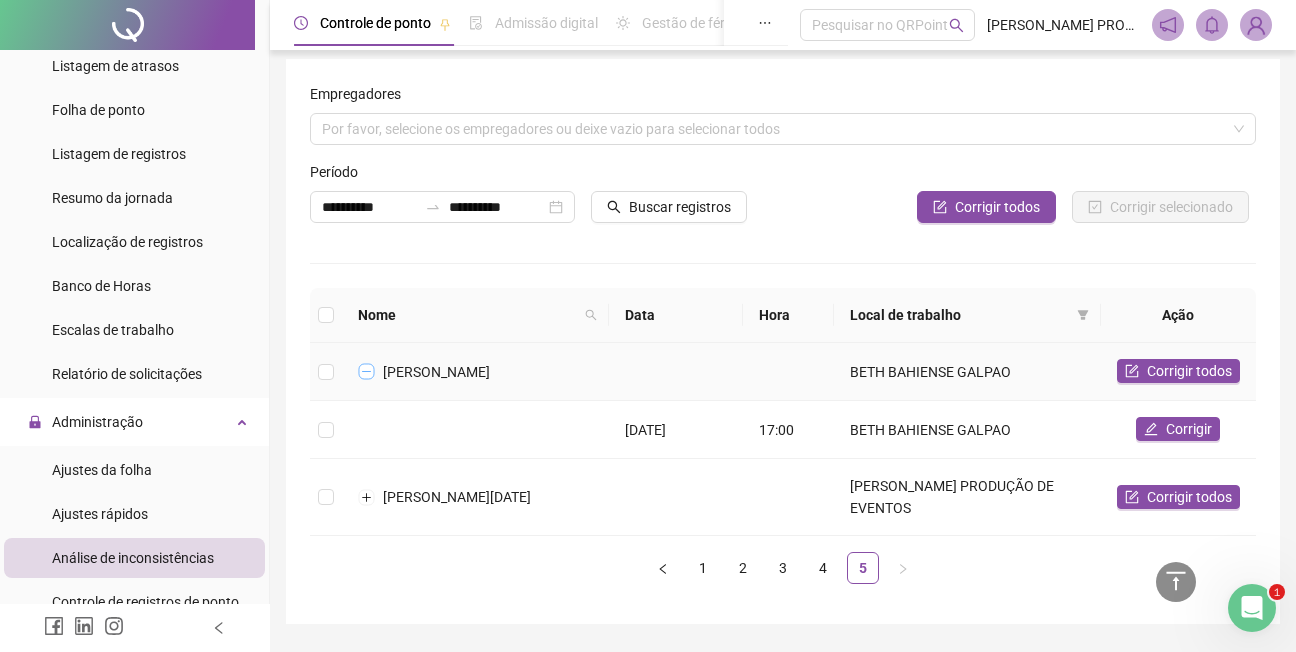 click at bounding box center [367, 372] 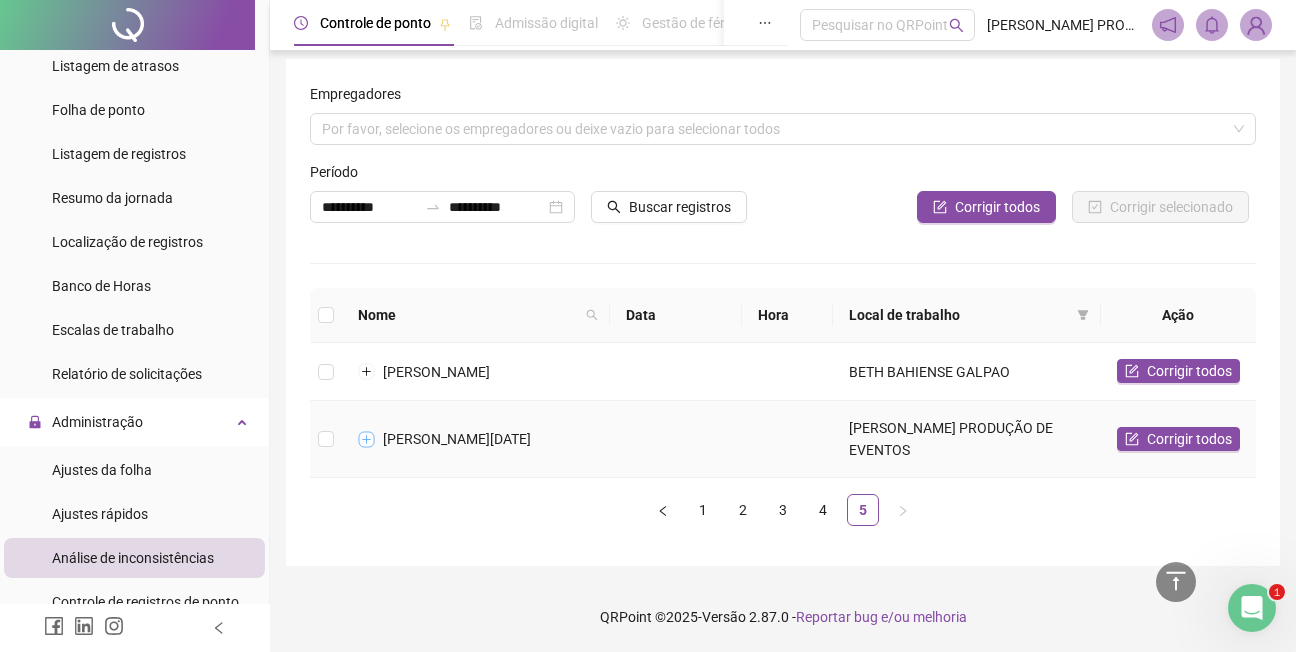 click at bounding box center [367, 439] 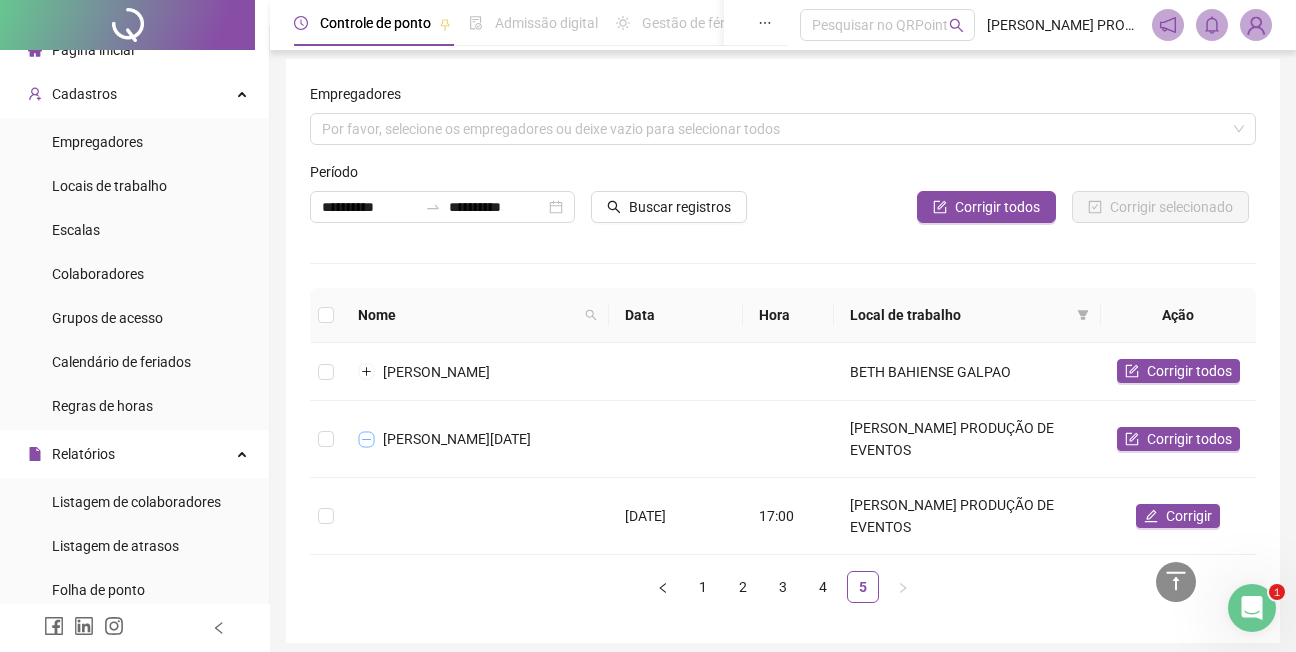 scroll, scrollTop: 0, scrollLeft: 0, axis: both 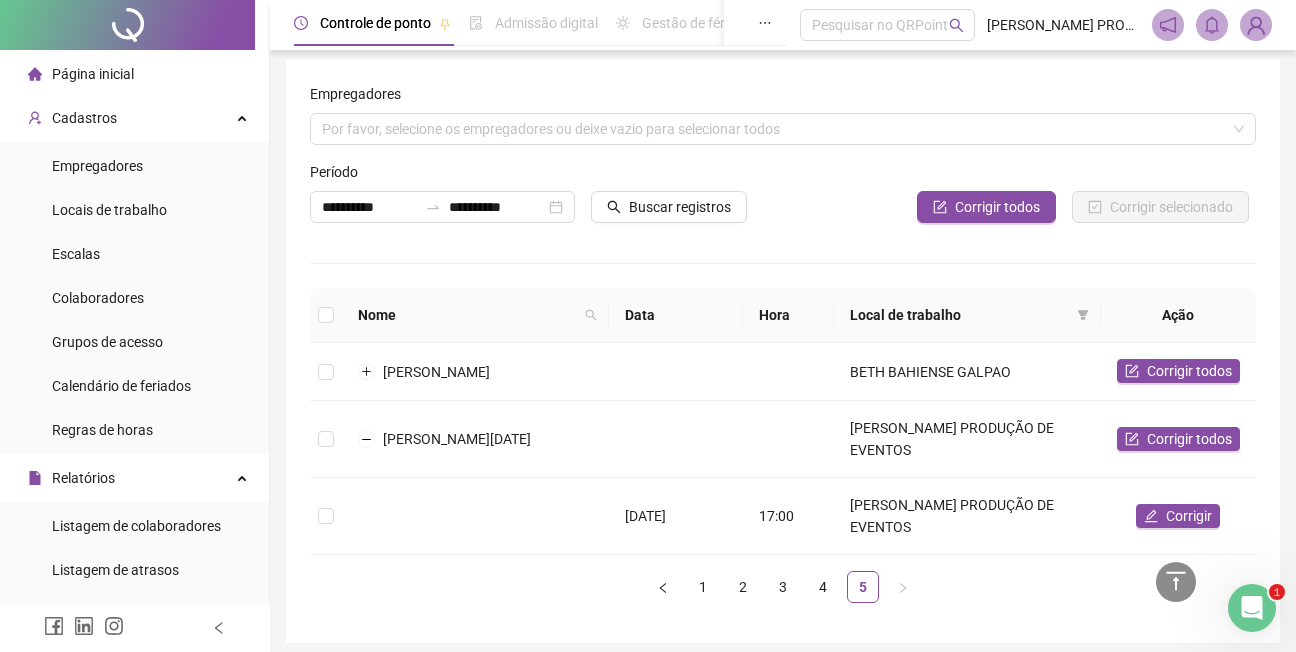 click on "Página inicial" at bounding box center [93, 74] 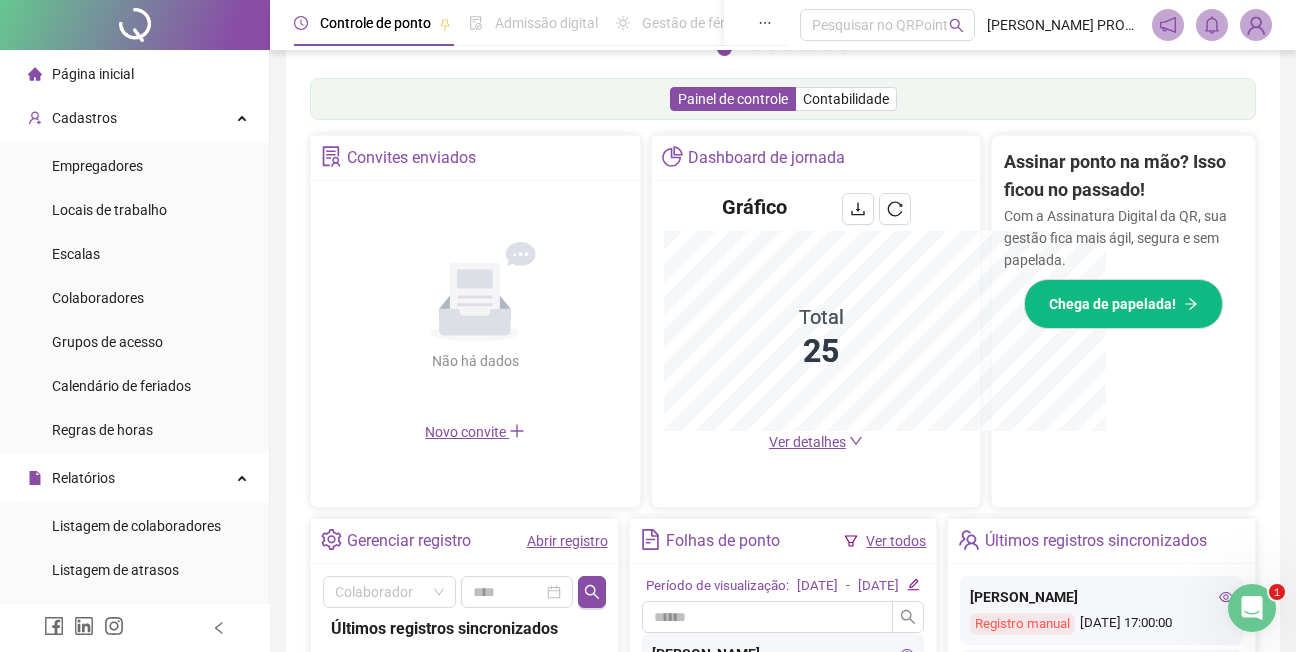 scroll, scrollTop: 602, scrollLeft: 0, axis: vertical 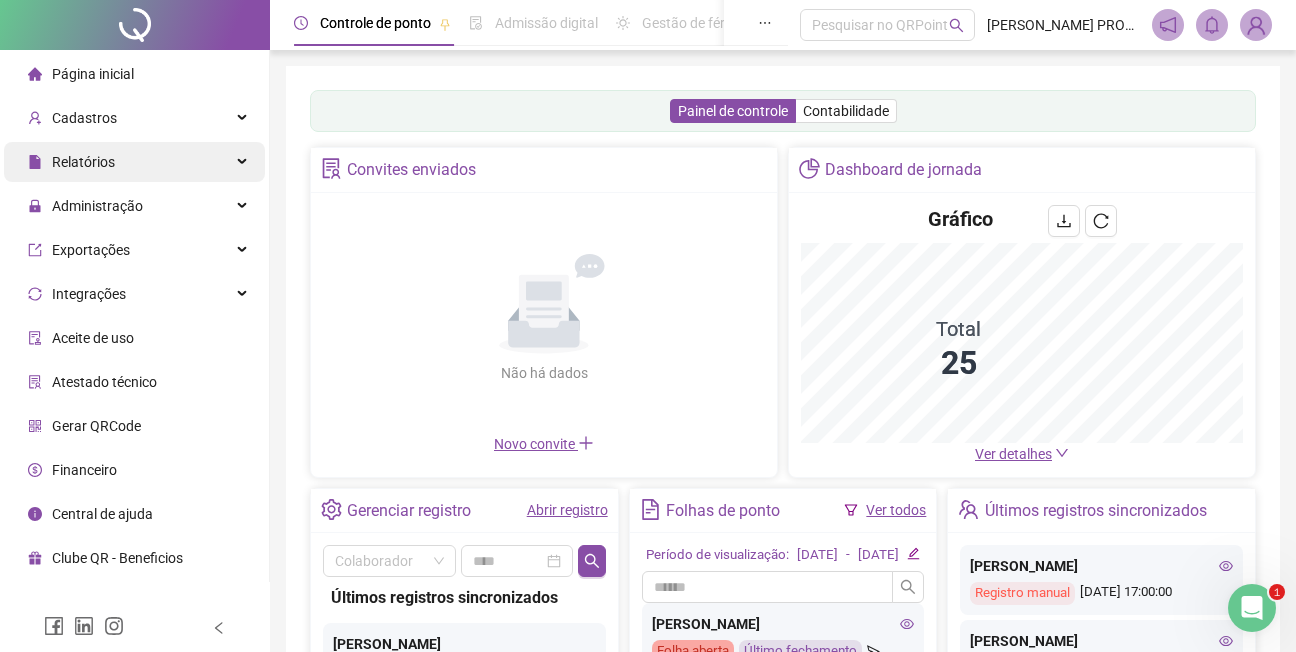 click on "Relatórios" at bounding box center [83, 162] 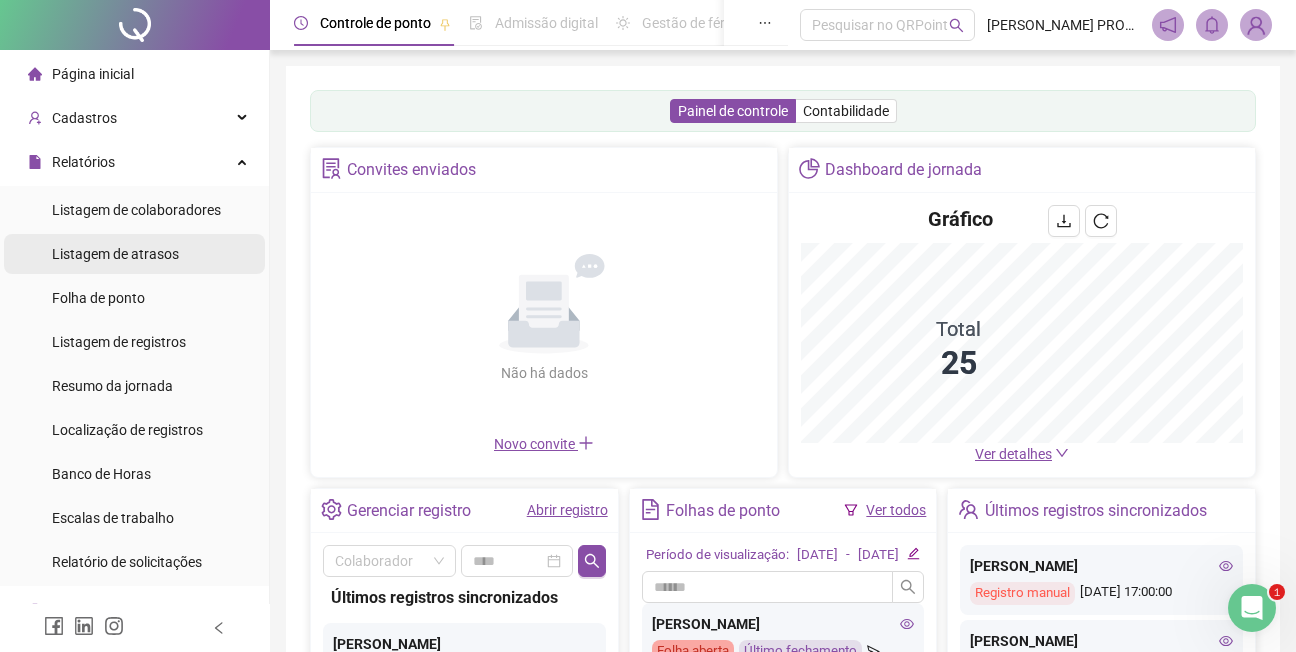 click on "Listagem de atrasos" at bounding box center (115, 254) 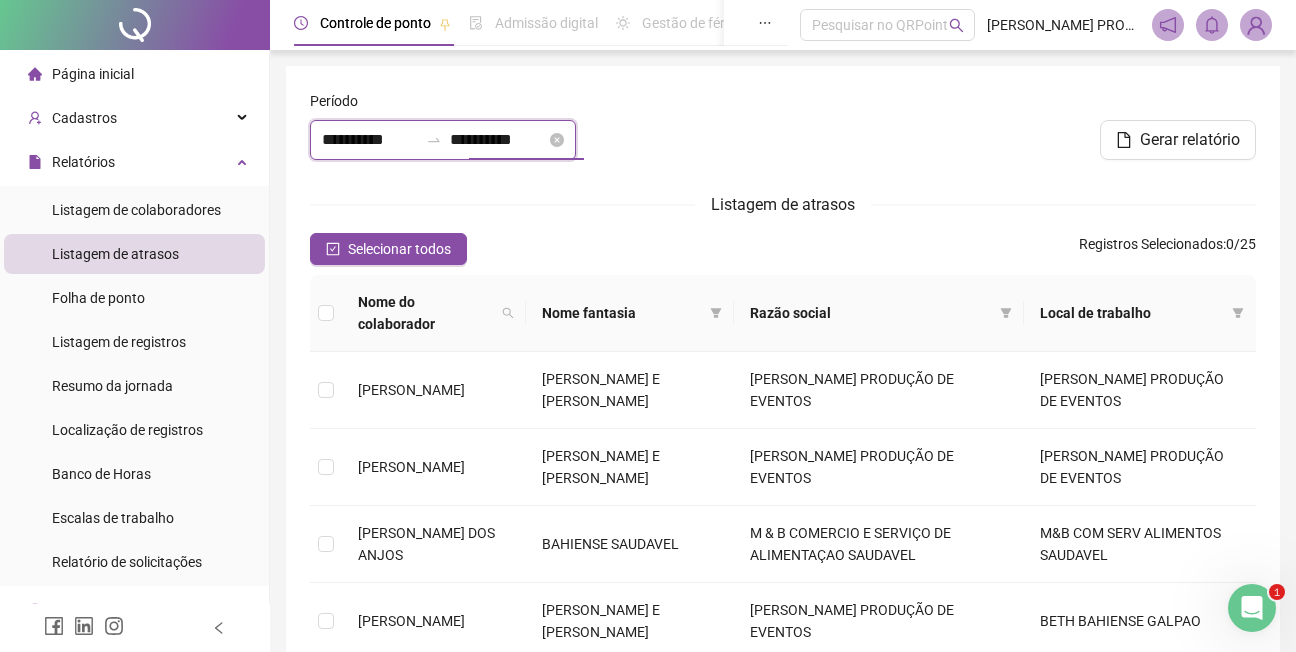 drag, startPoint x: 509, startPoint y: 140, endPoint x: 578, endPoint y: 141, distance: 69.00725 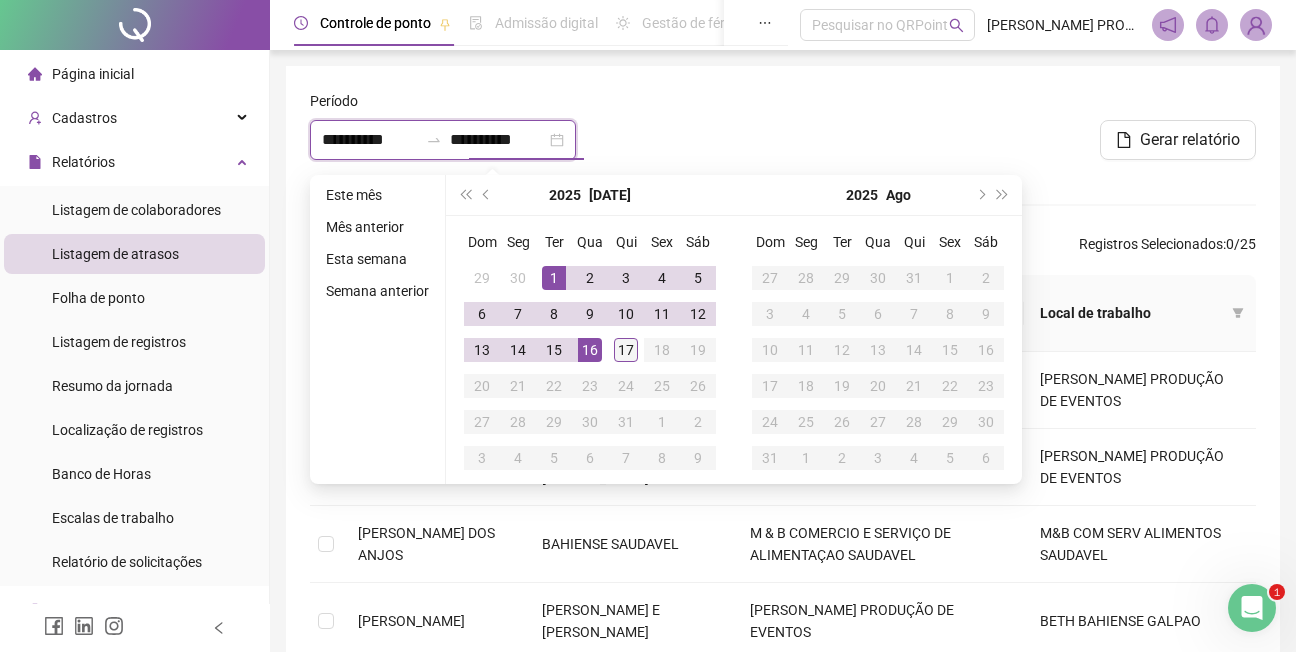 type on "**********" 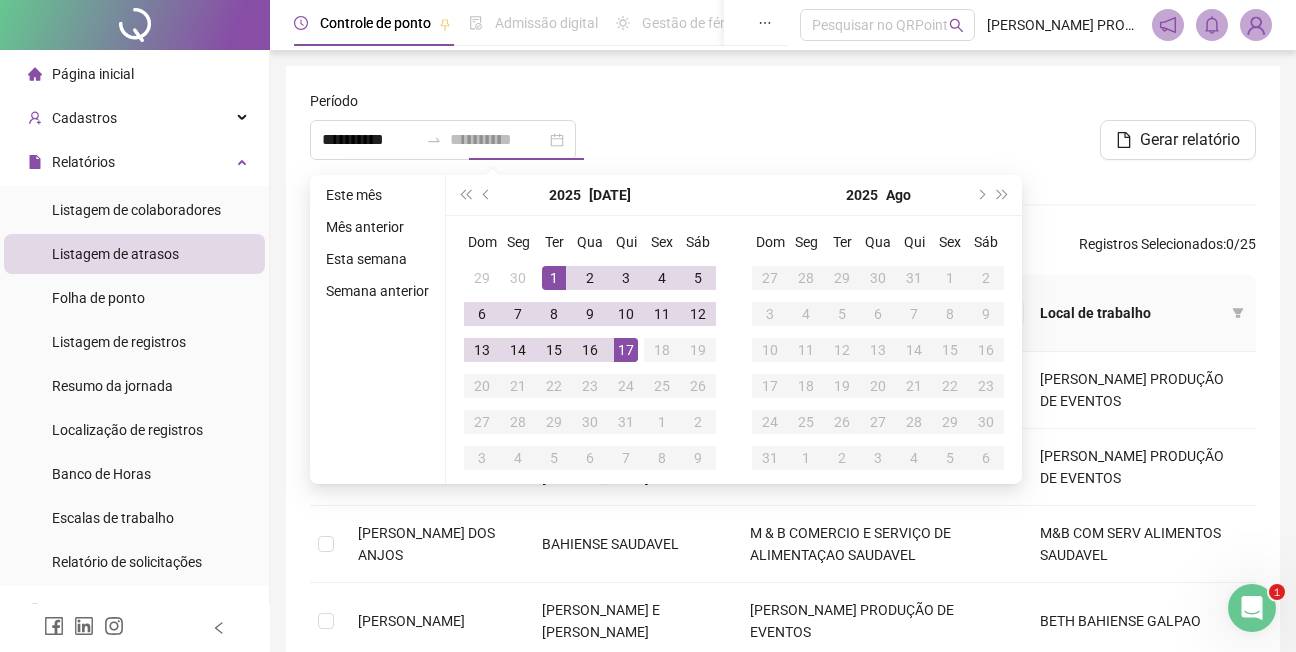 click on "17" at bounding box center [626, 350] 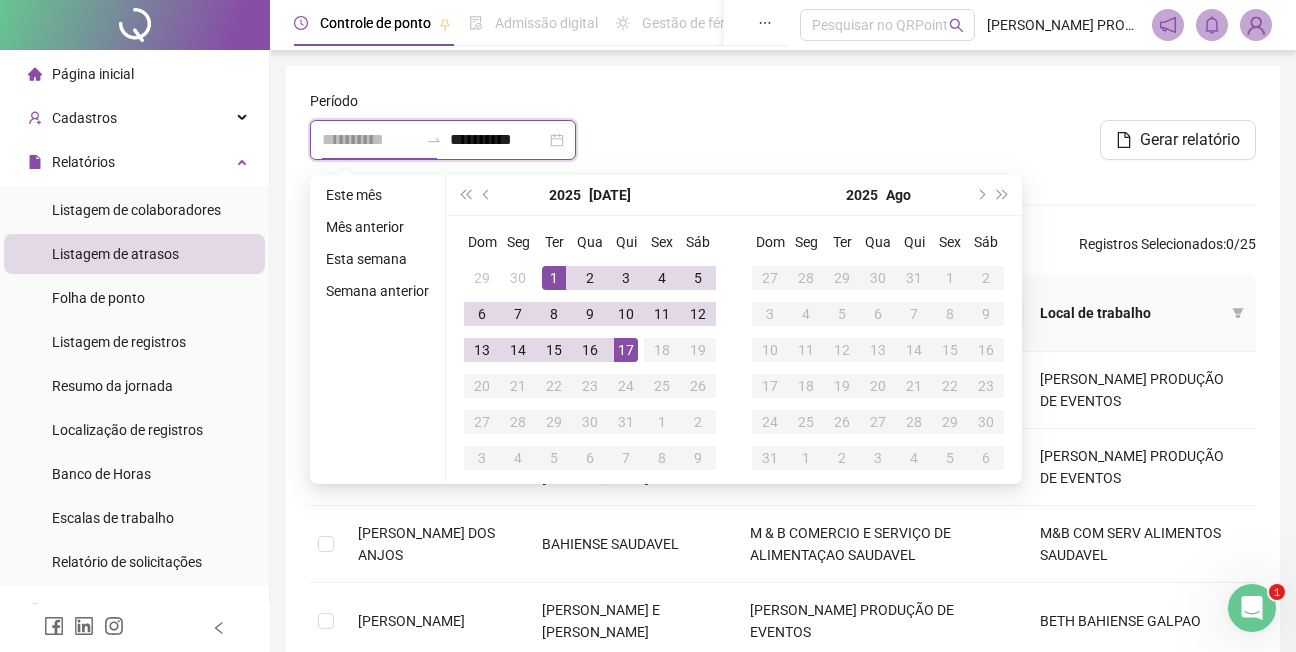 type on "**********" 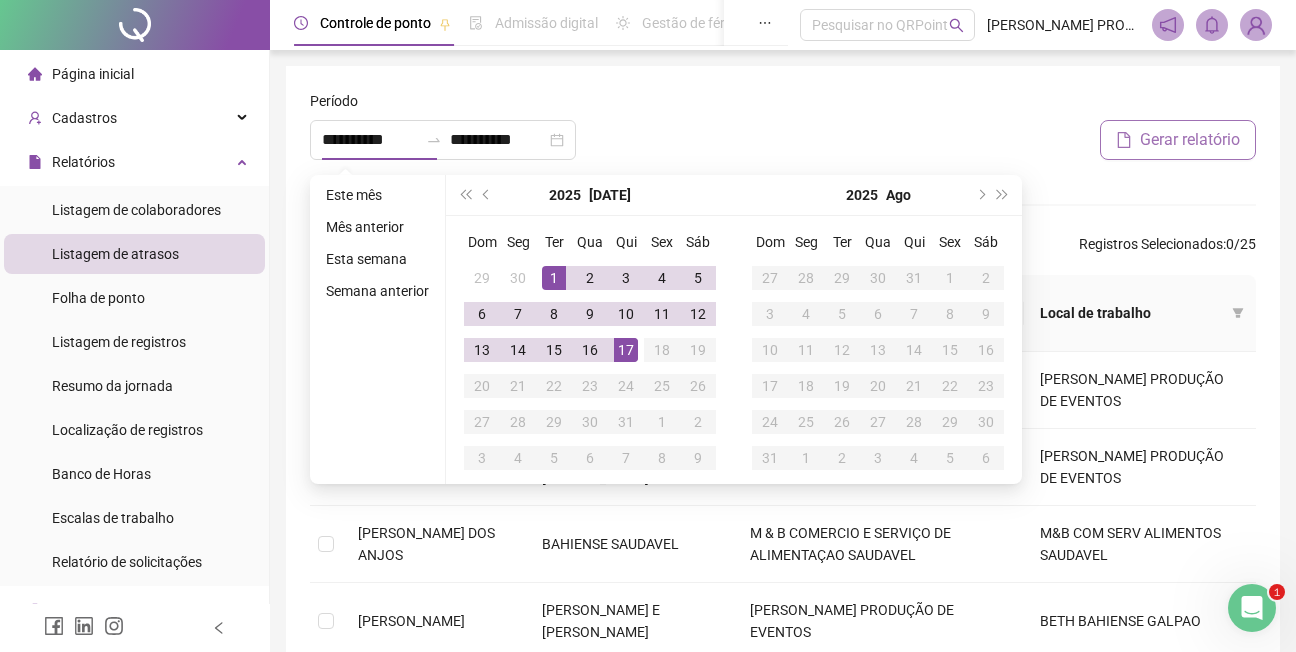 click on "Gerar relatório" at bounding box center [1190, 140] 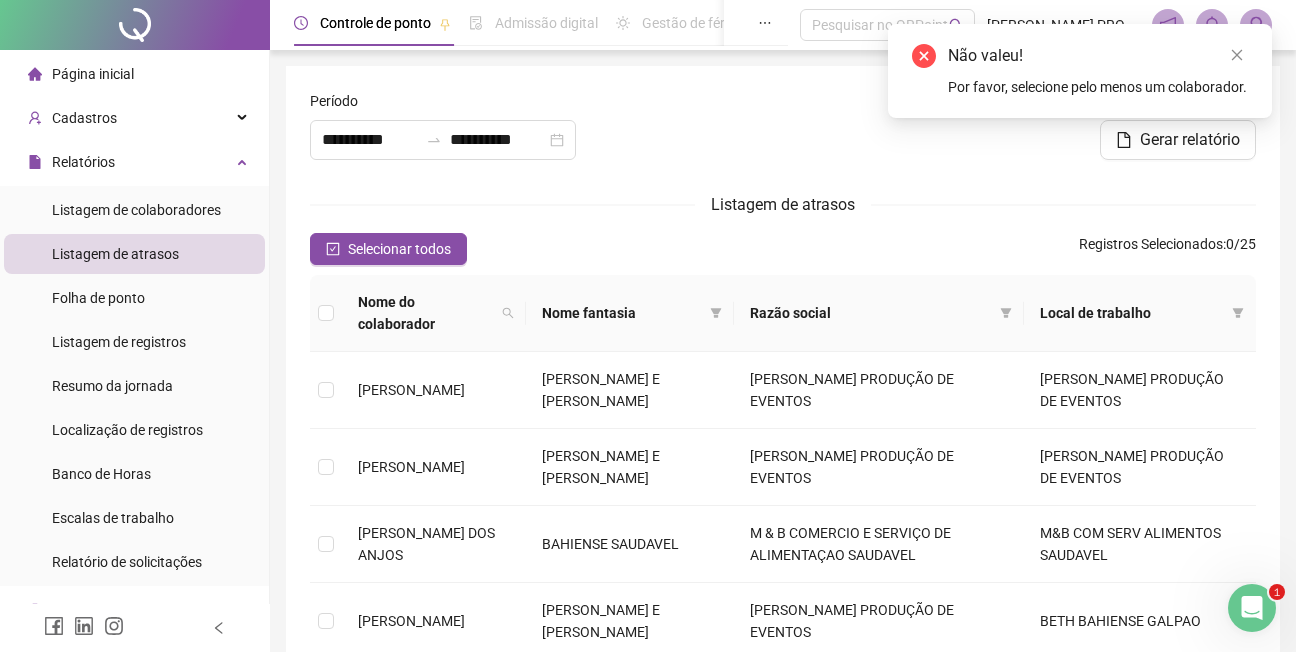 click on "**********" at bounding box center [783, 638] 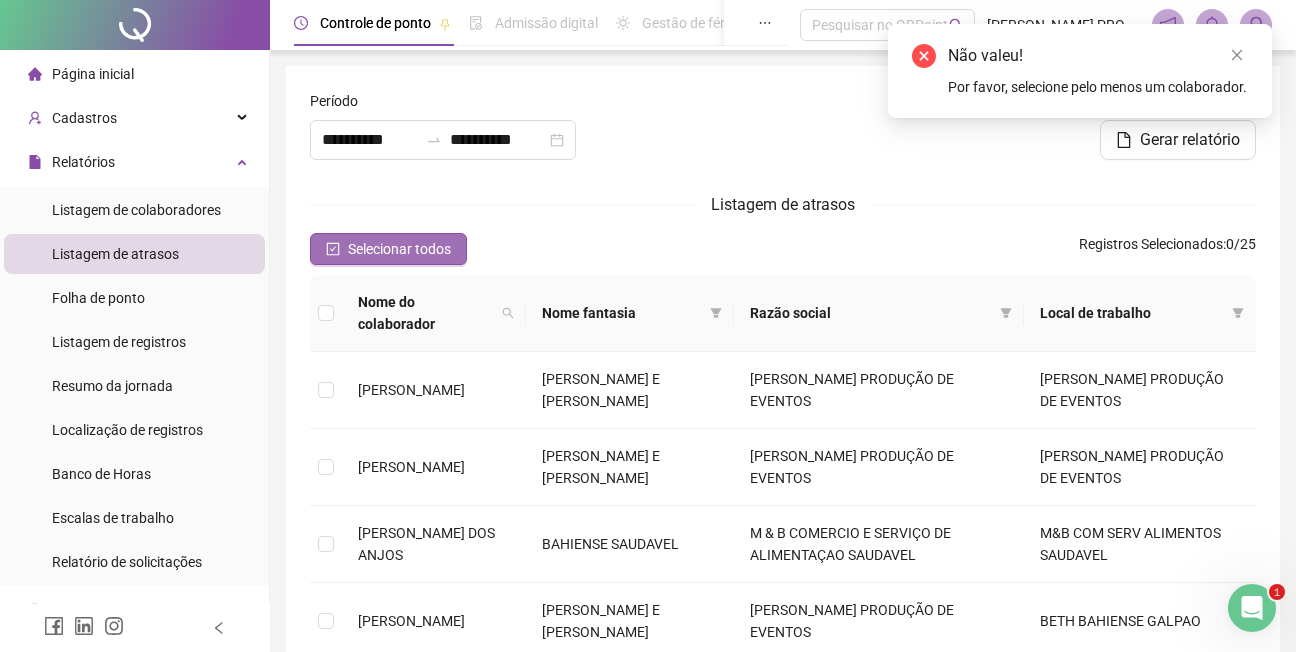 click on "Selecionar todos" at bounding box center (399, 249) 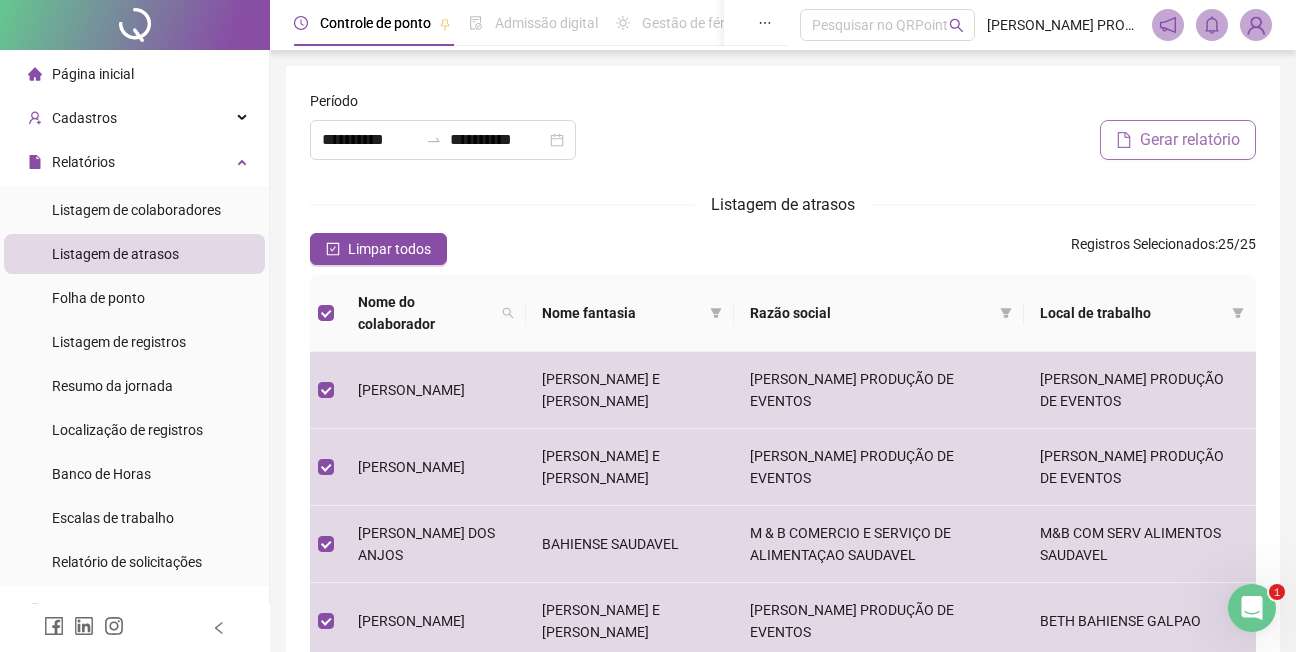 click on "Gerar relatório" at bounding box center [1190, 140] 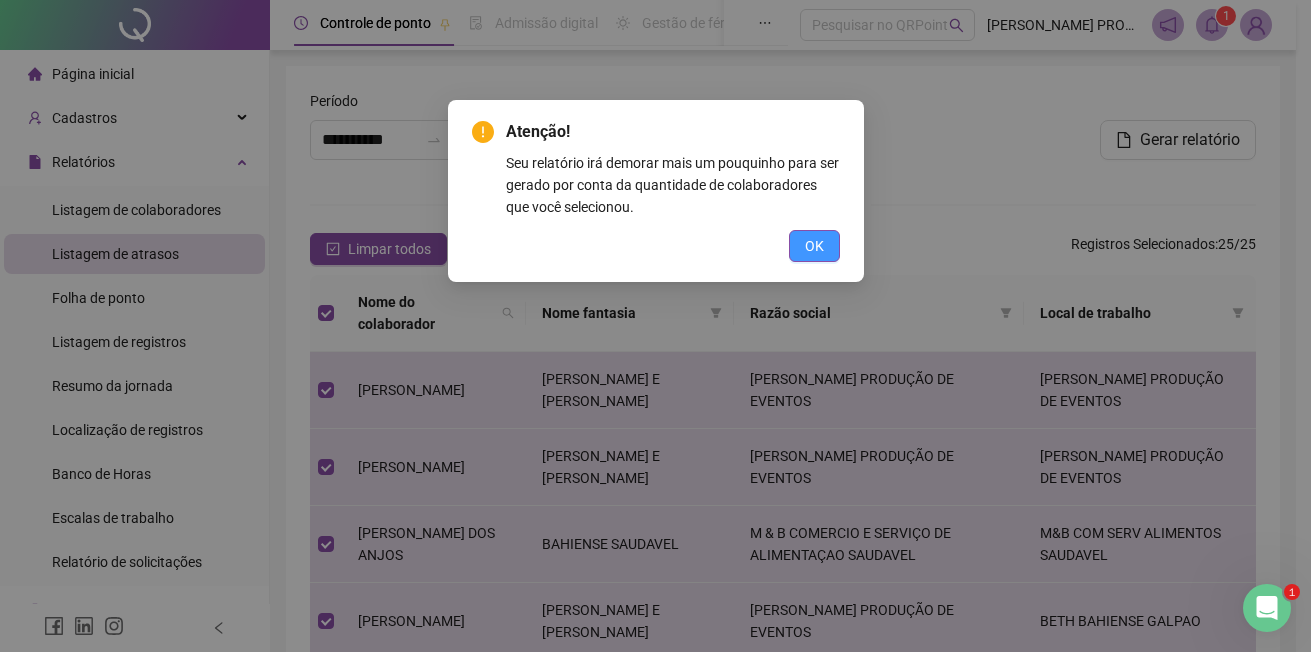 click on "OK" at bounding box center [814, 246] 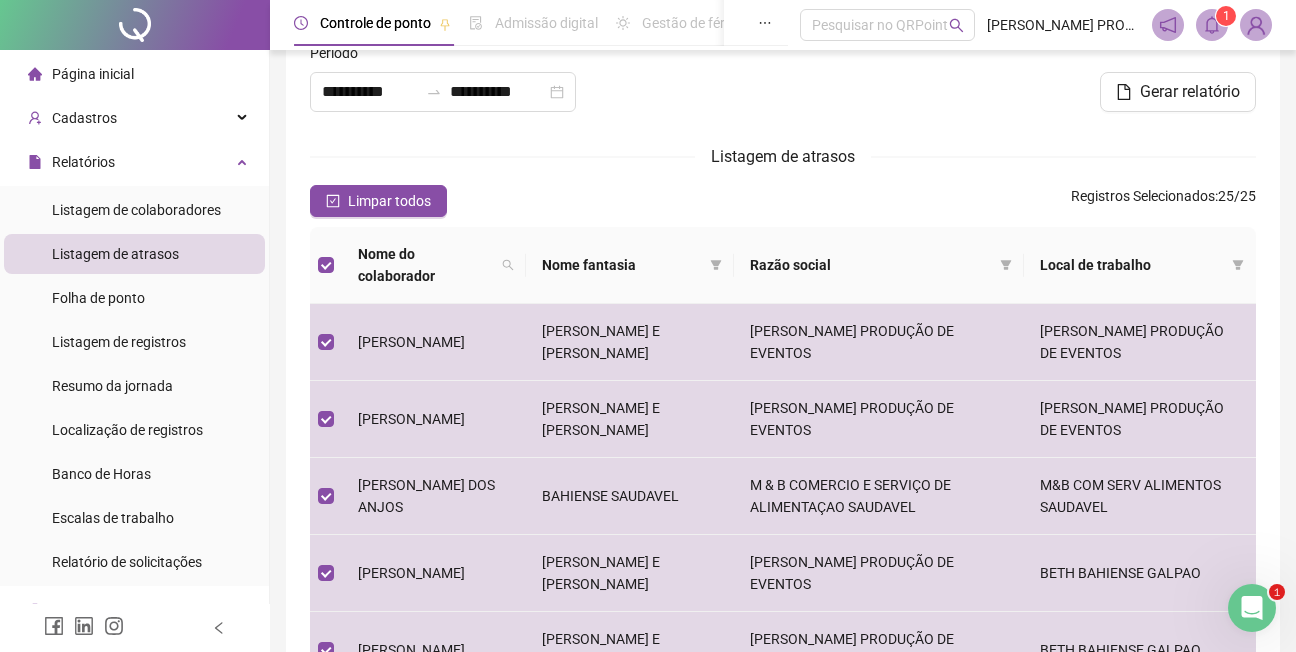 scroll, scrollTop: 0, scrollLeft: 0, axis: both 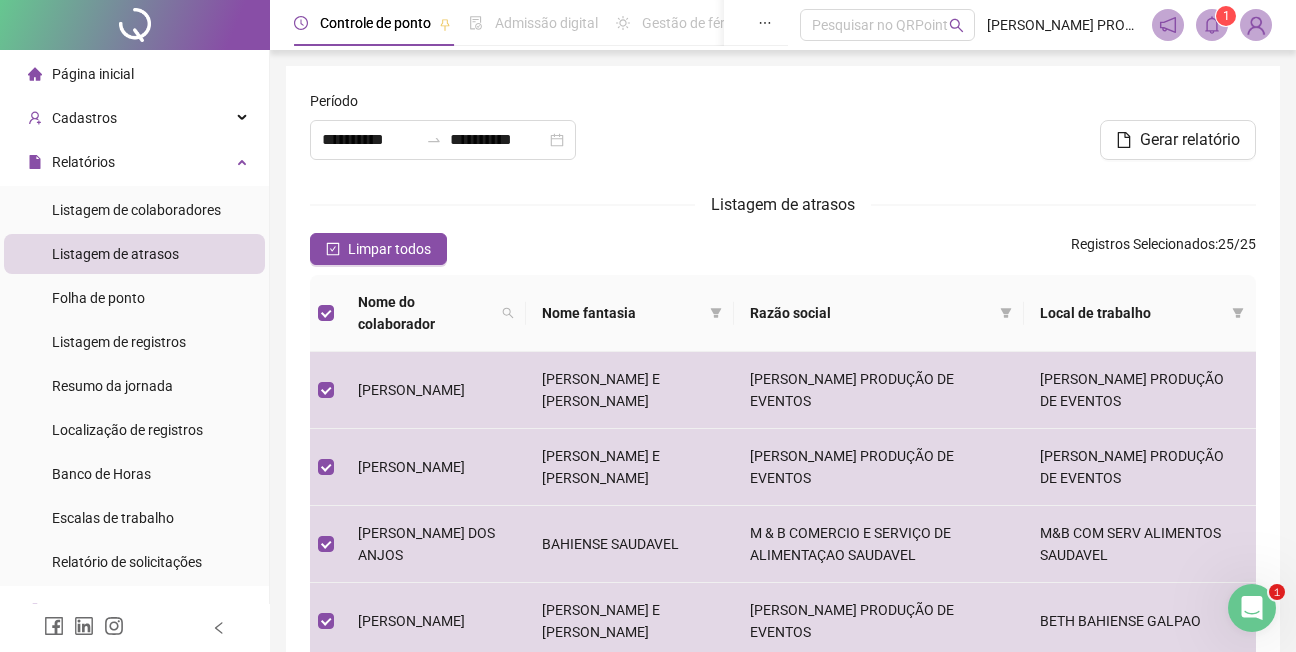 click 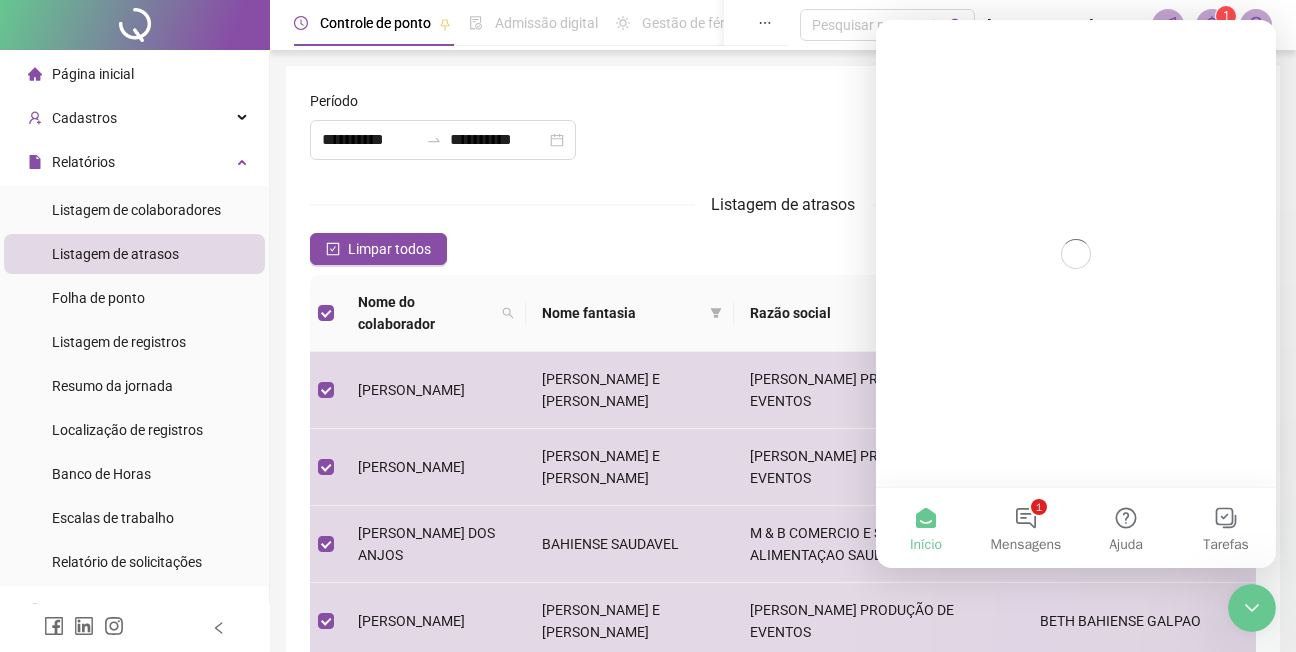 scroll, scrollTop: 0, scrollLeft: 0, axis: both 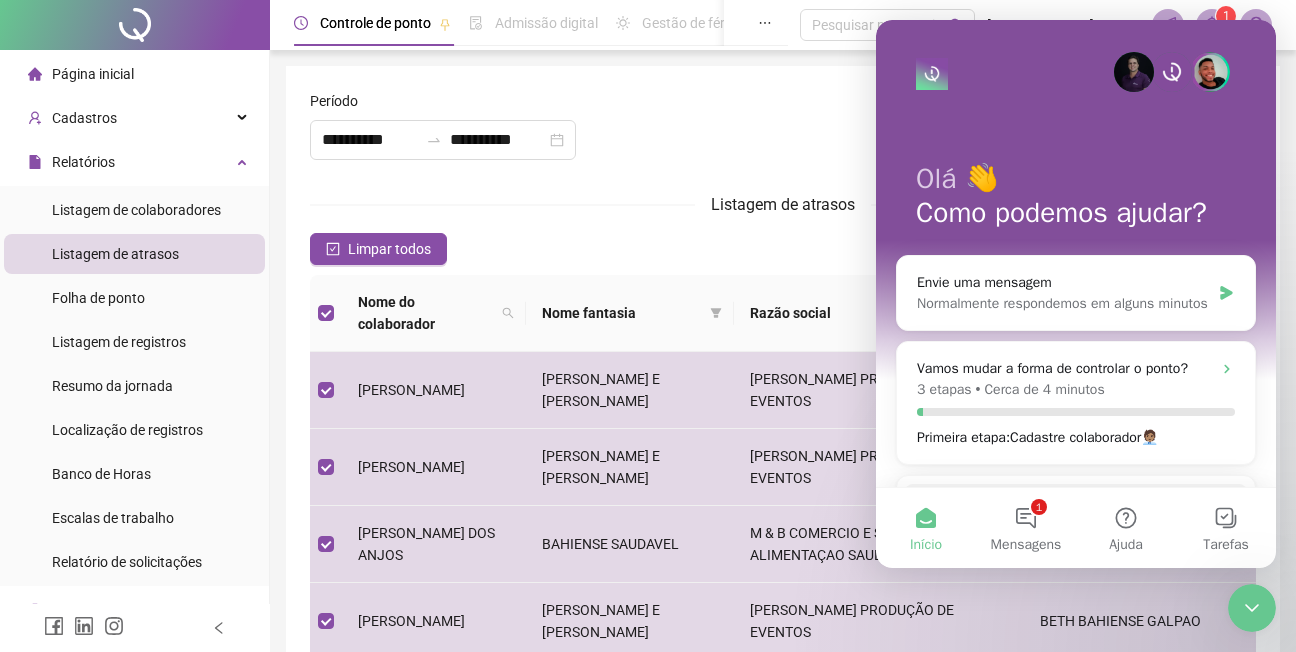 click on "Gerar relatório" at bounding box center [943, 140] 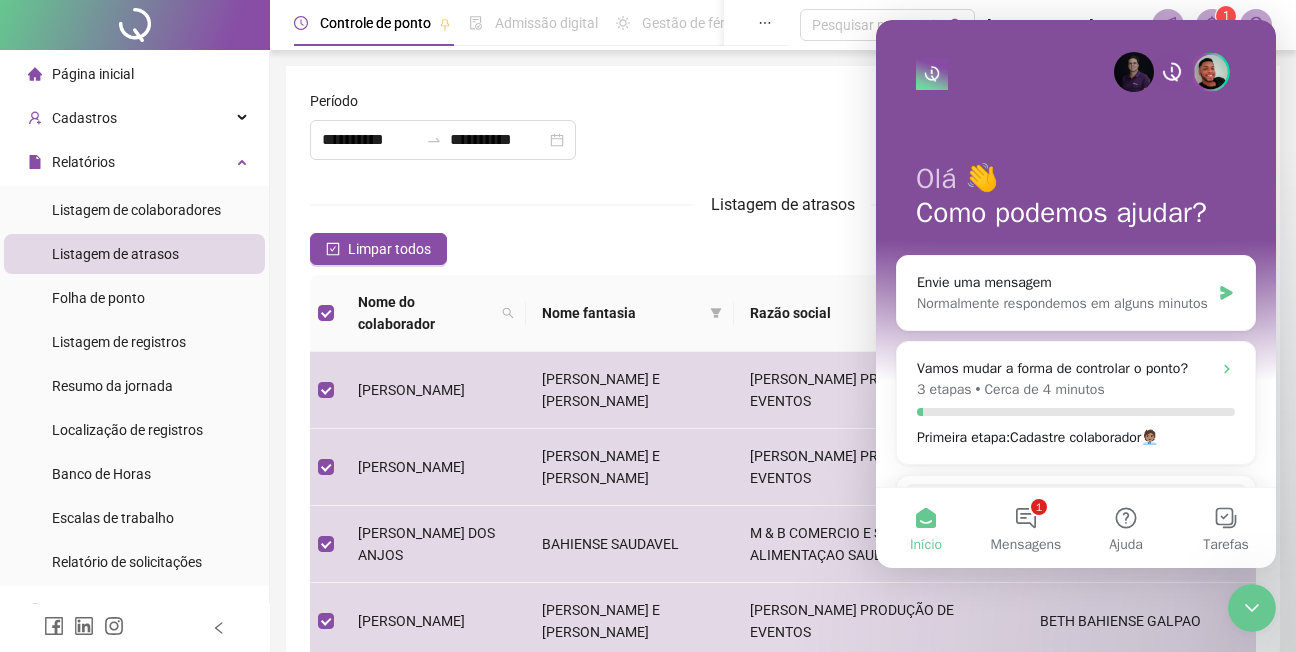 click 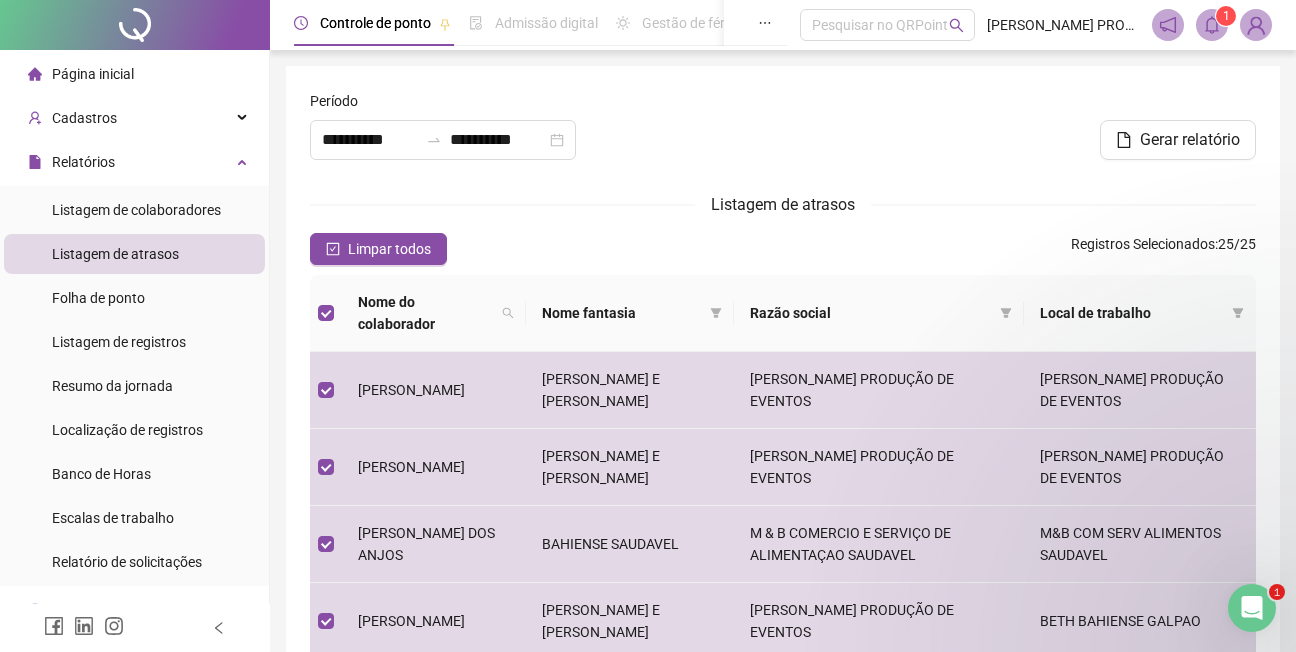 scroll, scrollTop: 0, scrollLeft: 0, axis: both 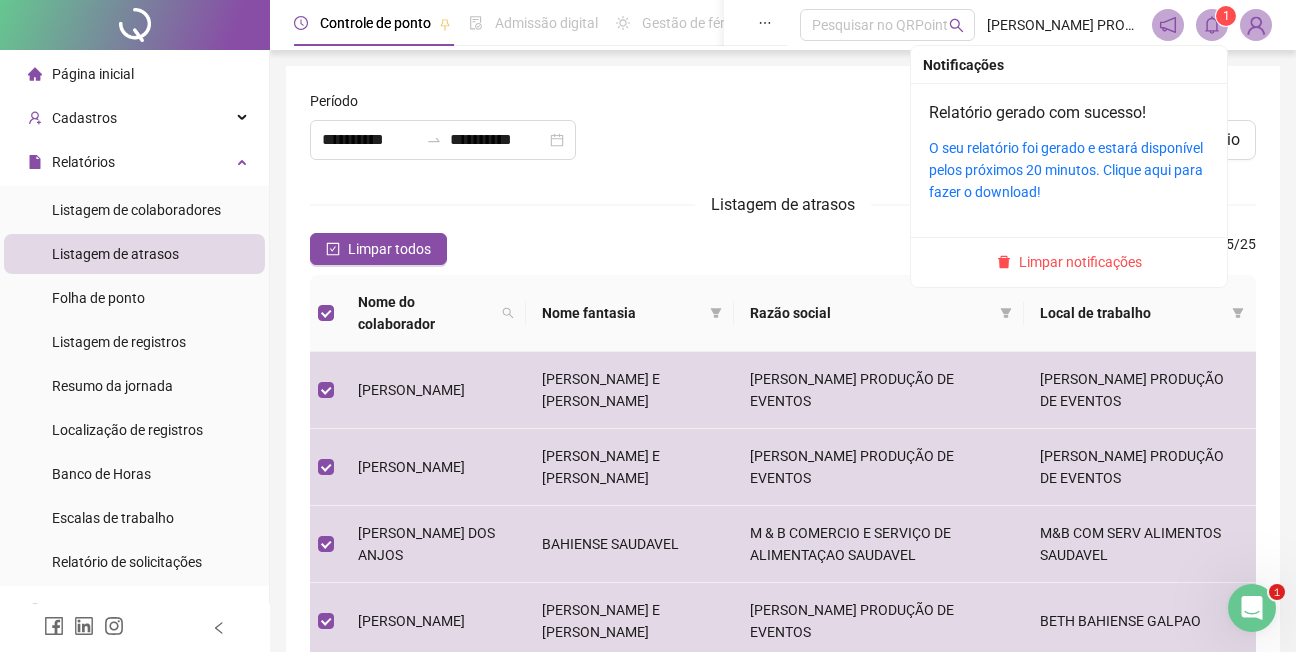 click 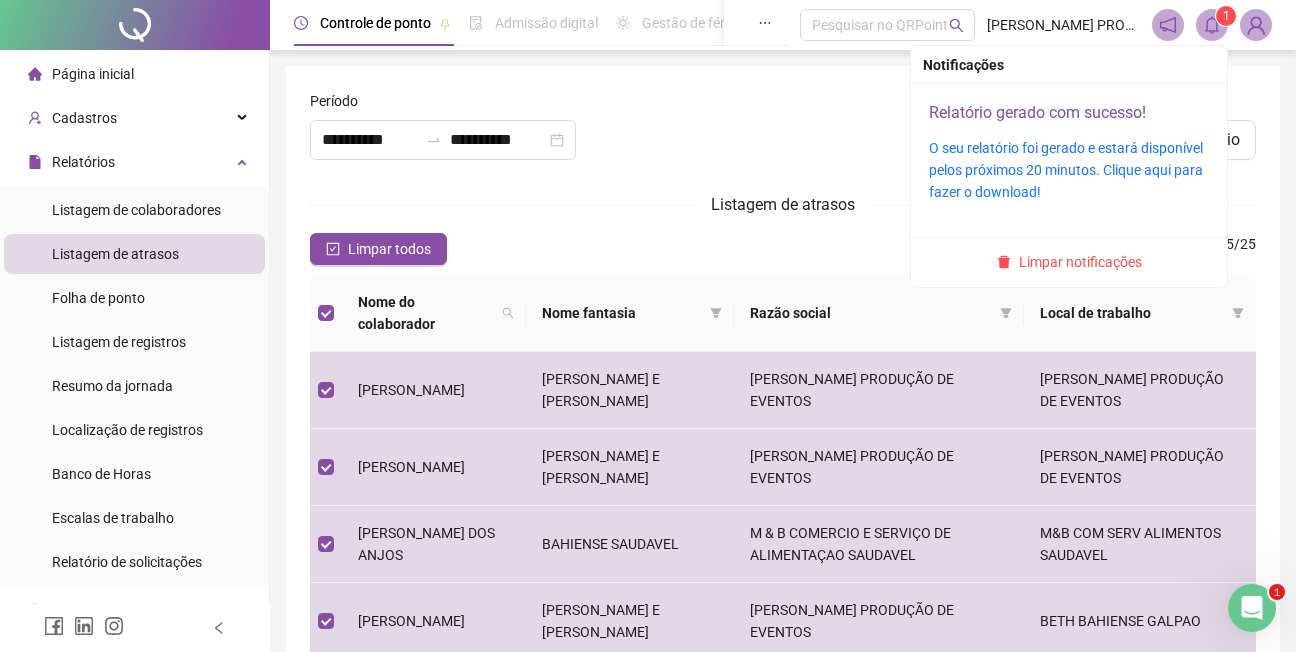 click on "Relatório gerado com sucesso!" at bounding box center [1037, 112] 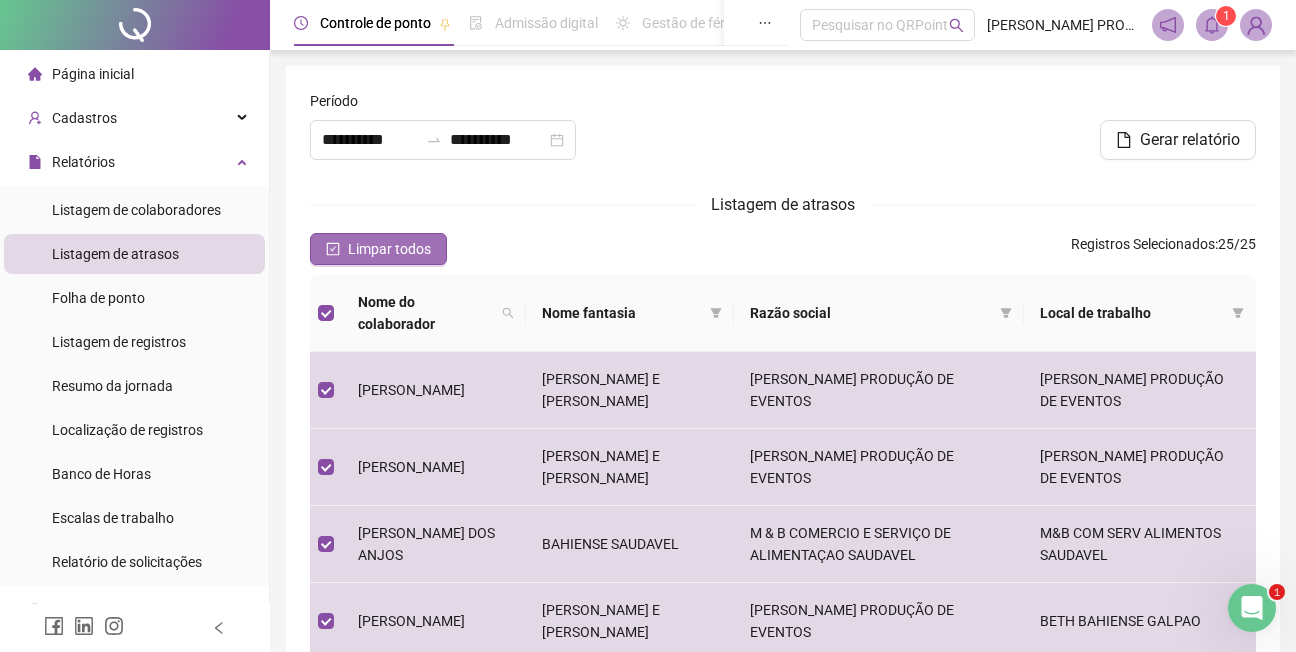 click on "Limpar todos" at bounding box center (389, 249) 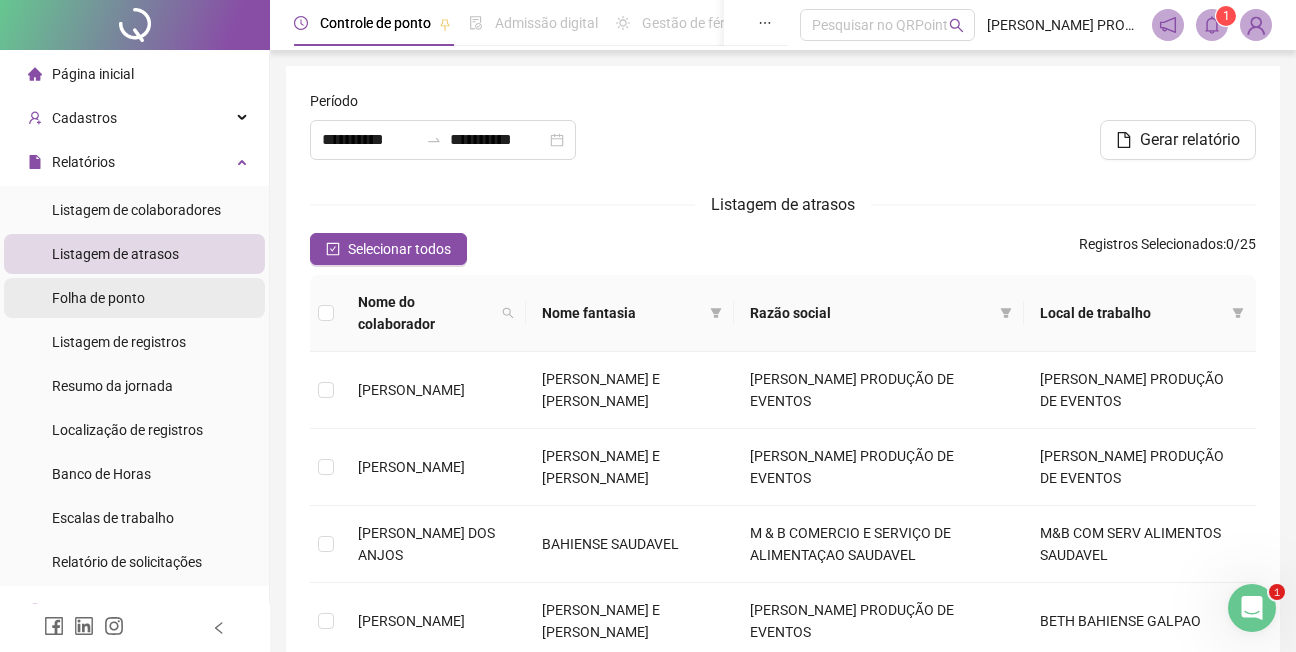 click on "Folha de ponto" at bounding box center [98, 298] 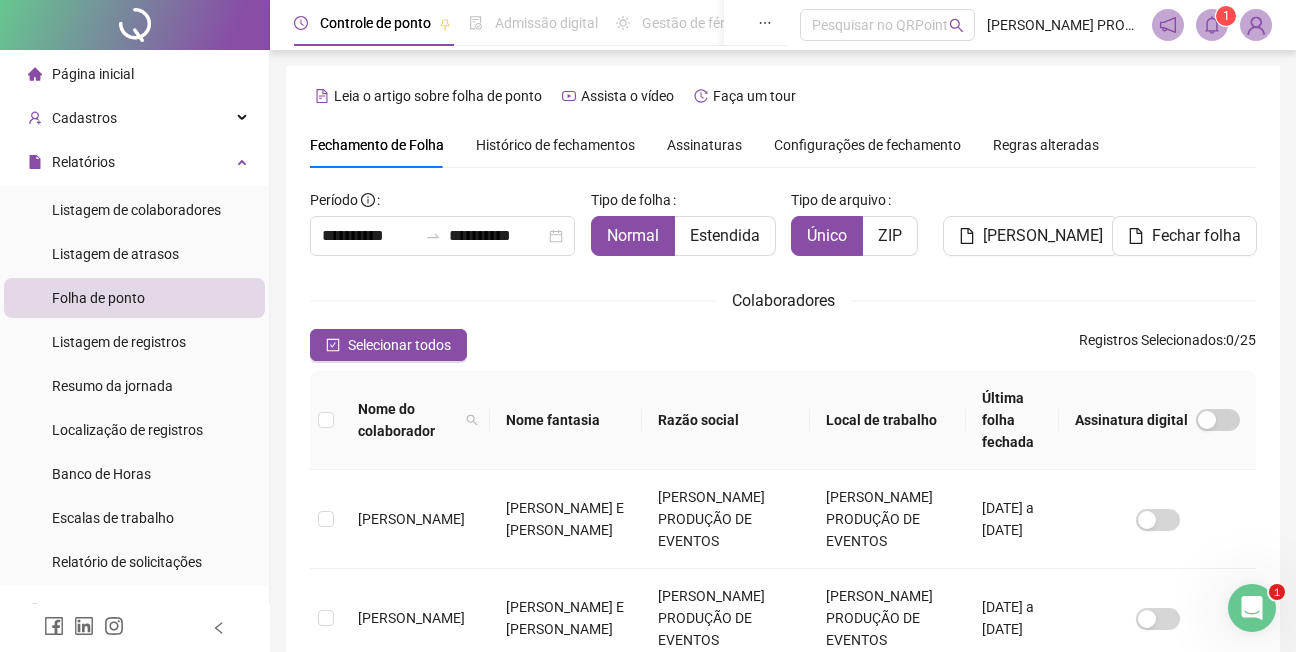 scroll, scrollTop: 84, scrollLeft: 0, axis: vertical 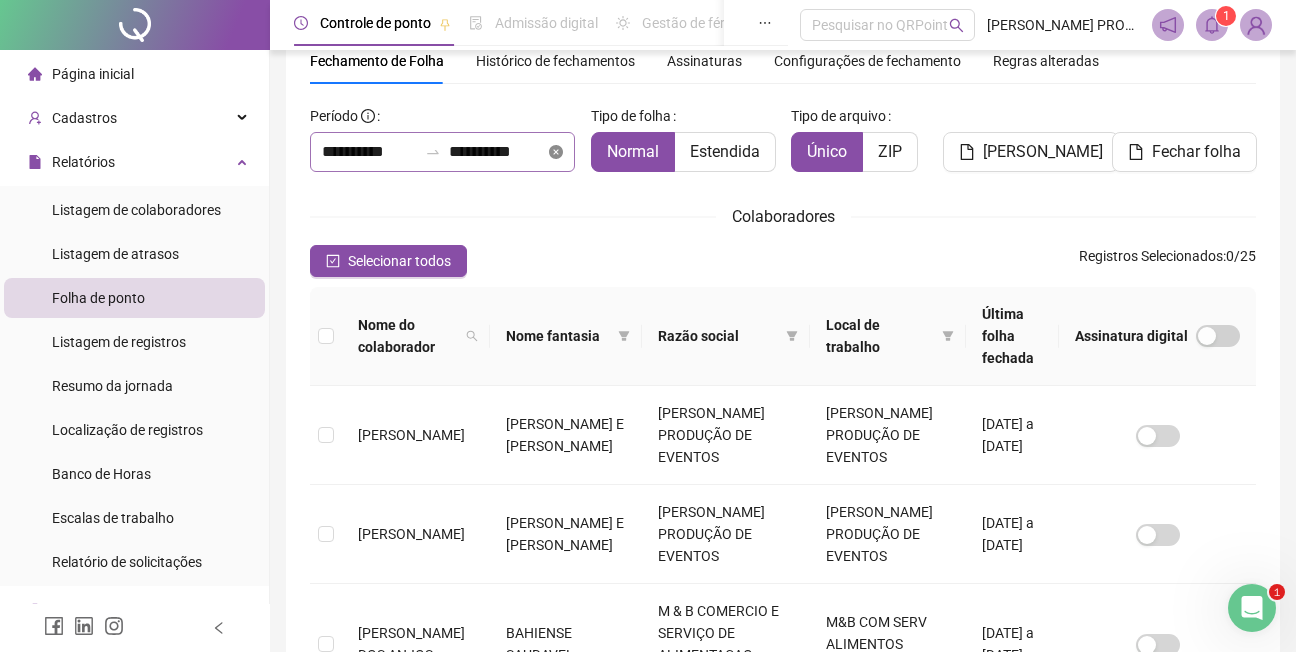 click 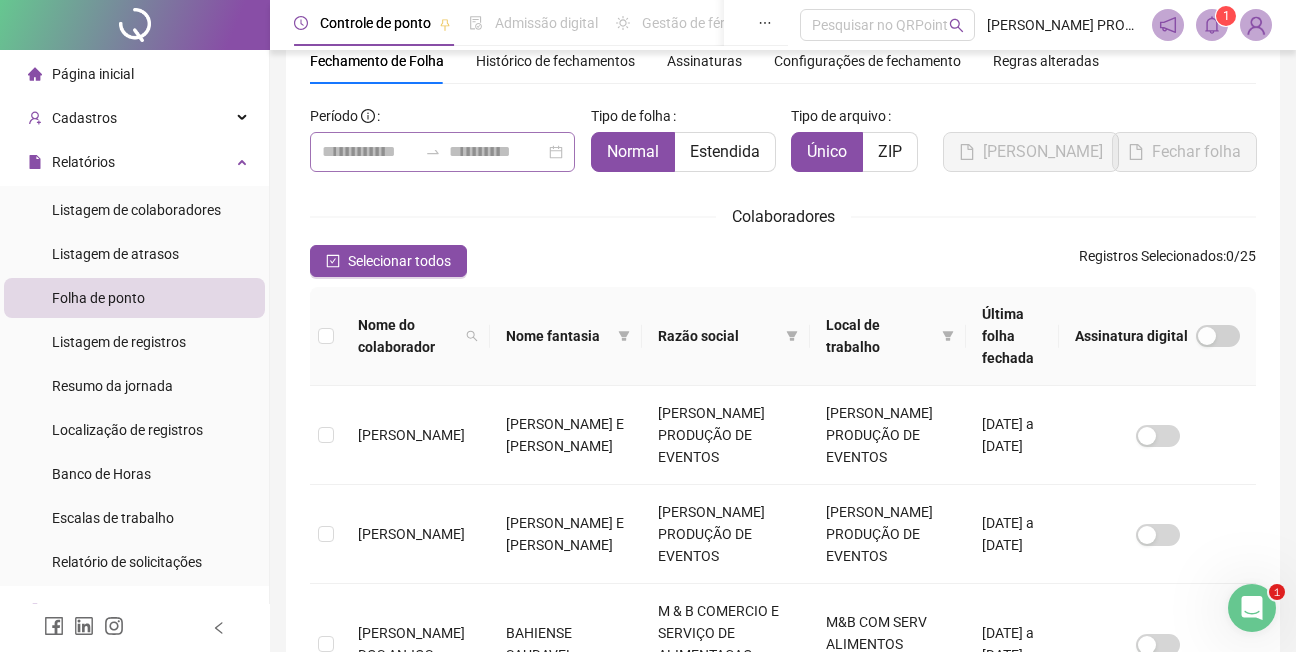click 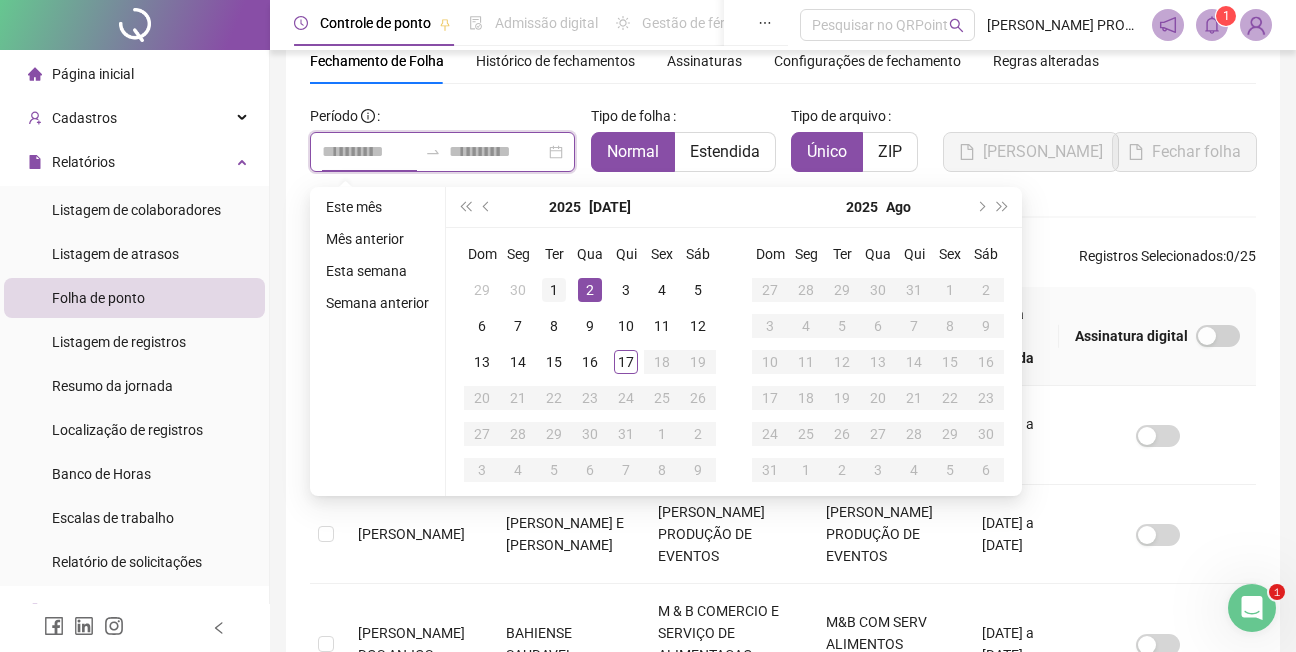 type on "**********" 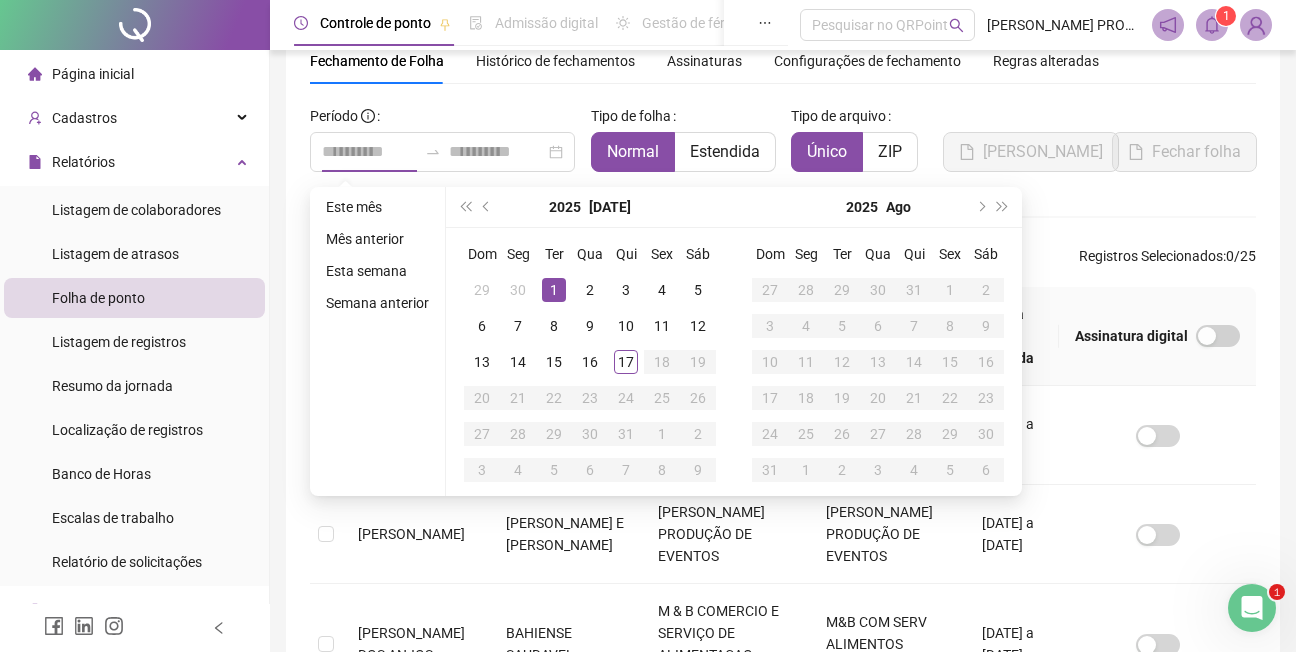 click on "1" at bounding box center (554, 290) 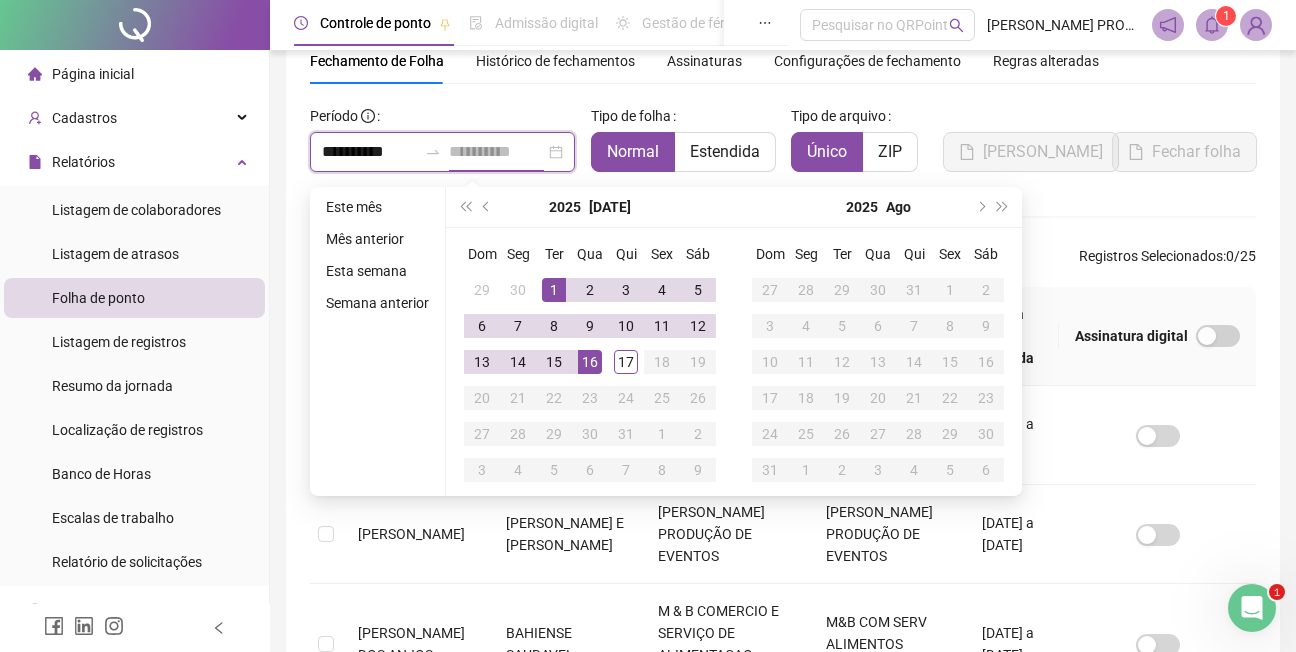 type on "**********" 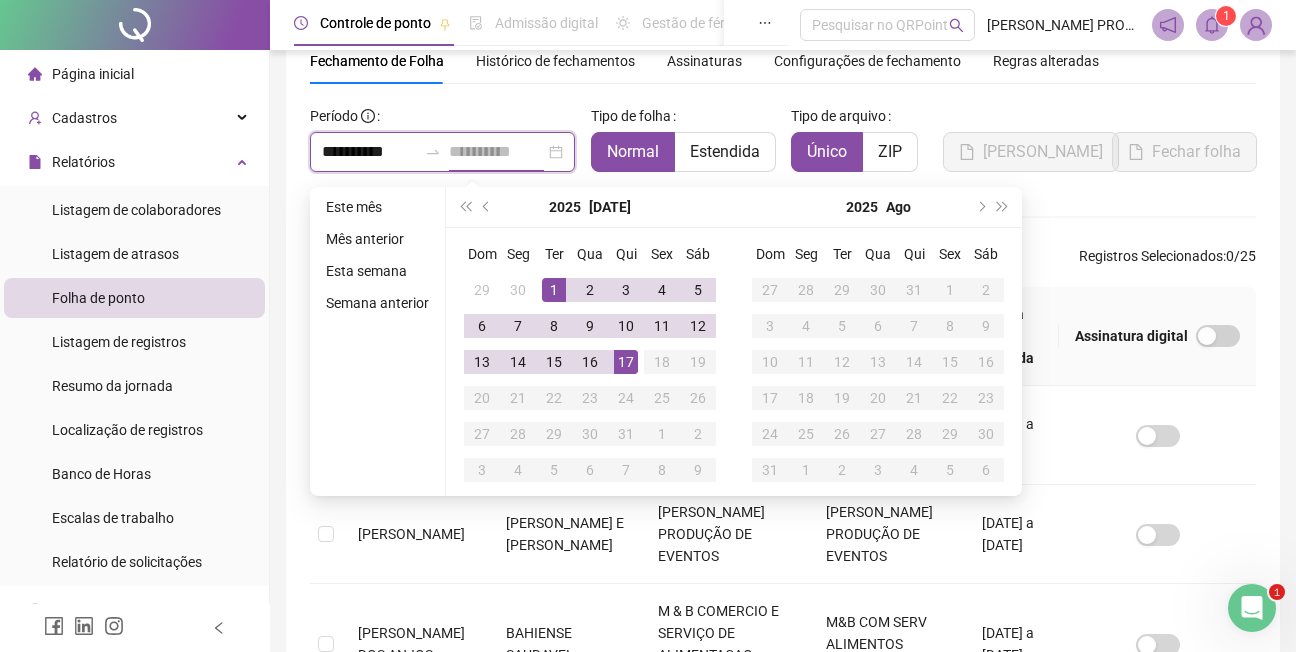 type on "**********" 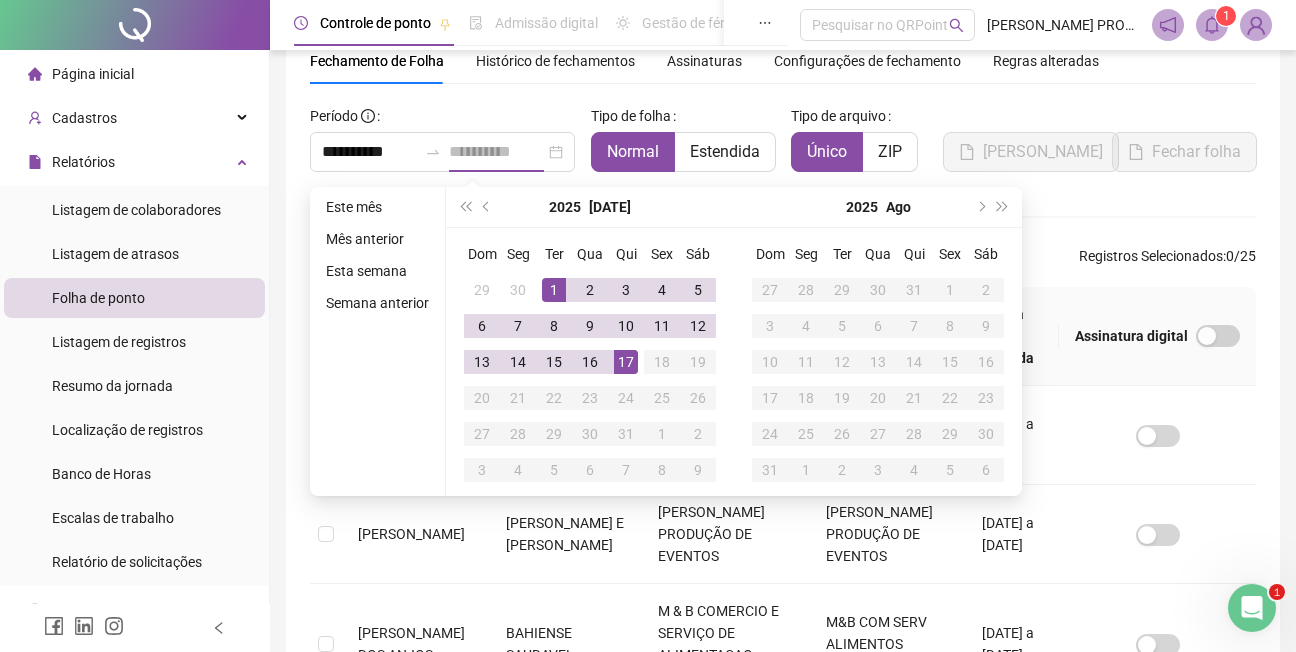 click on "17" at bounding box center (626, 362) 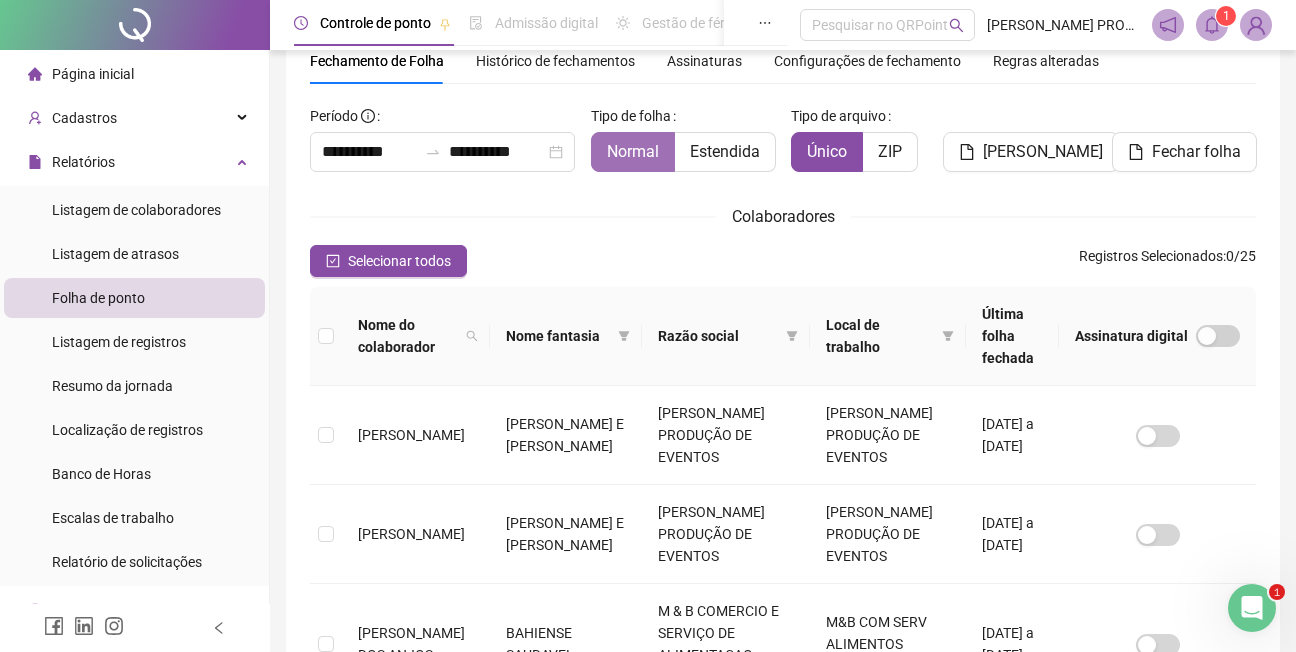 click on "Normal" at bounding box center [633, 151] 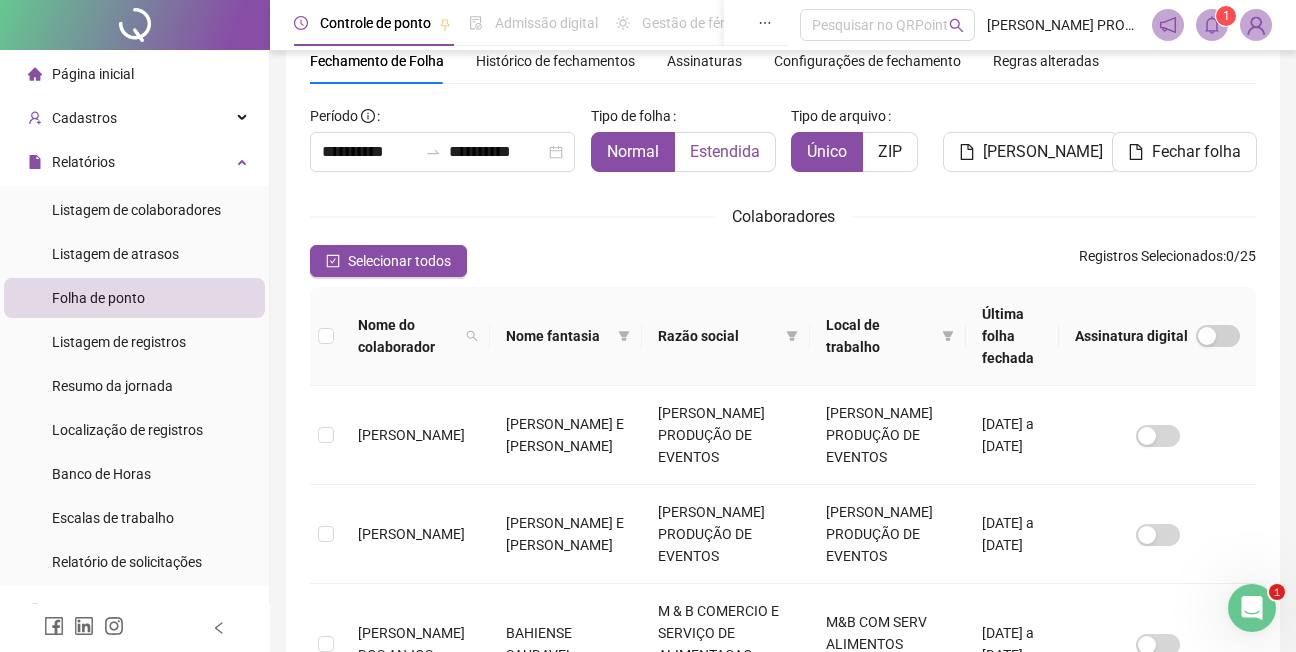 click on "Estendida" at bounding box center (725, 151) 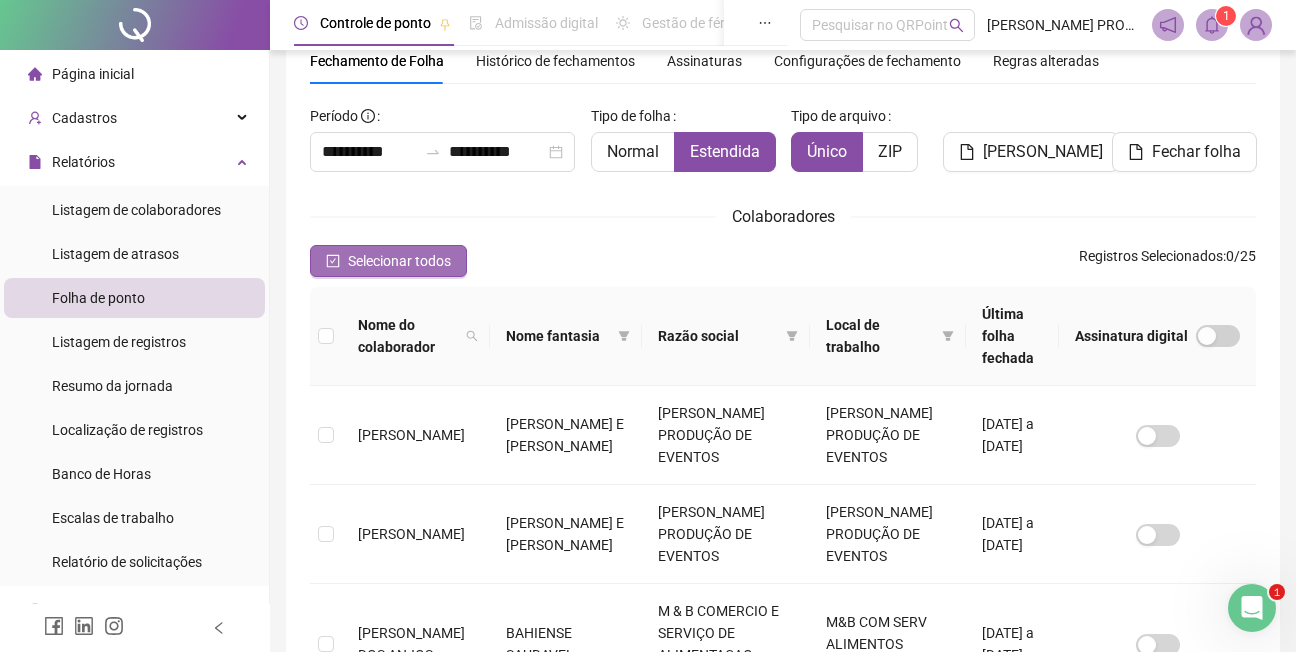click on "Selecionar todos" at bounding box center [399, 261] 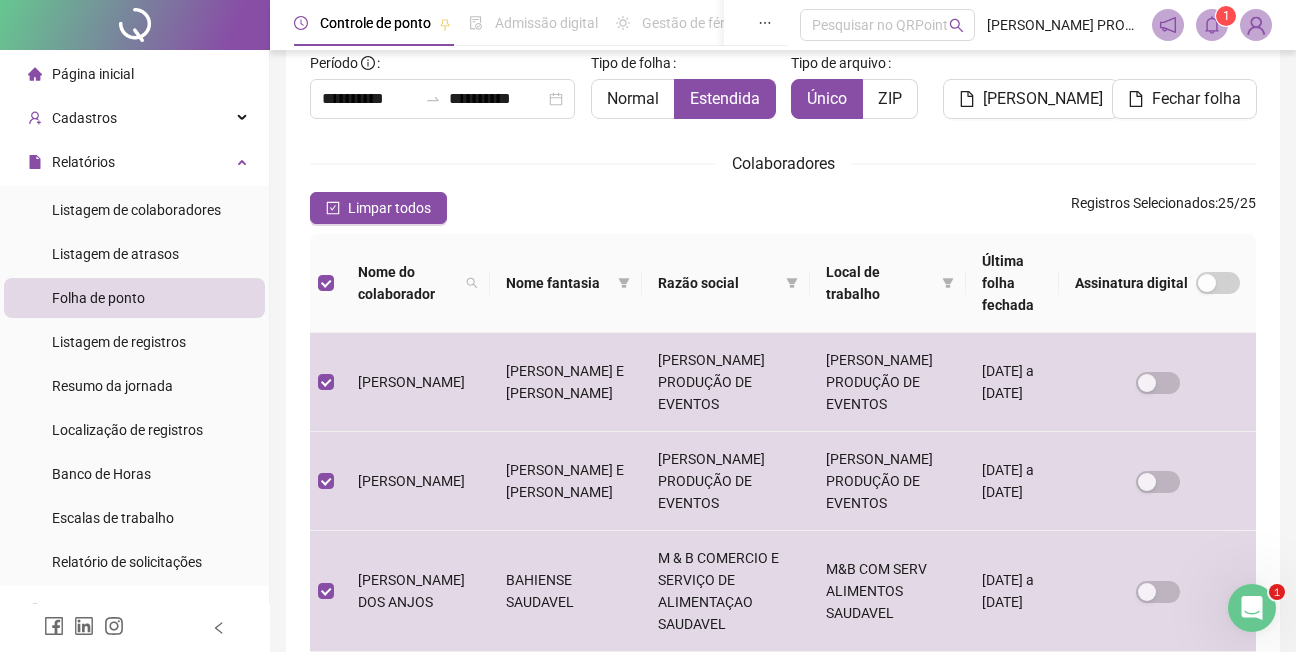 scroll, scrollTop: 0, scrollLeft: 0, axis: both 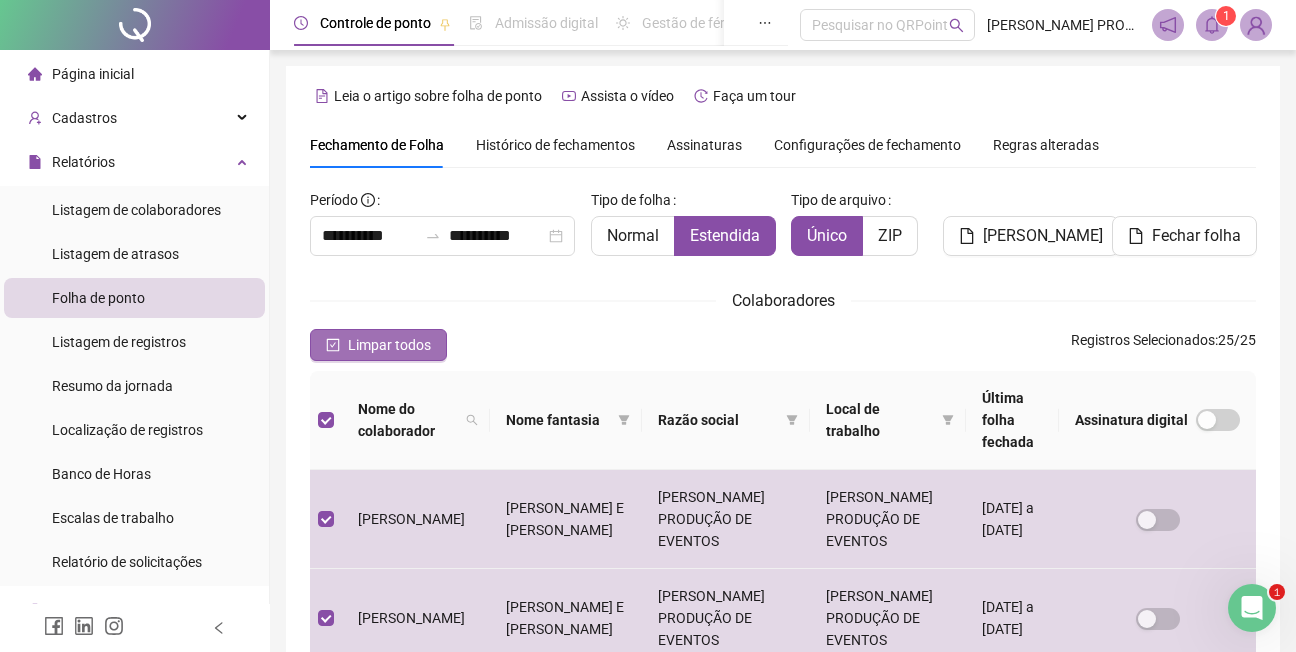 click on "Limpar todos" at bounding box center (389, 345) 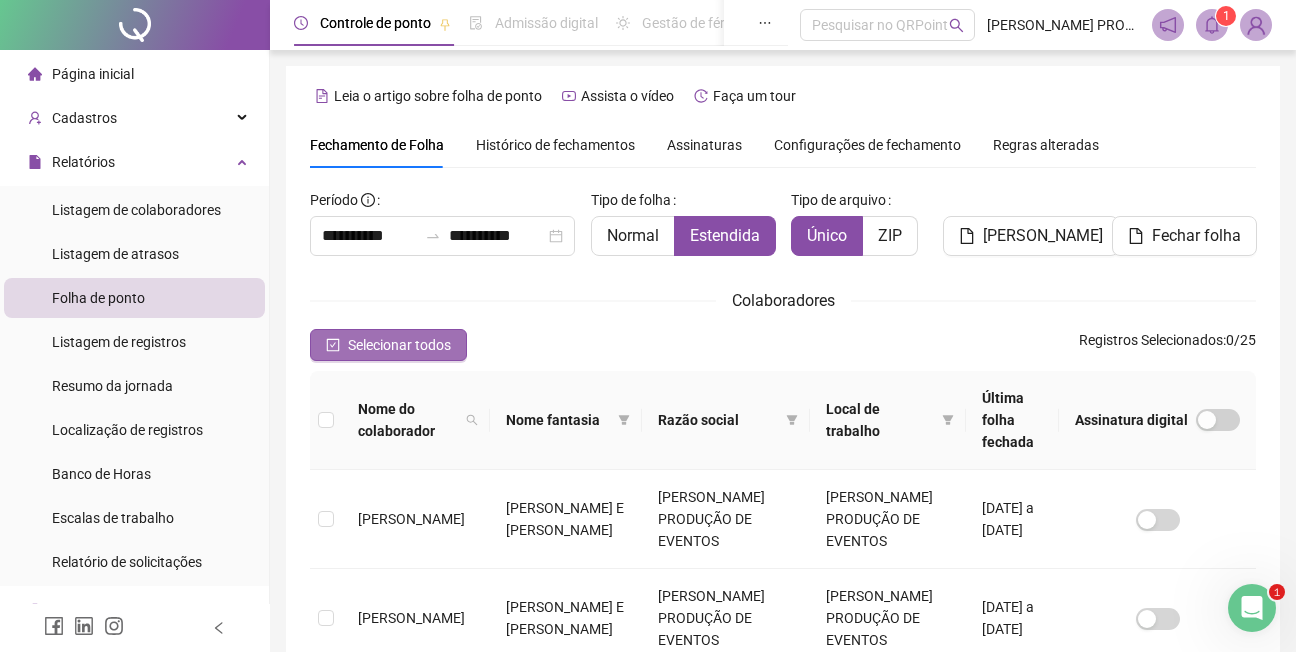 scroll, scrollTop: 84, scrollLeft: 0, axis: vertical 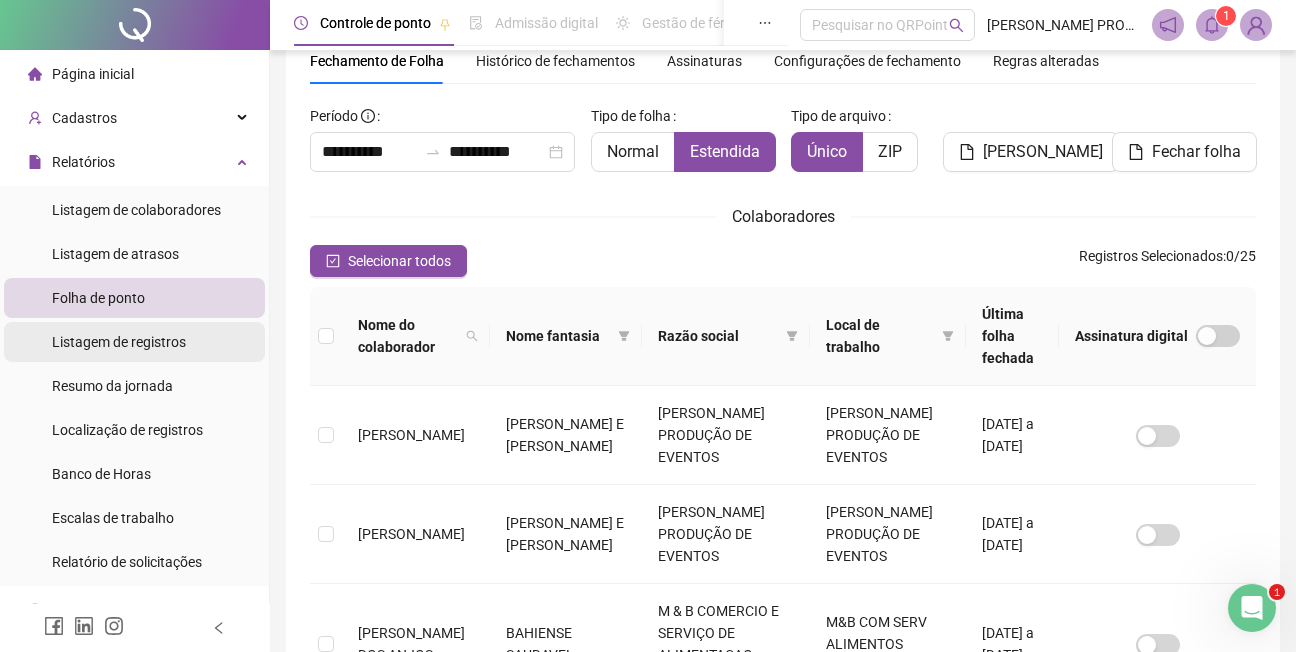 click on "Listagem de registros" at bounding box center [119, 342] 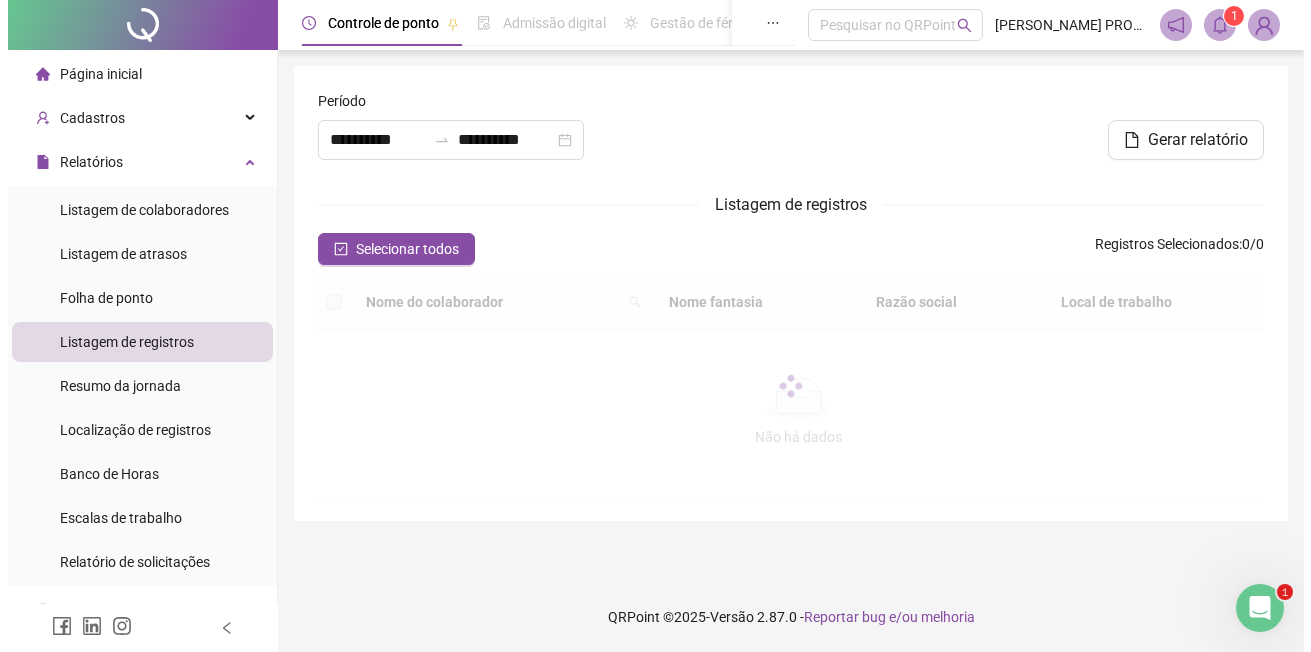 scroll, scrollTop: 0, scrollLeft: 0, axis: both 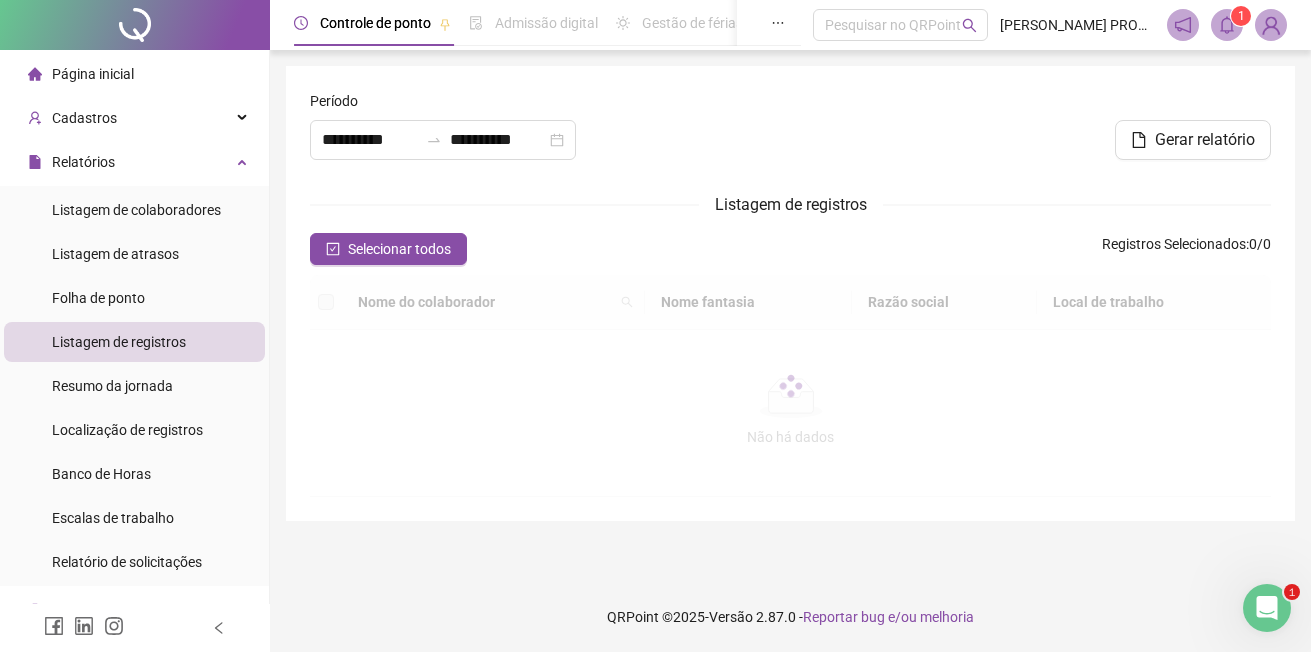 type on "**********" 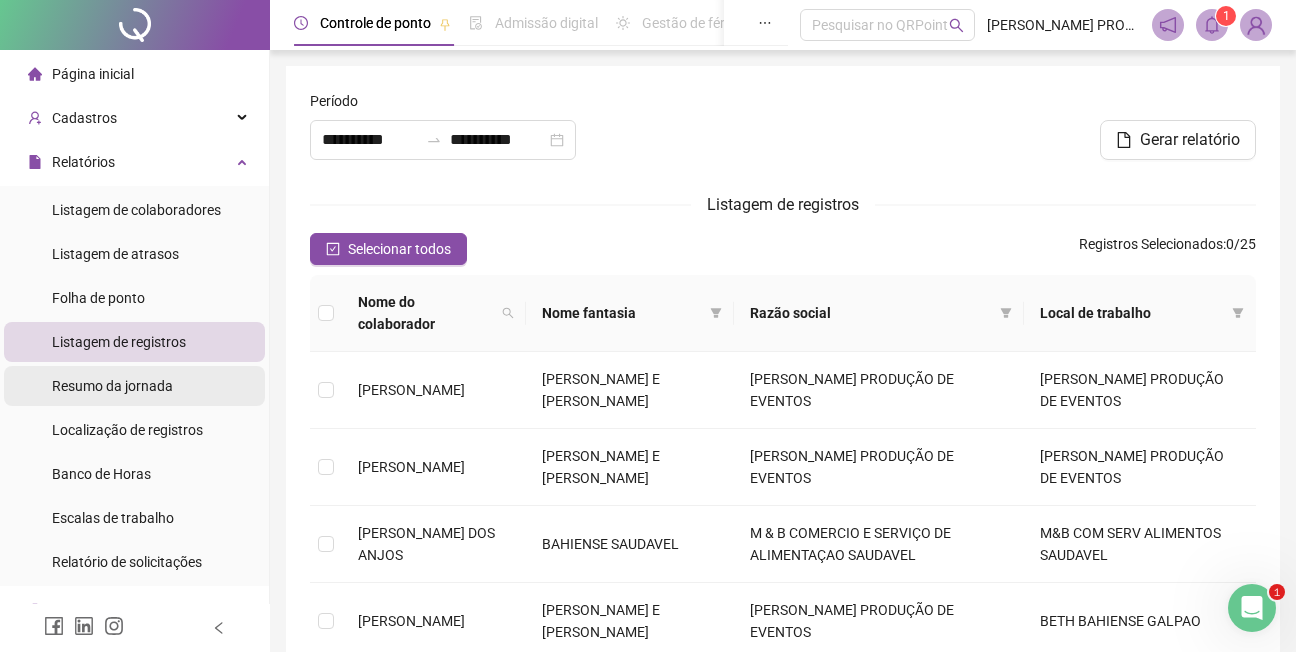 click on "Resumo da jornada" at bounding box center (112, 386) 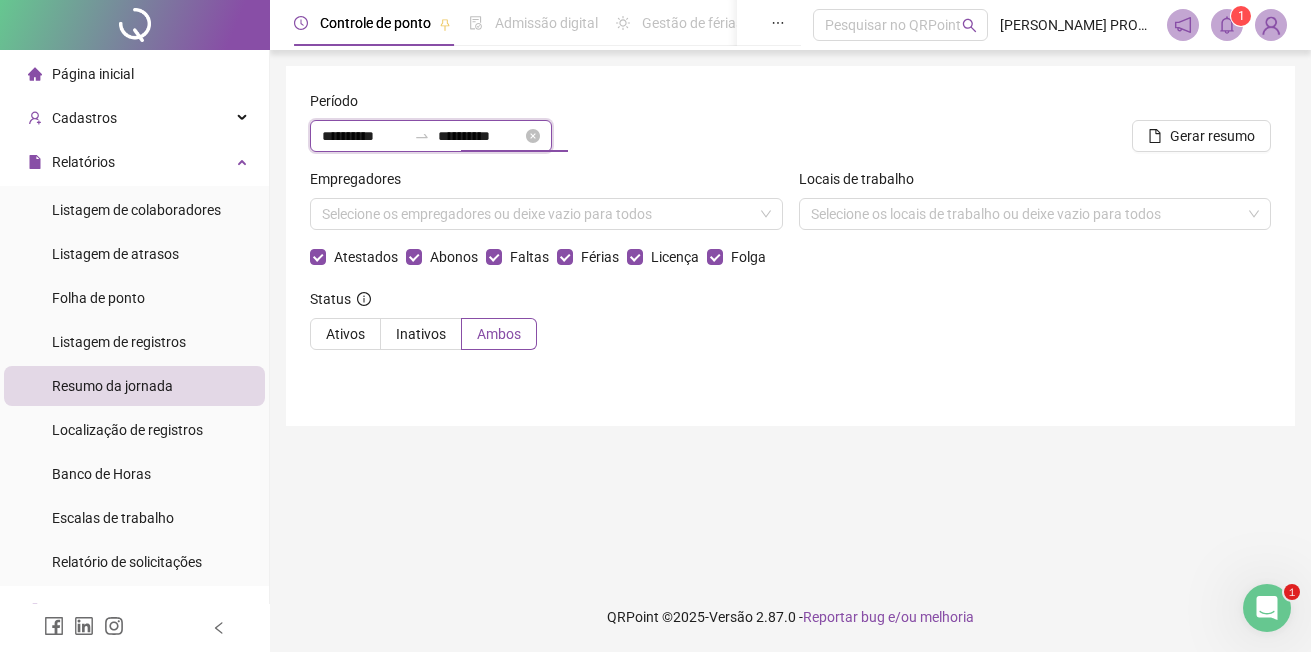 click on "**********" at bounding box center (480, 136) 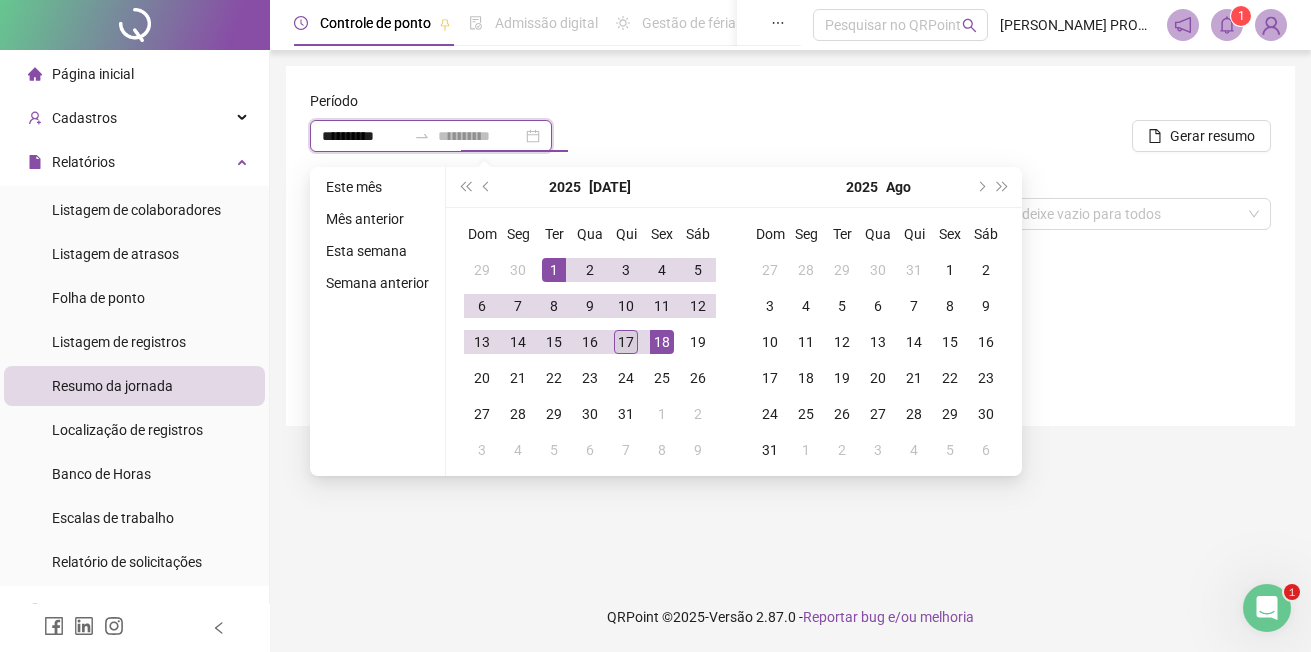 type on "**********" 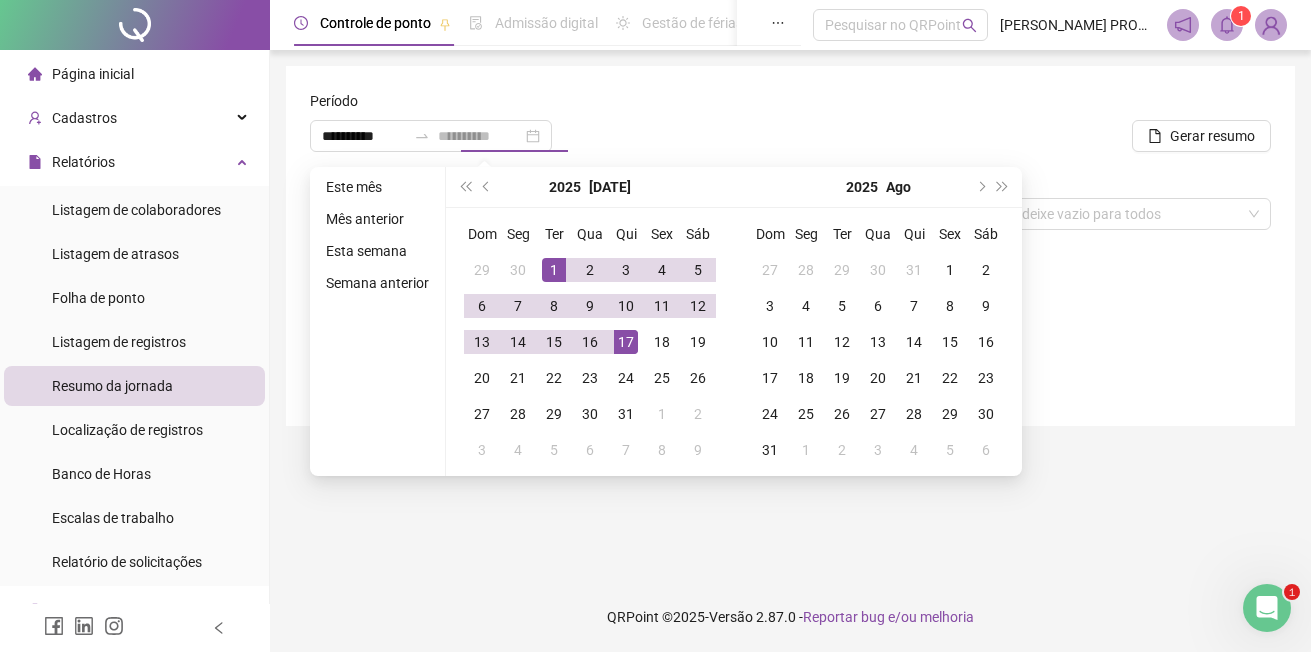 click on "17" at bounding box center (626, 342) 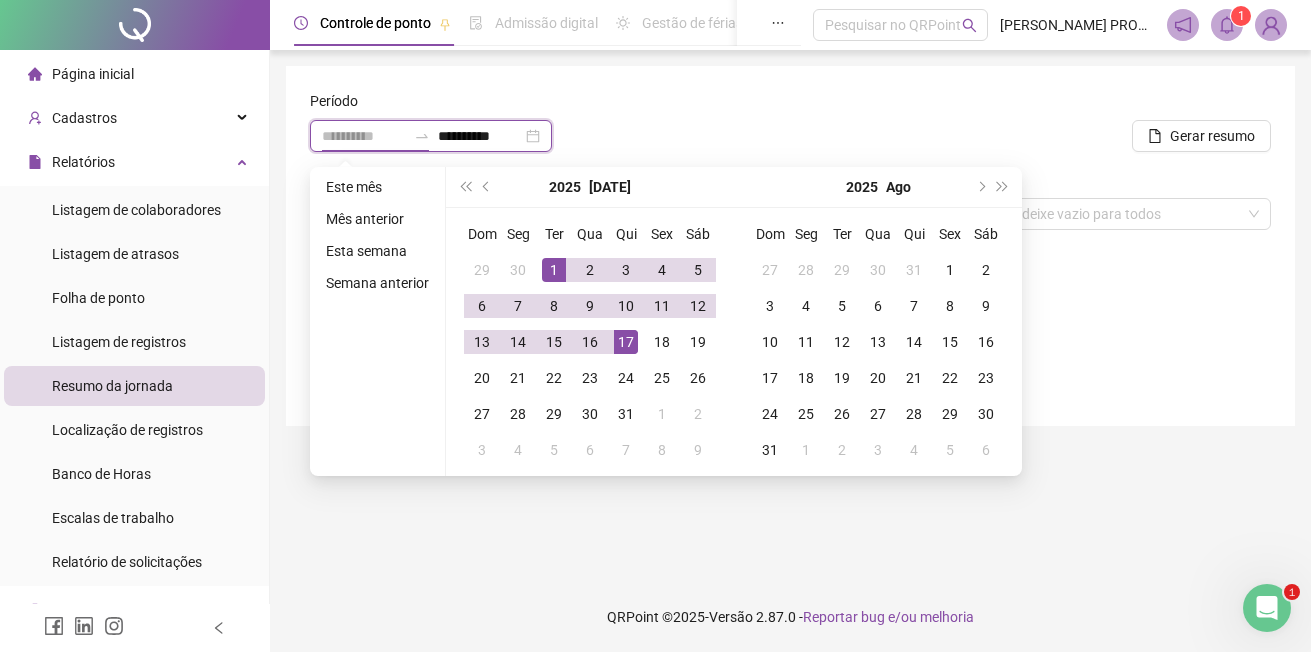 type on "**********" 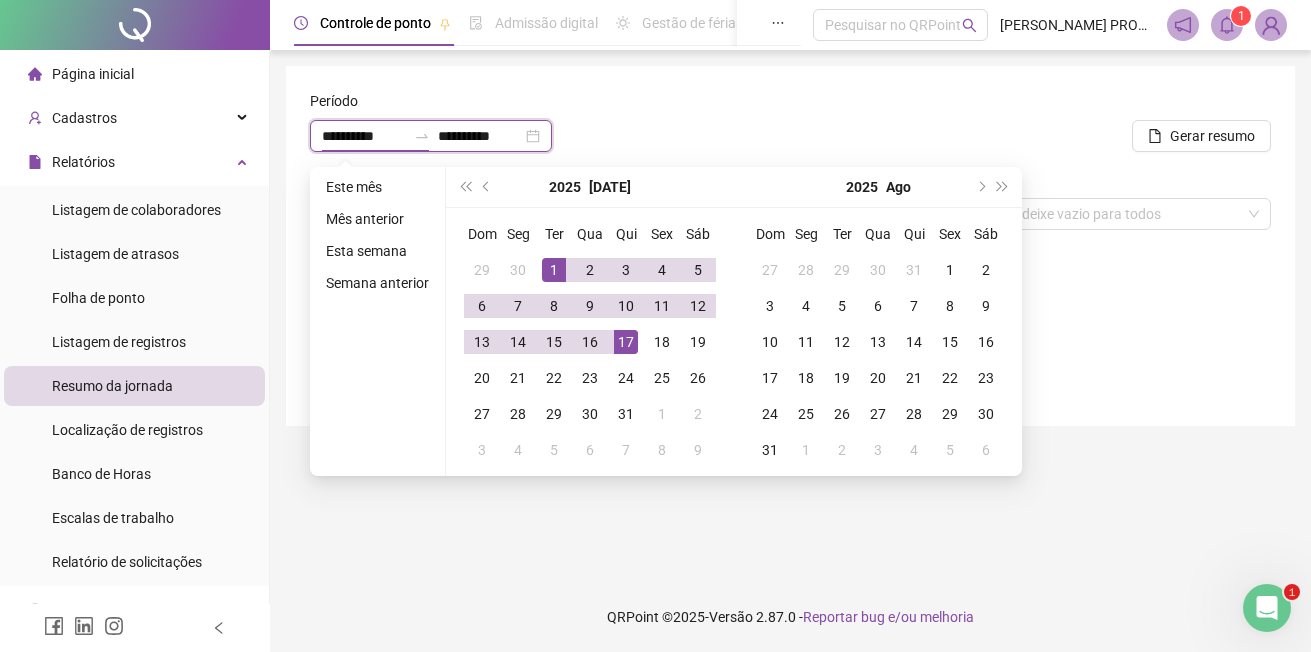 type on "**********" 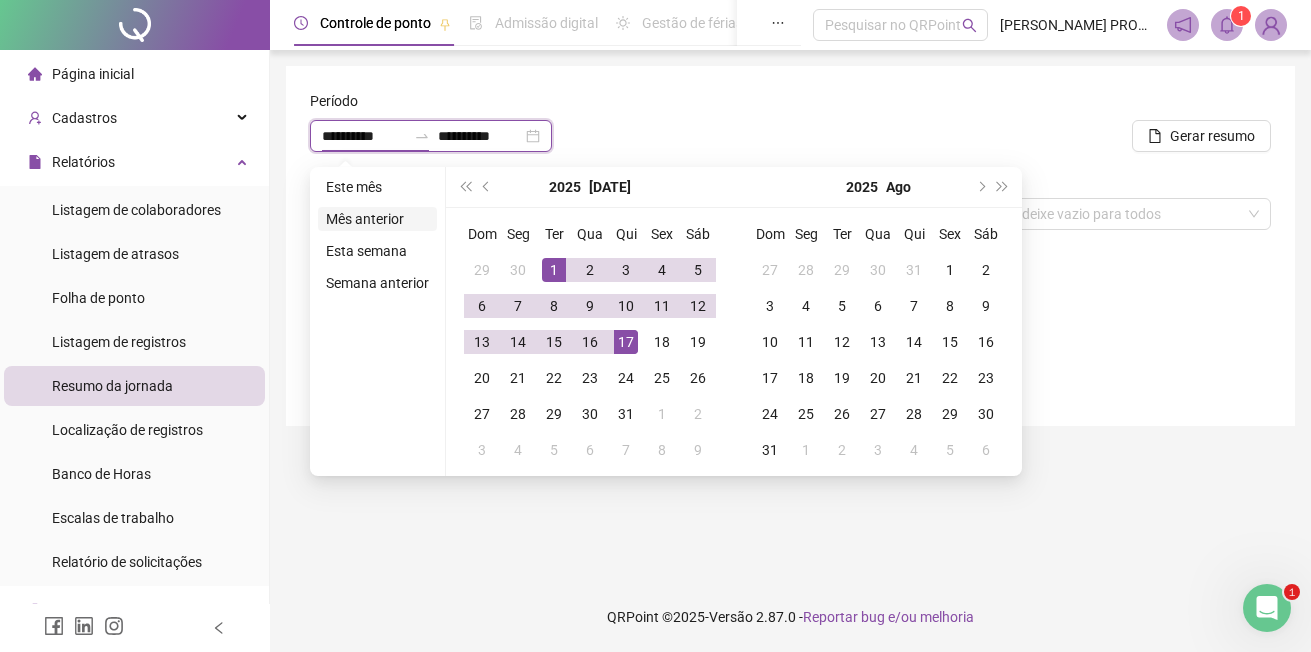 type on "**********" 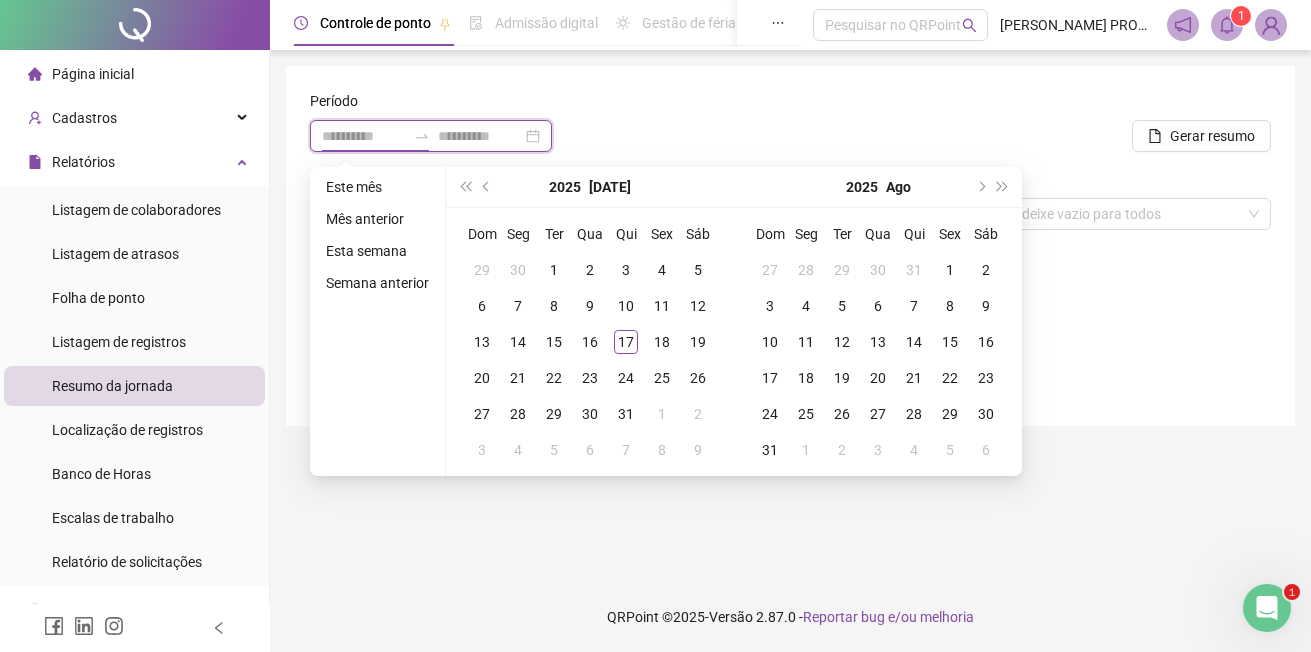 type on "**********" 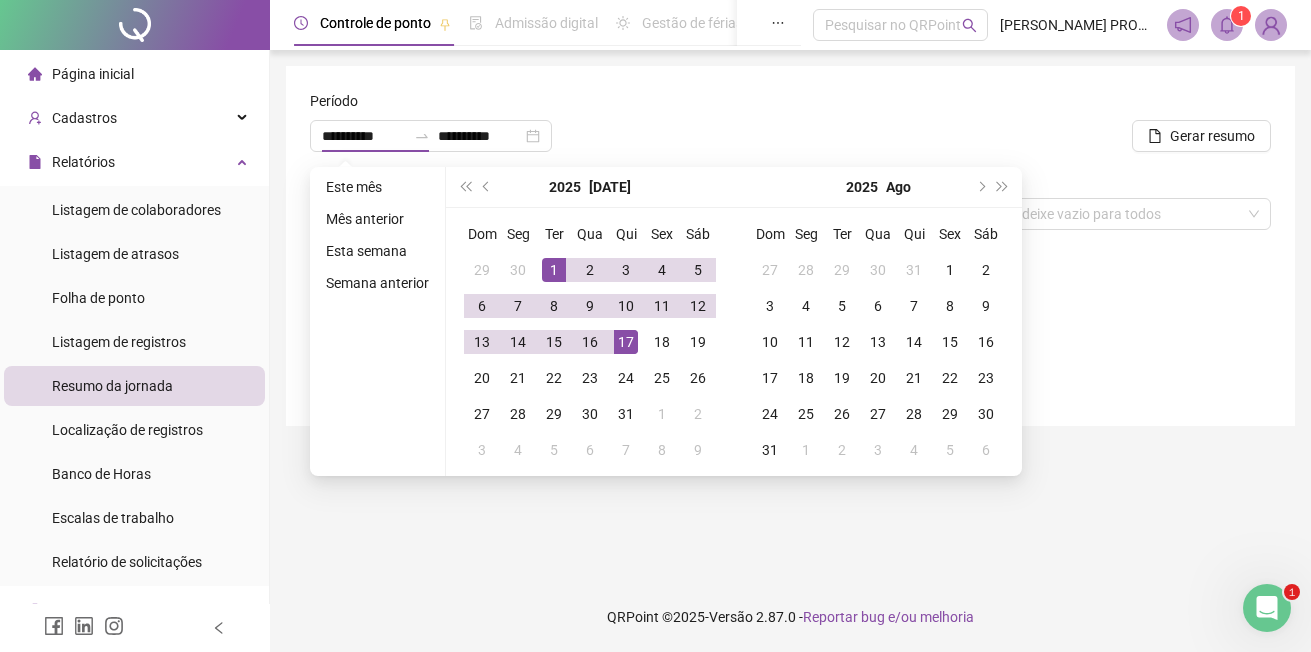 click on "Este mês Mês anterior Esta semana Semana anterior" at bounding box center [378, 321] 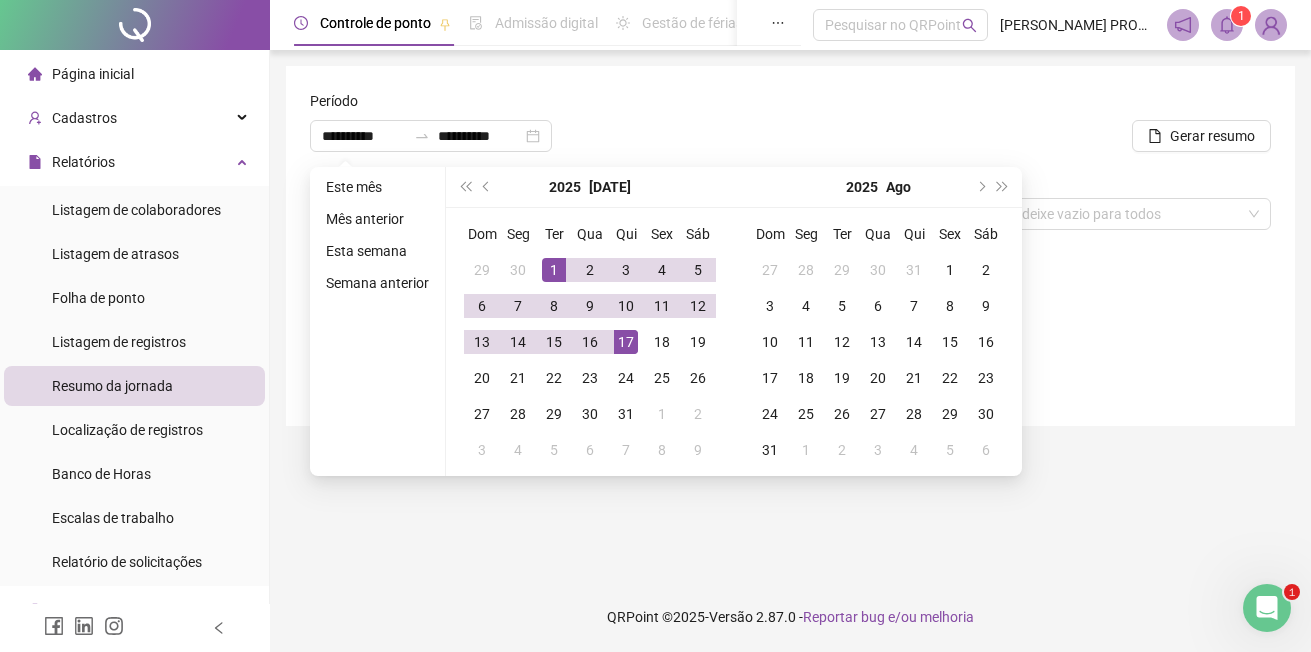 type on "**********" 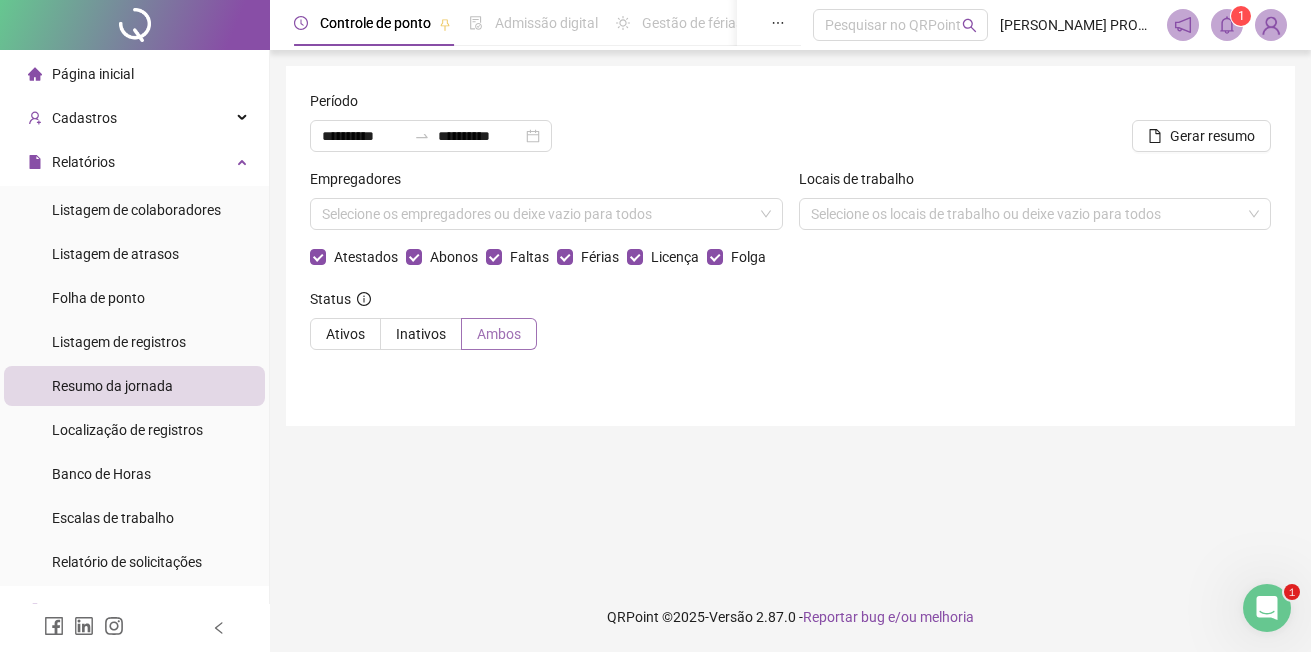 click on "Ambos" at bounding box center (499, 334) 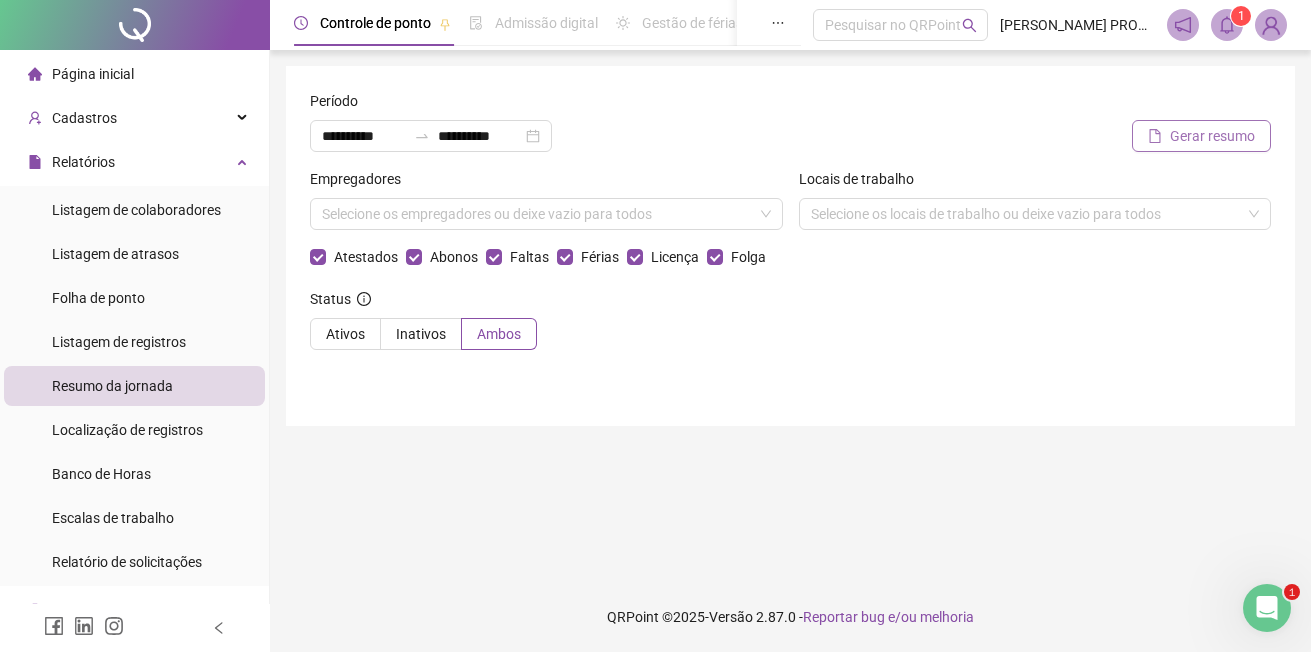 click on "Gerar resumo" at bounding box center [1212, 136] 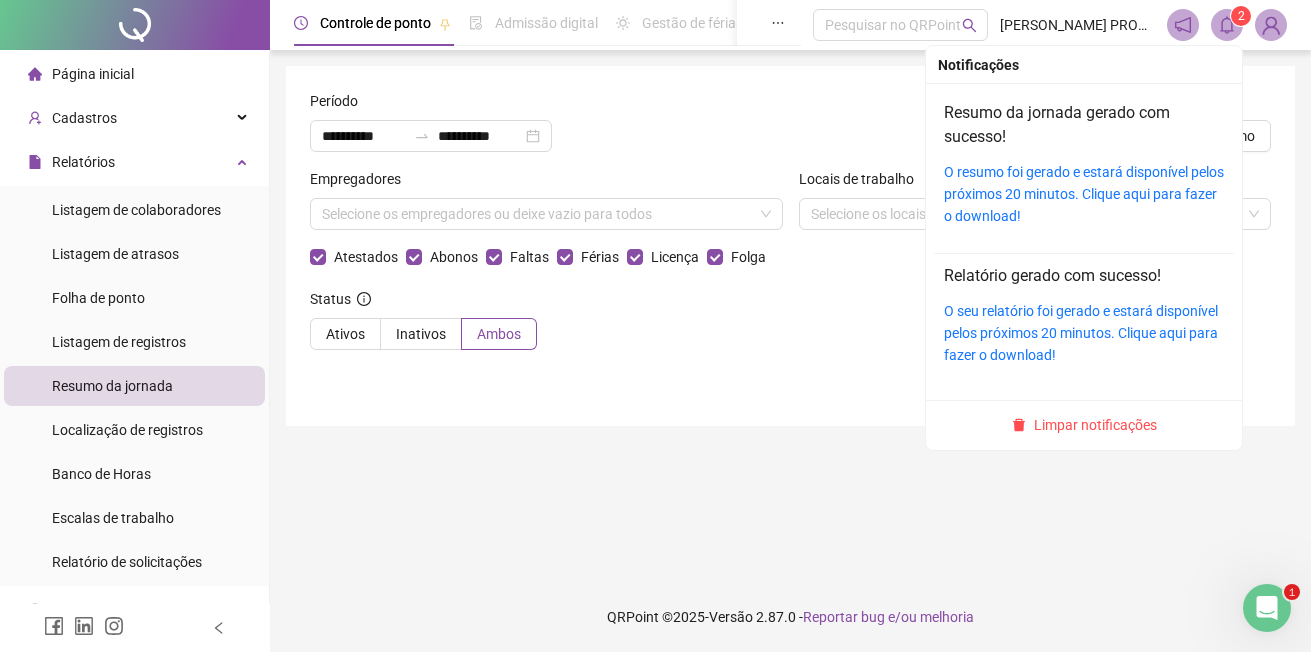 click 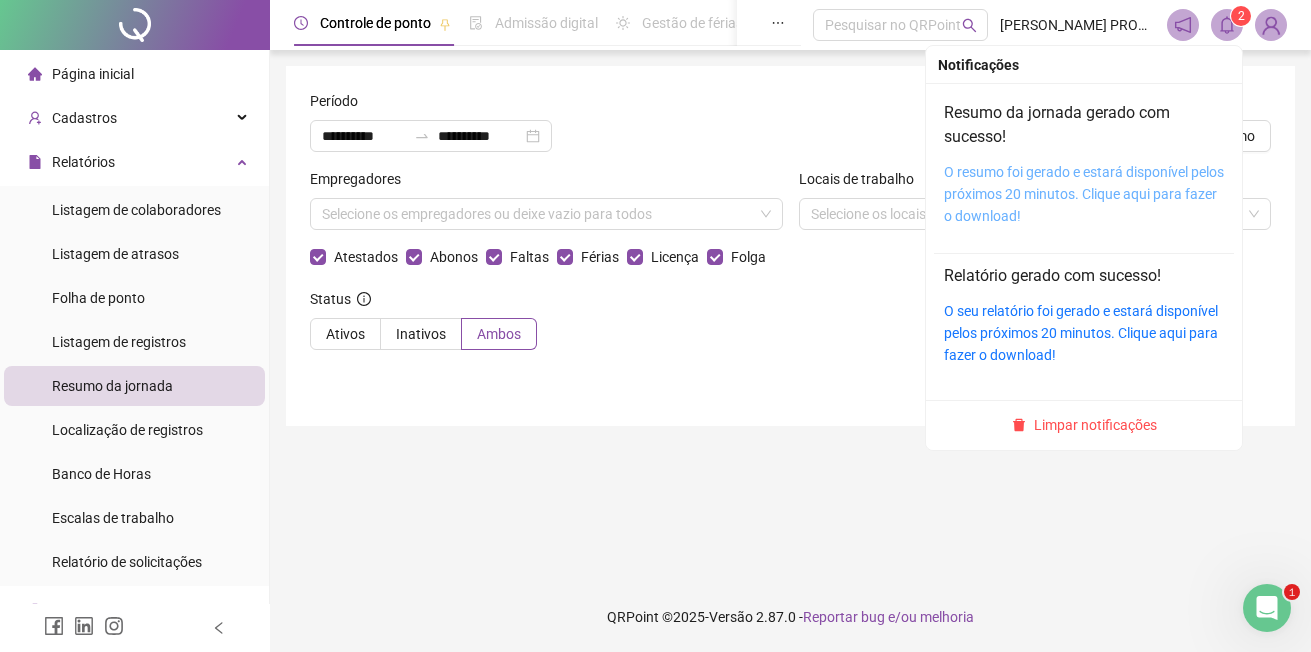 click on "O resumo foi gerado e estará disponível pelos próximos 20 minutos.
Clique aqui para fazer o download!" at bounding box center [1084, 194] 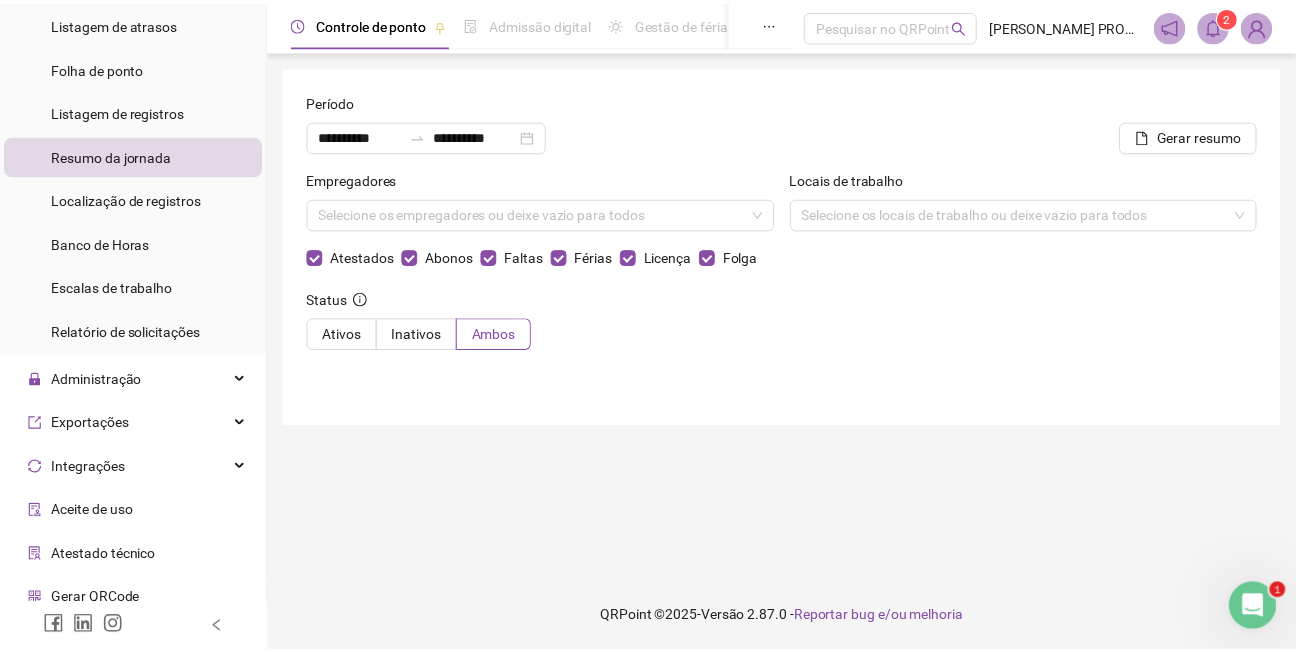 scroll, scrollTop: 235, scrollLeft: 0, axis: vertical 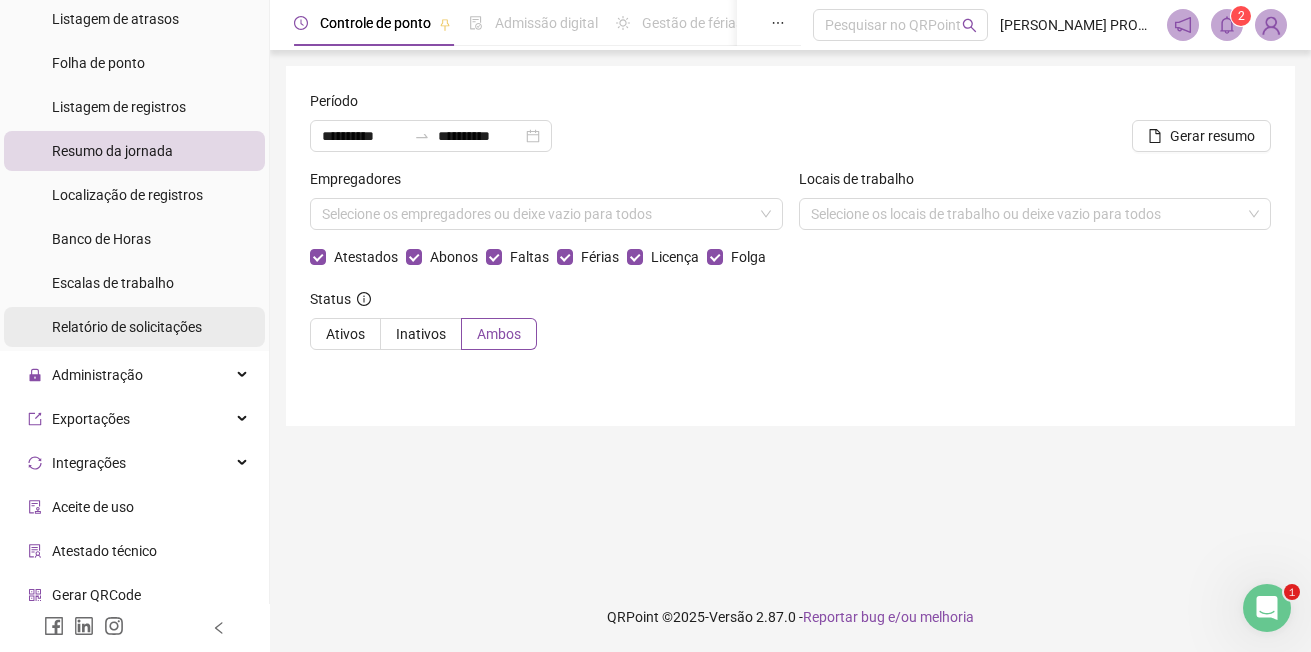 click on "Relatório de solicitações" at bounding box center (127, 327) 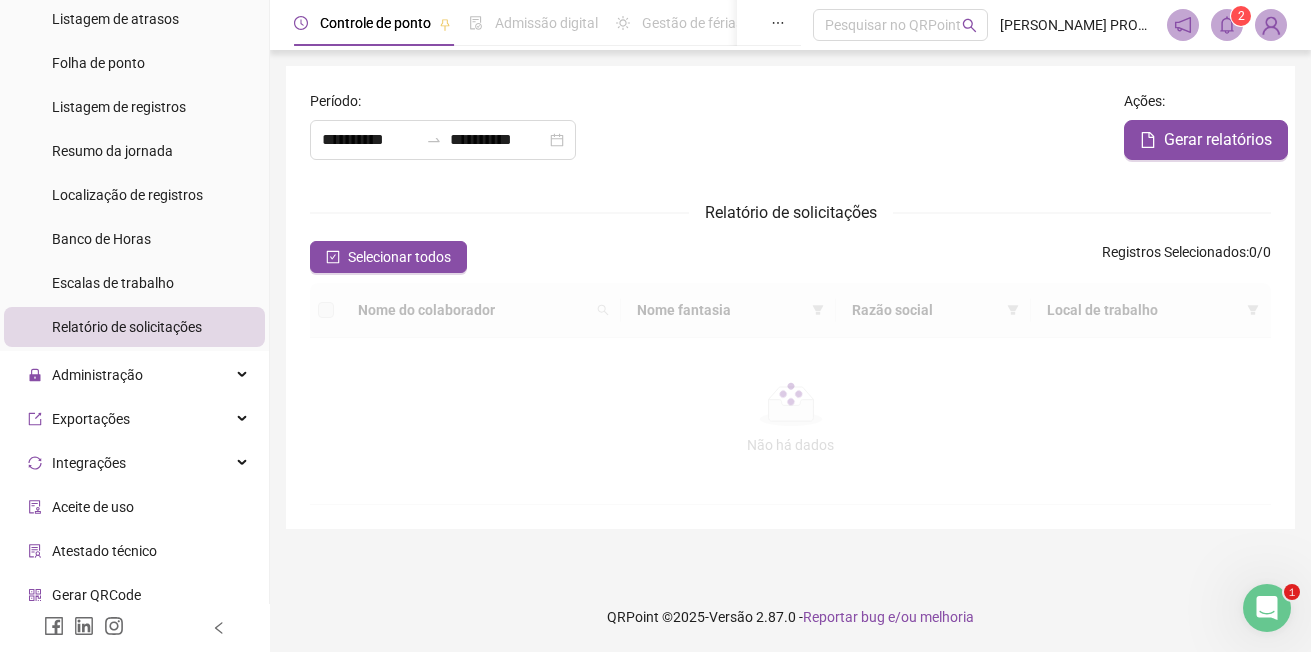 type on "**********" 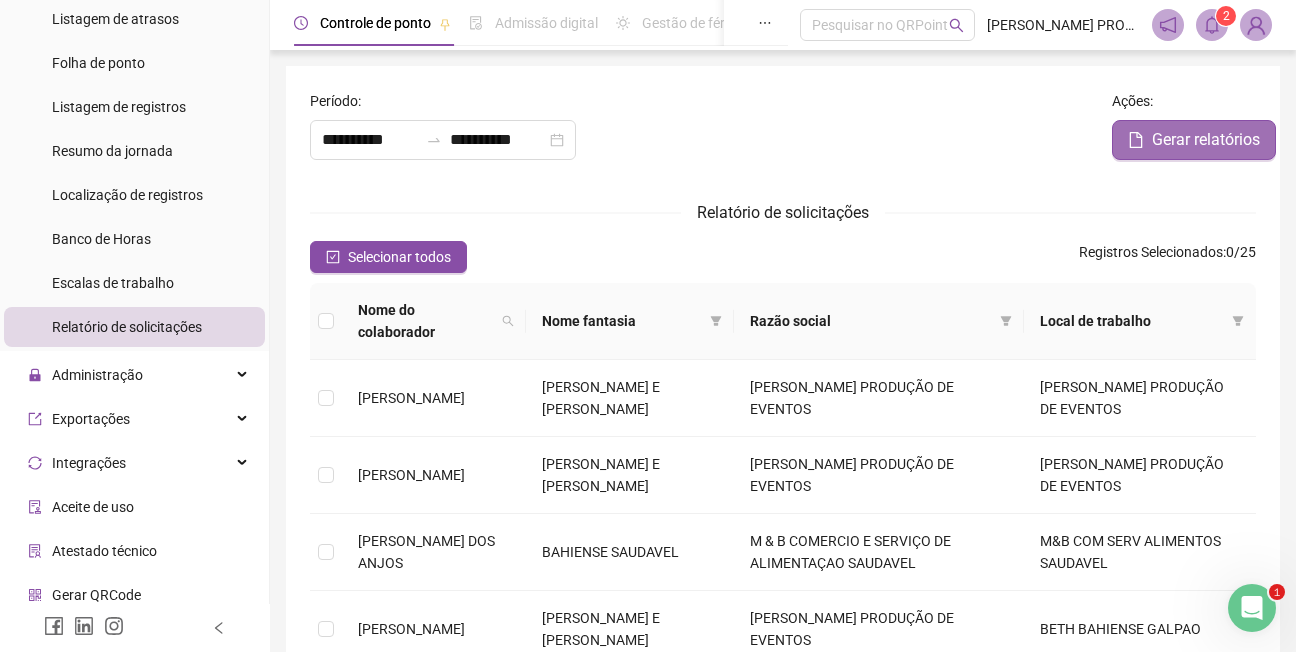 click on "Gerar relatórios" at bounding box center [1206, 140] 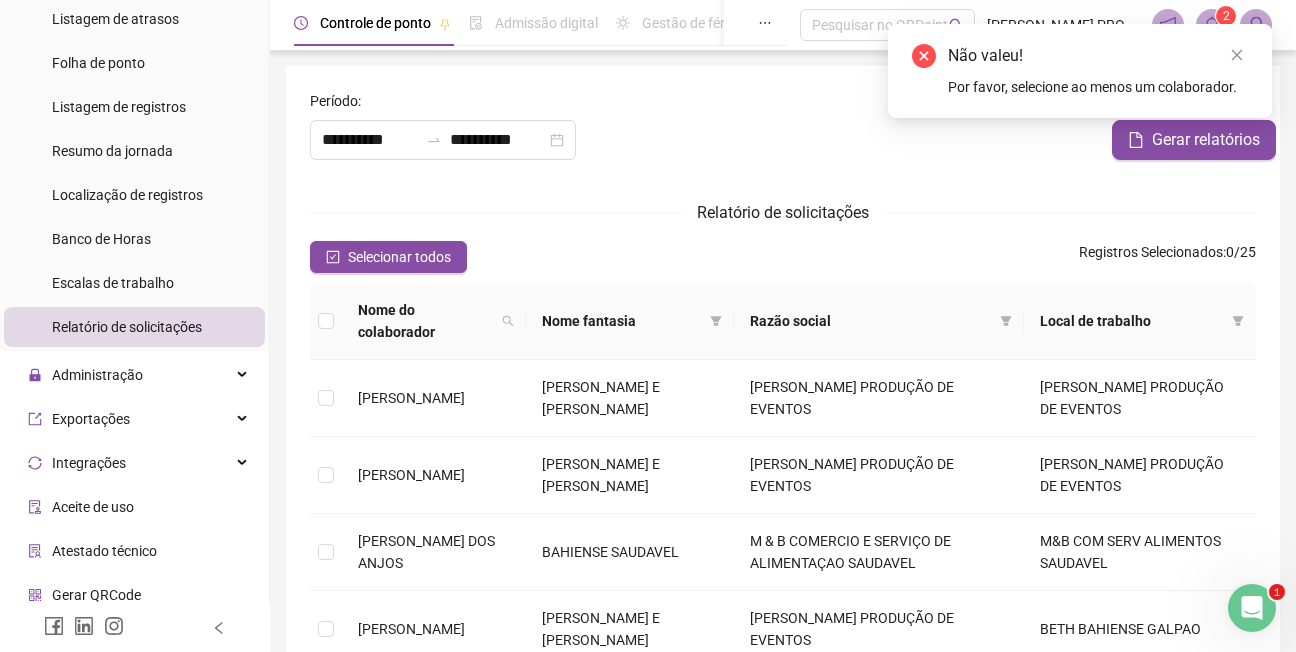 click on "**********" at bounding box center [703, 140] 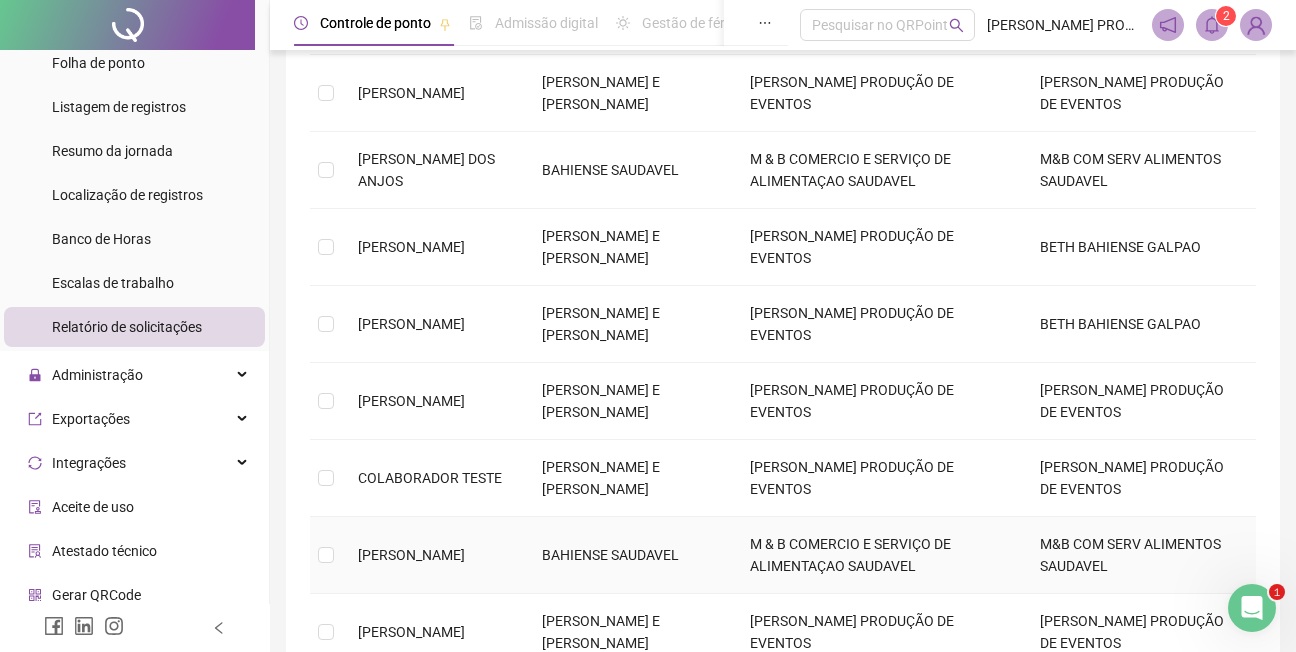 scroll, scrollTop: 0, scrollLeft: 0, axis: both 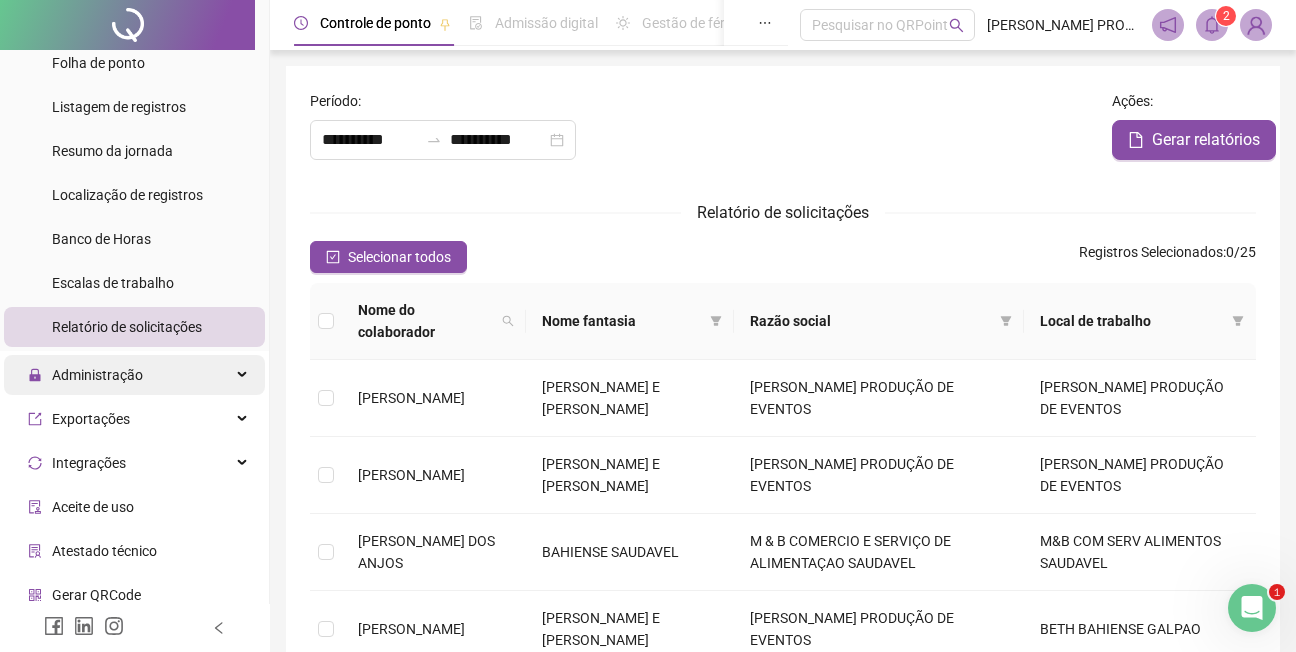 click on "Administração" at bounding box center [97, 375] 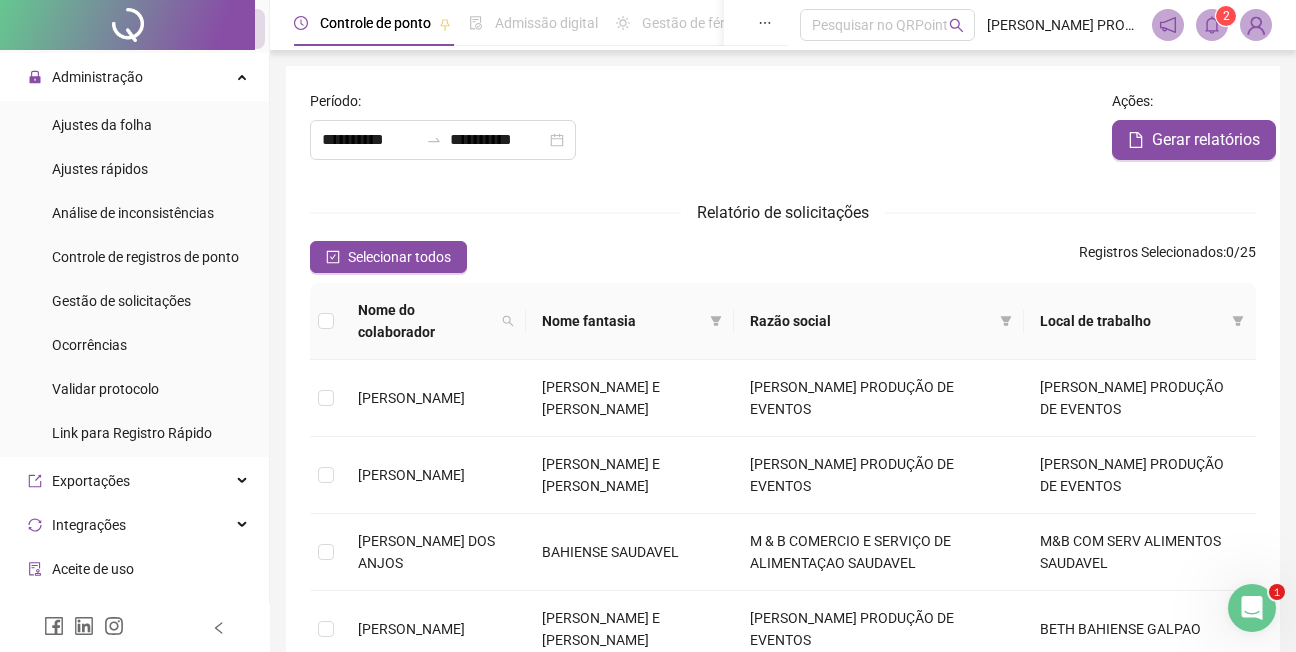 scroll, scrollTop: 548, scrollLeft: 0, axis: vertical 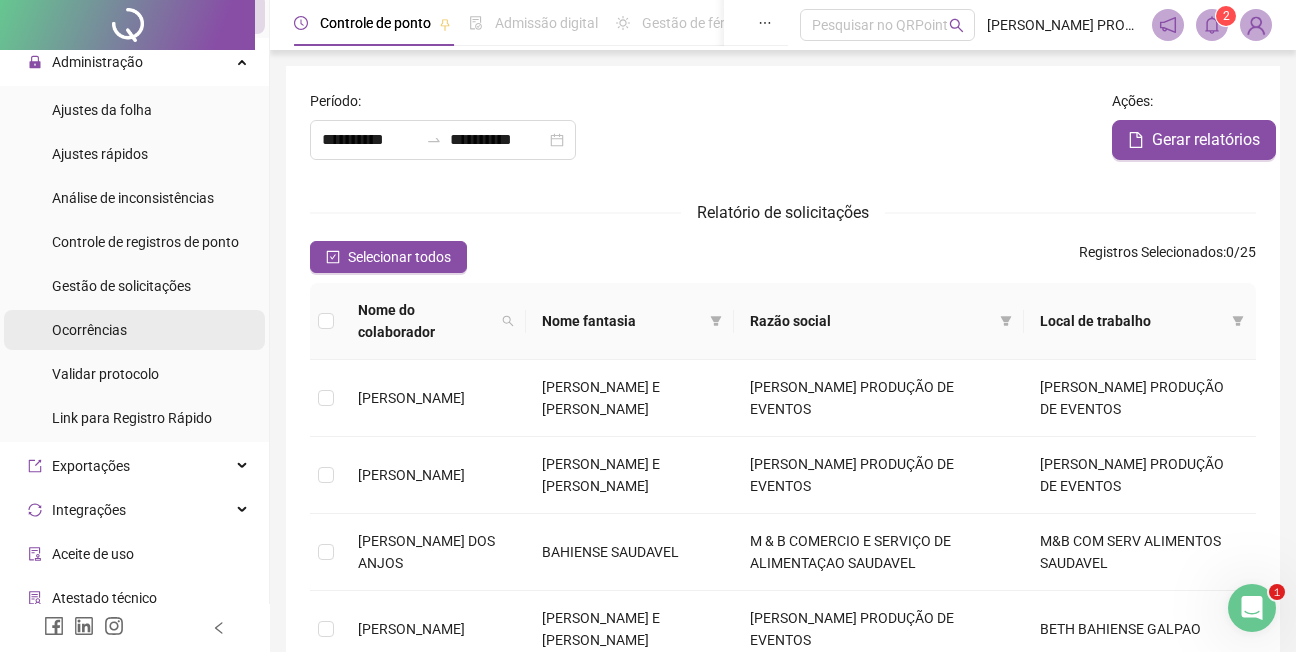 click on "Ocorrências" at bounding box center [89, 330] 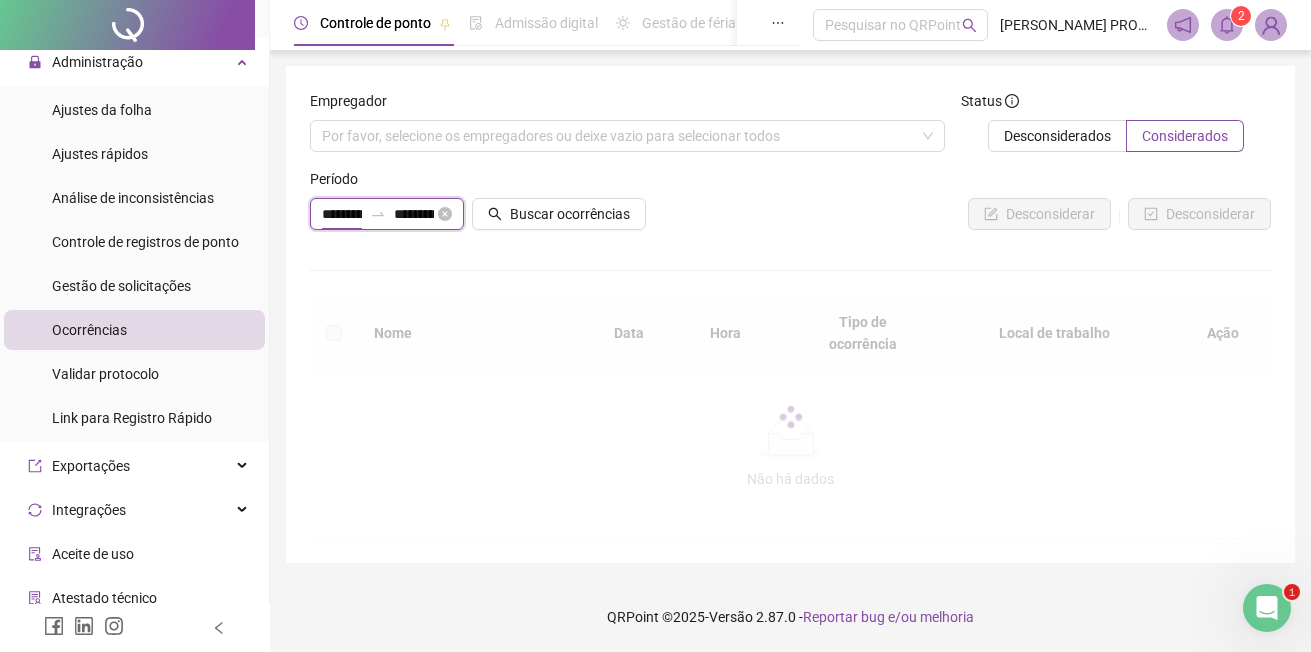 click on "**********" at bounding box center [342, 214] 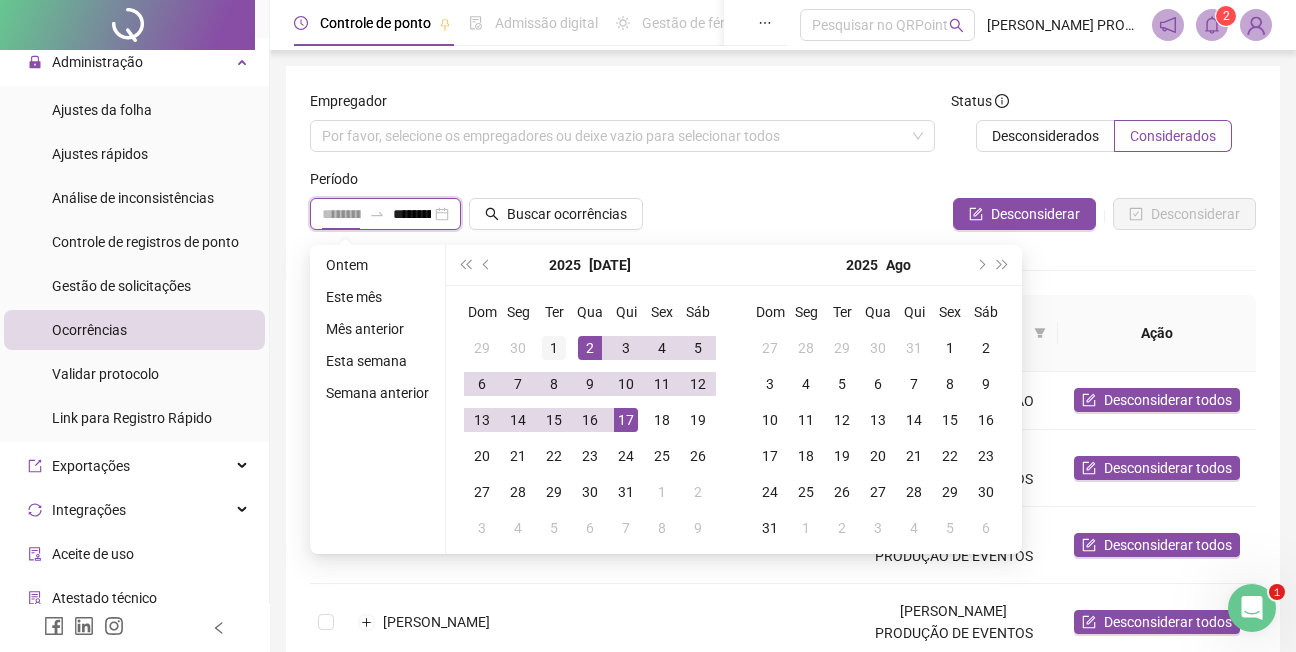 type on "**********" 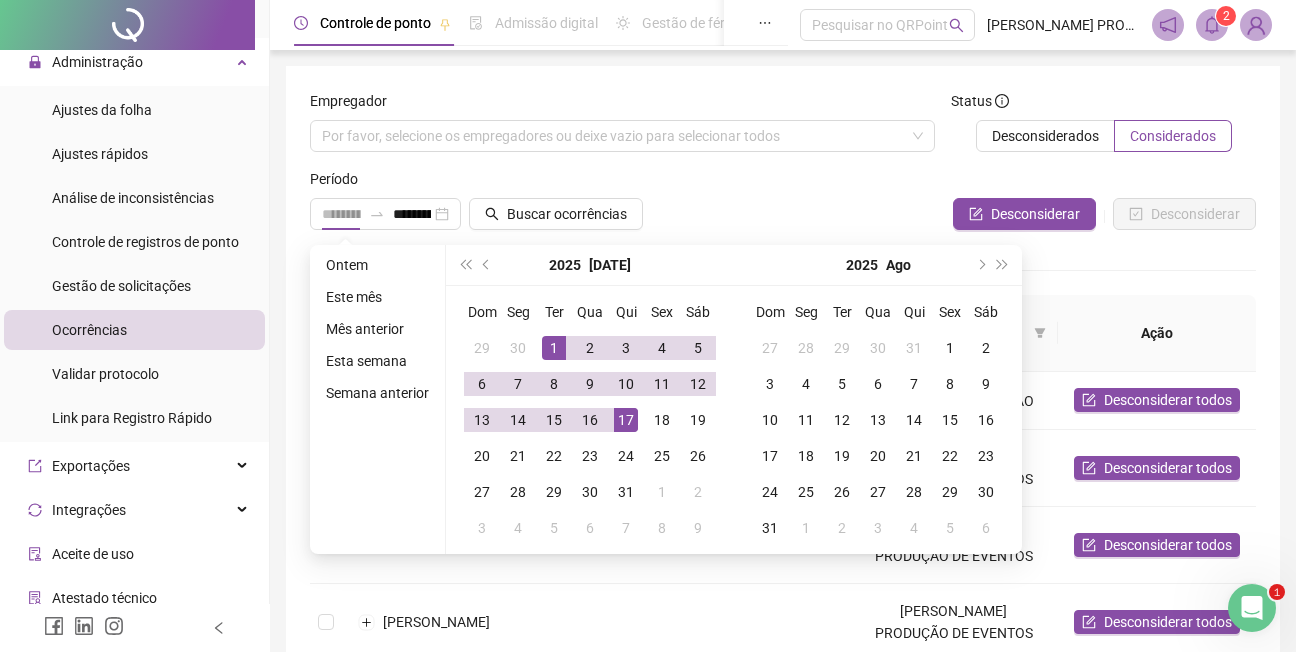 click on "1" at bounding box center (554, 348) 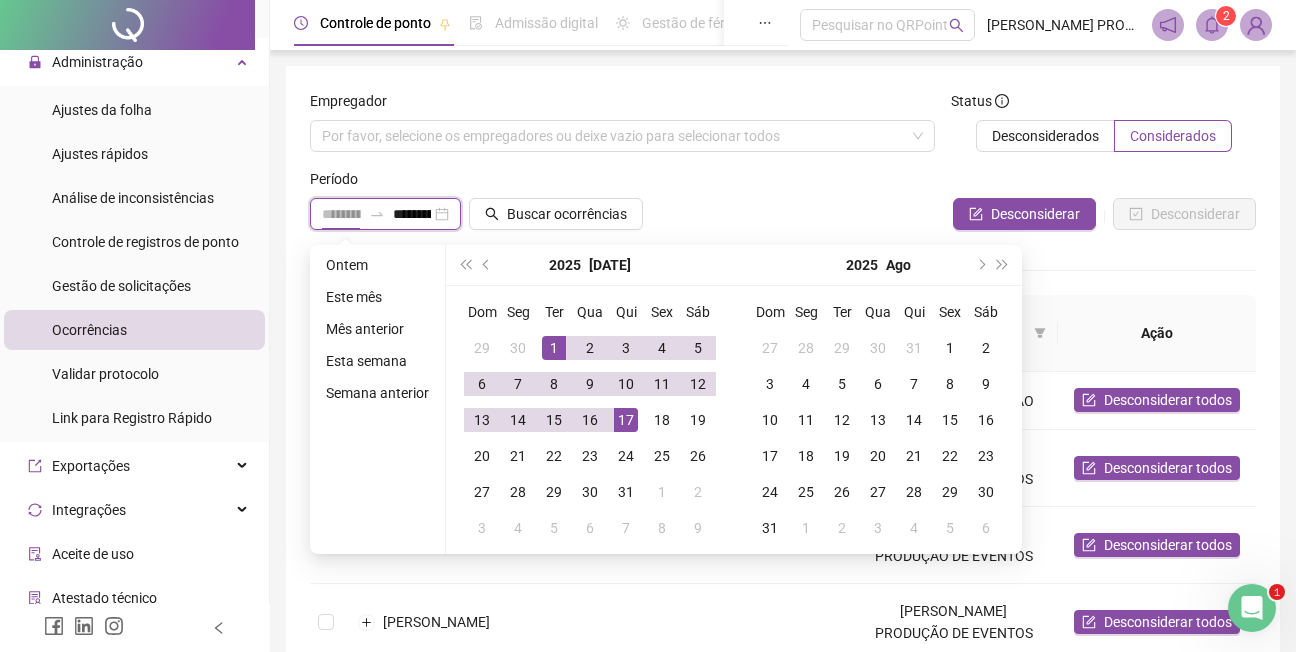 scroll, scrollTop: 0, scrollLeft: 33, axis: horizontal 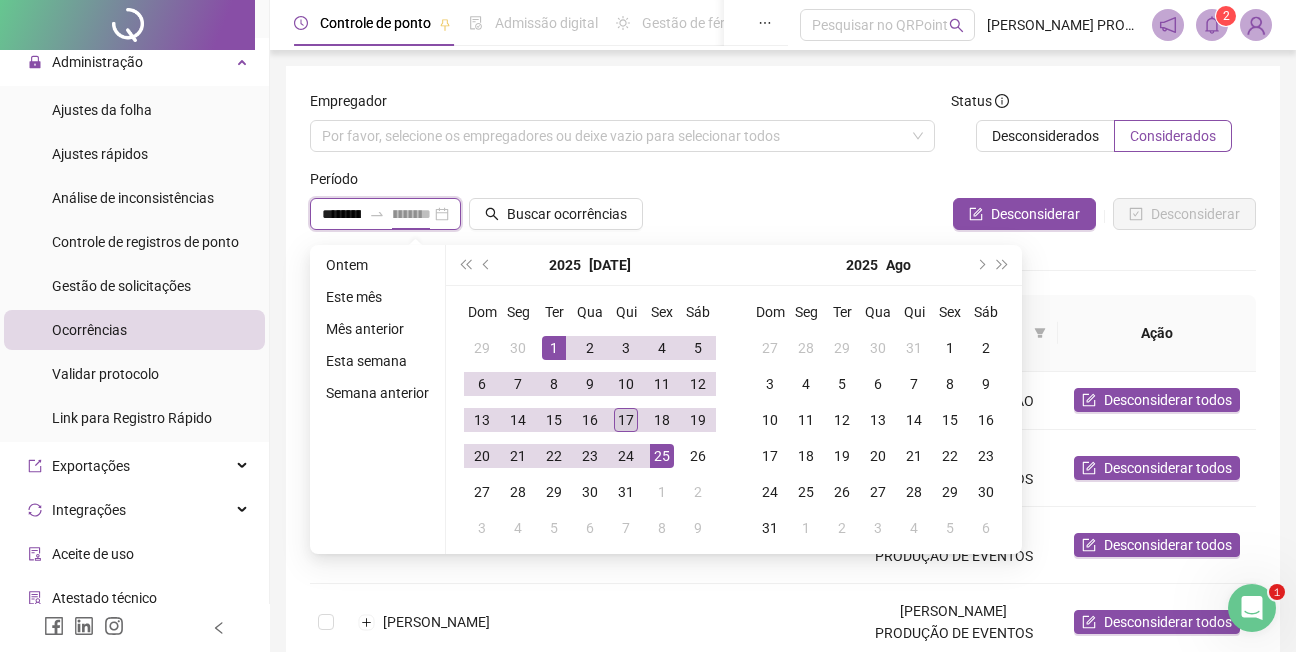 type on "**********" 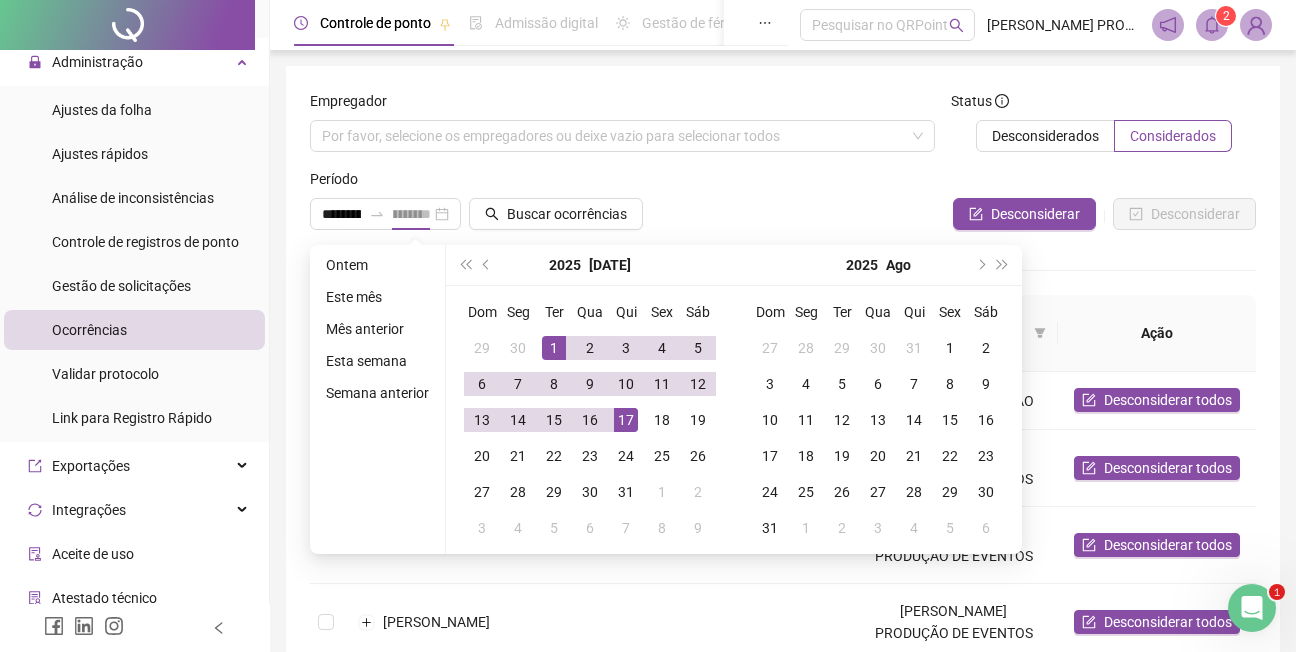 scroll, scrollTop: 0, scrollLeft: 0, axis: both 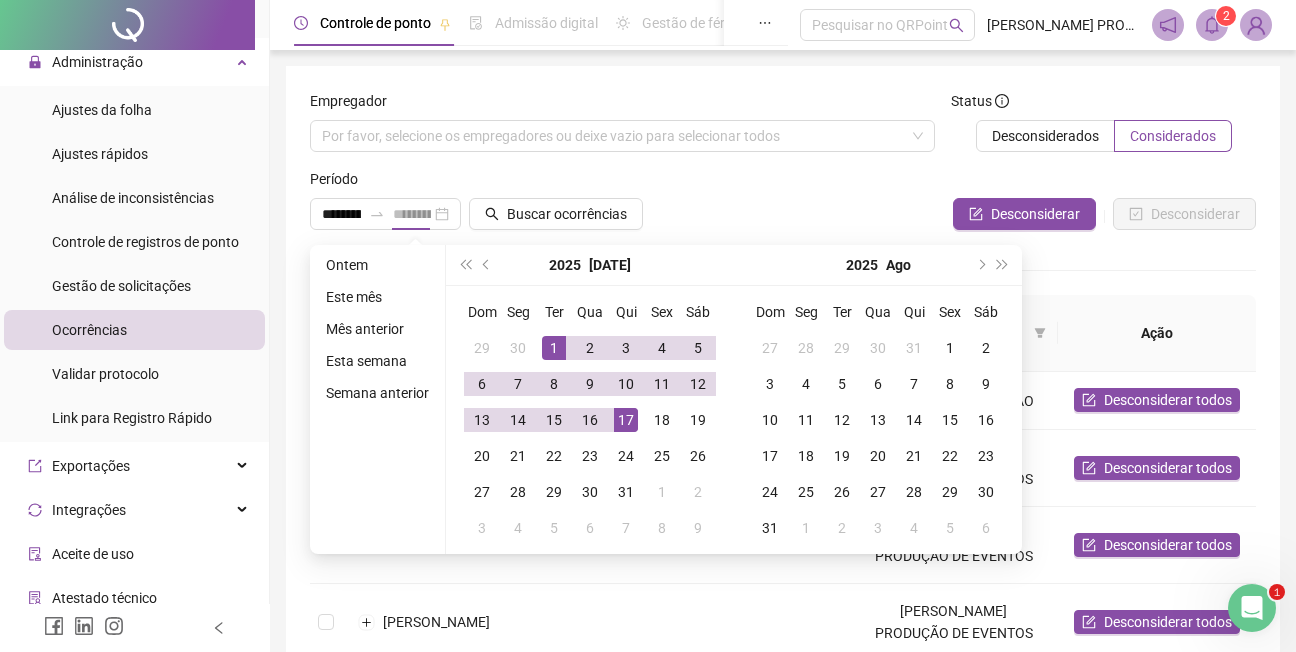 click on "17" at bounding box center (626, 420) 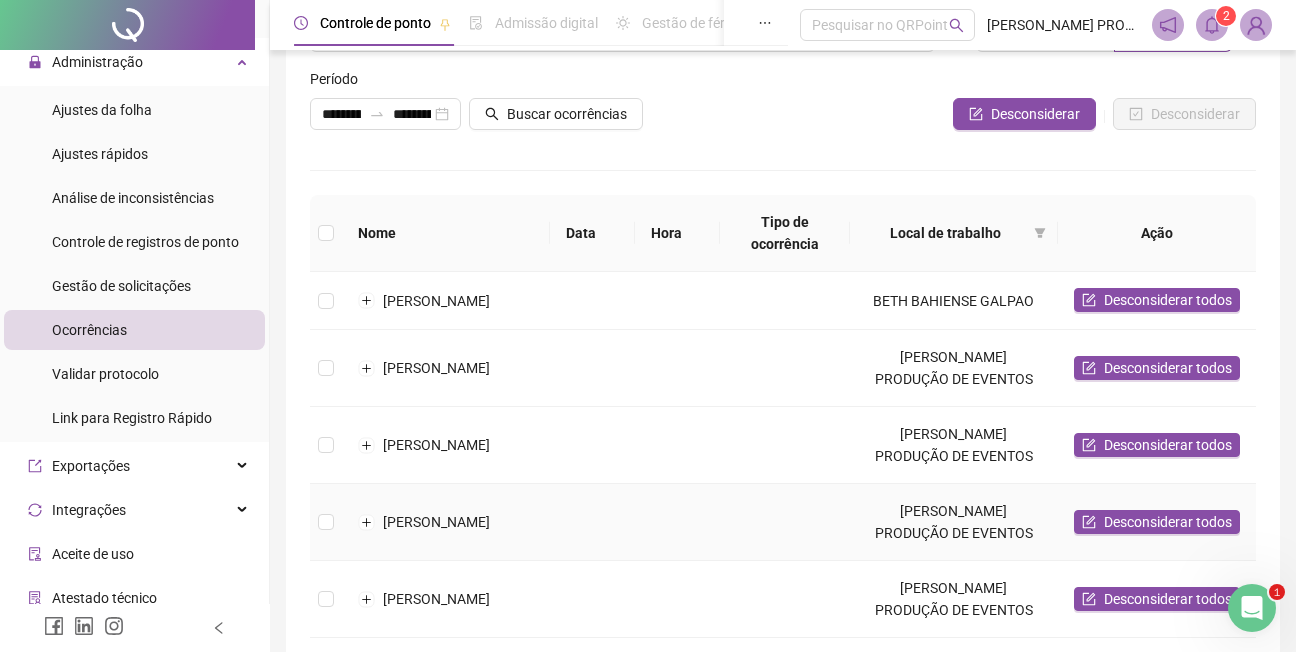 scroll, scrollTop: 79, scrollLeft: 0, axis: vertical 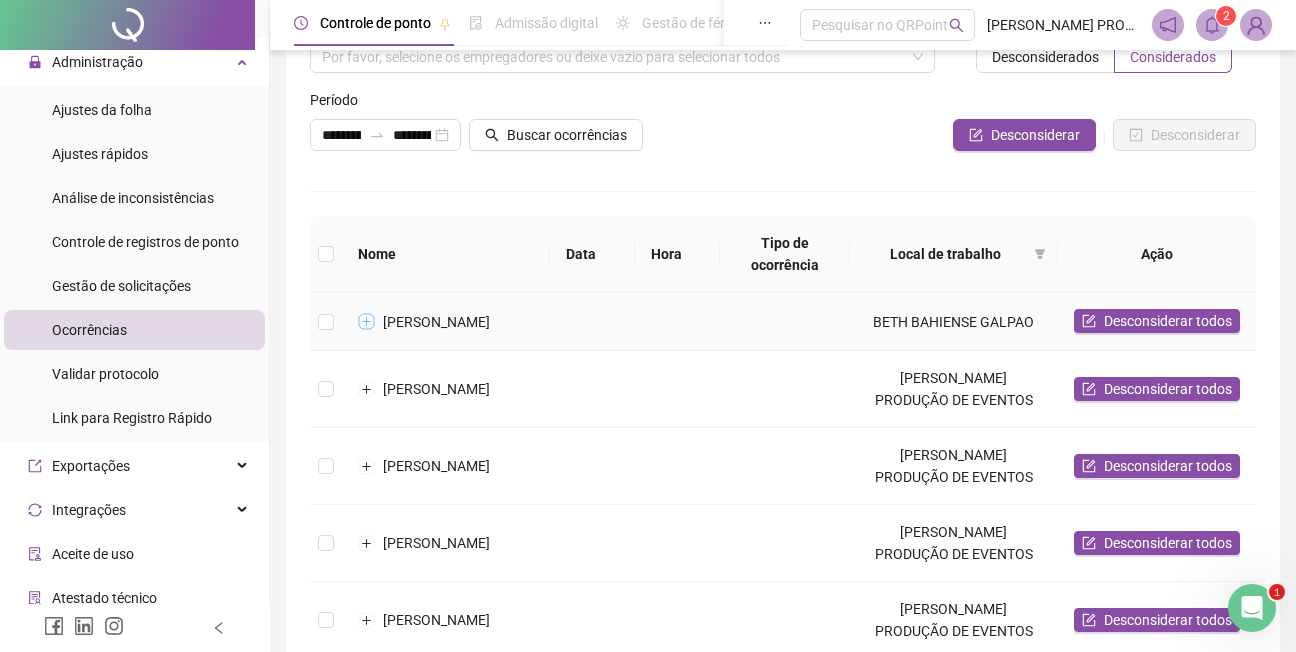 click at bounding box center [367, 322] 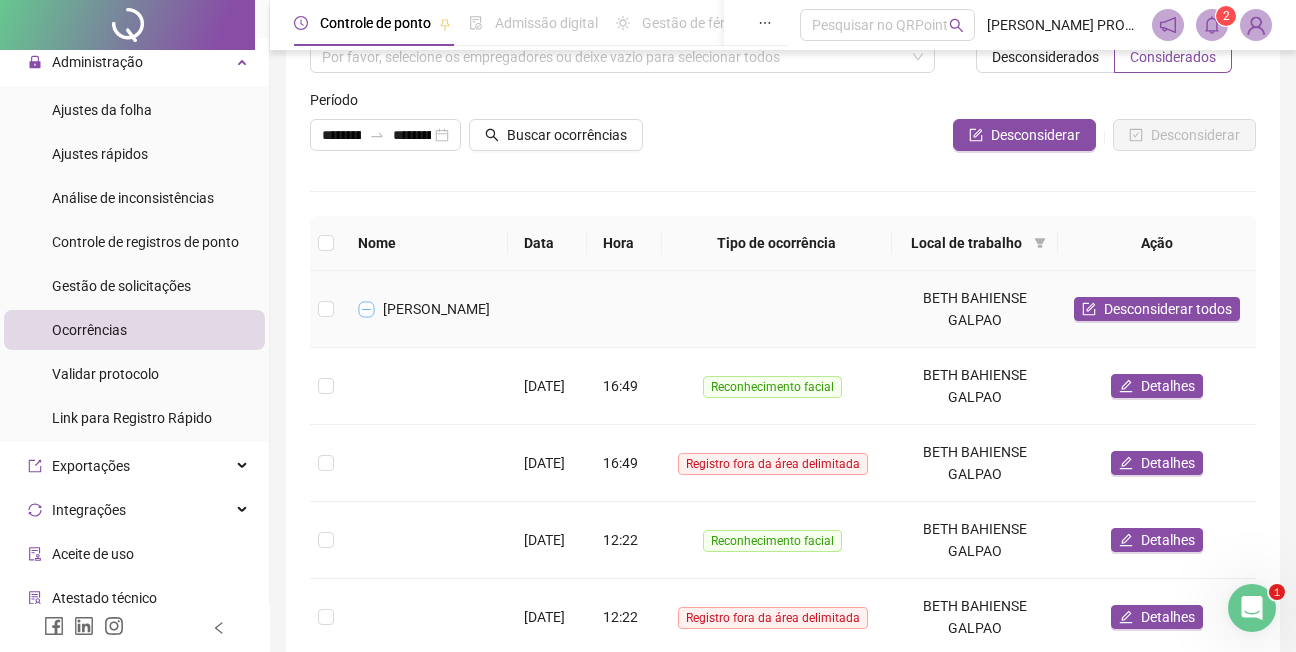 click at bounding box center (367, 309) 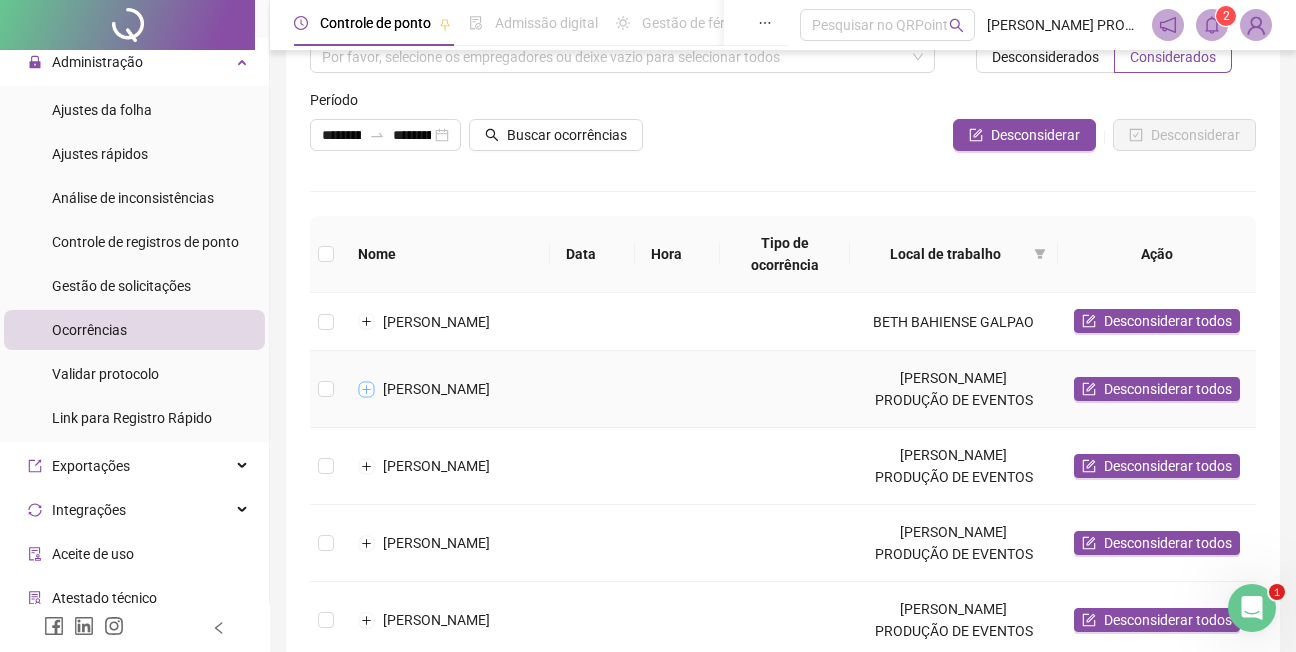 click at bounding box center (367, 389) 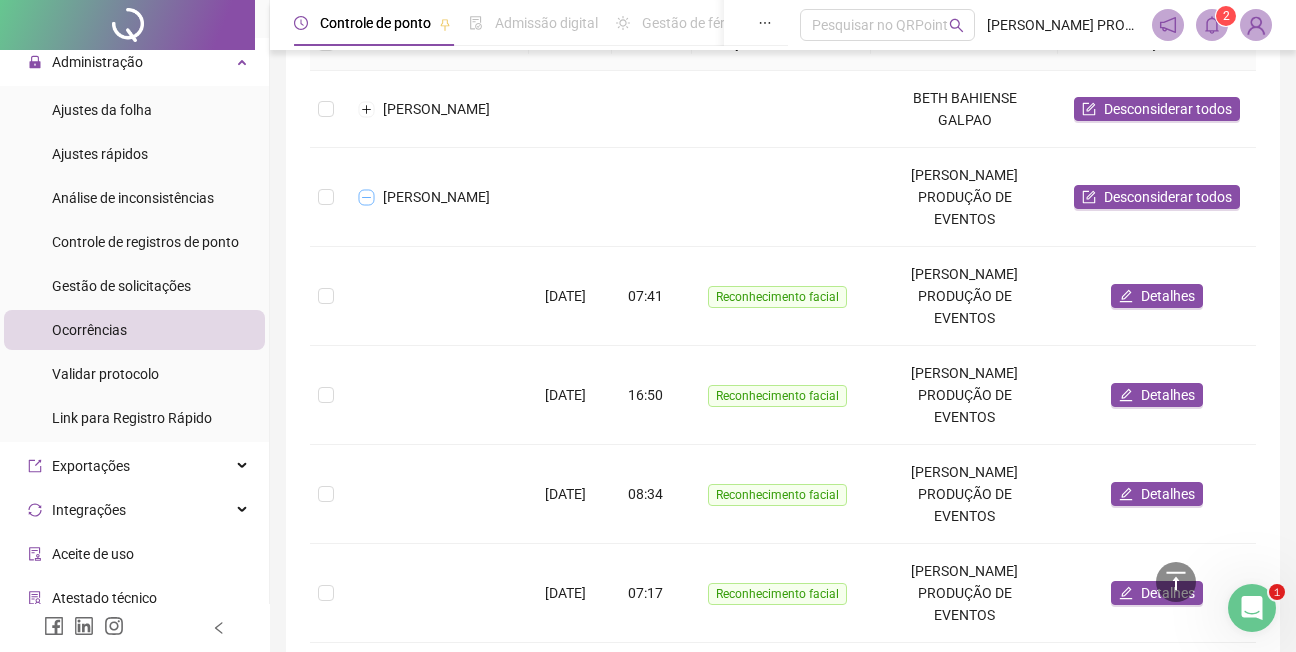 scroll, scrollTop: 0, scrollLeft: 0, axis: both 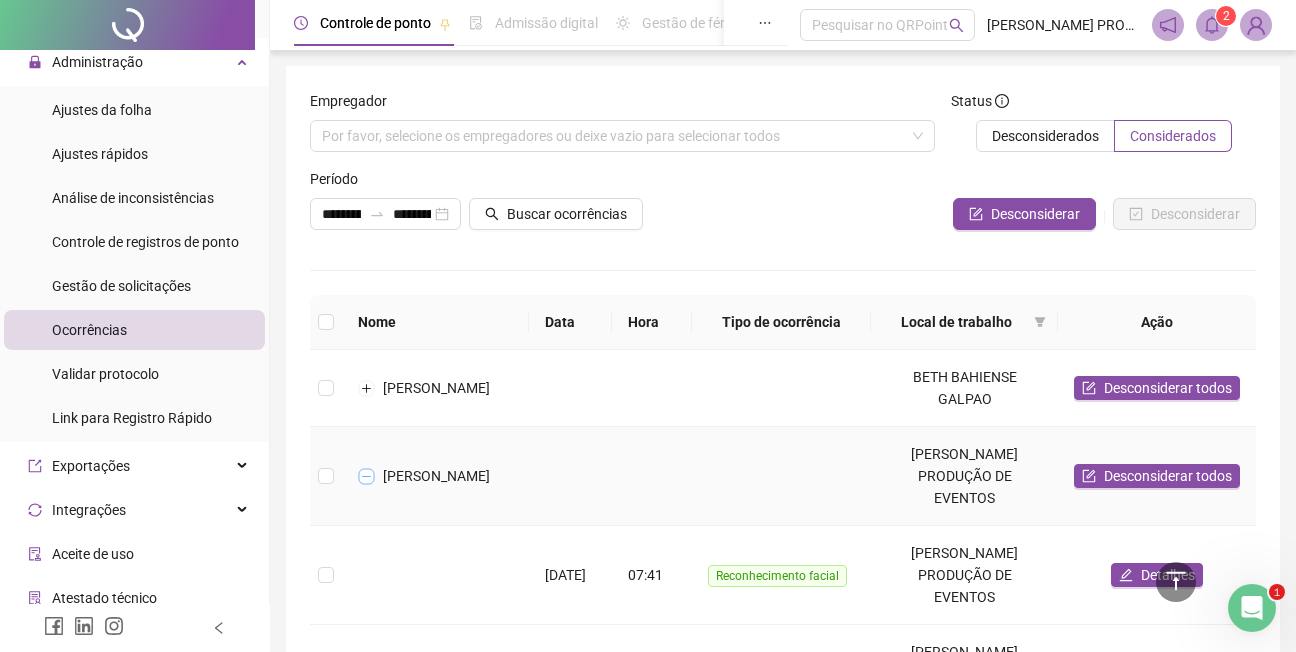 click at bounding box center (367, 476) 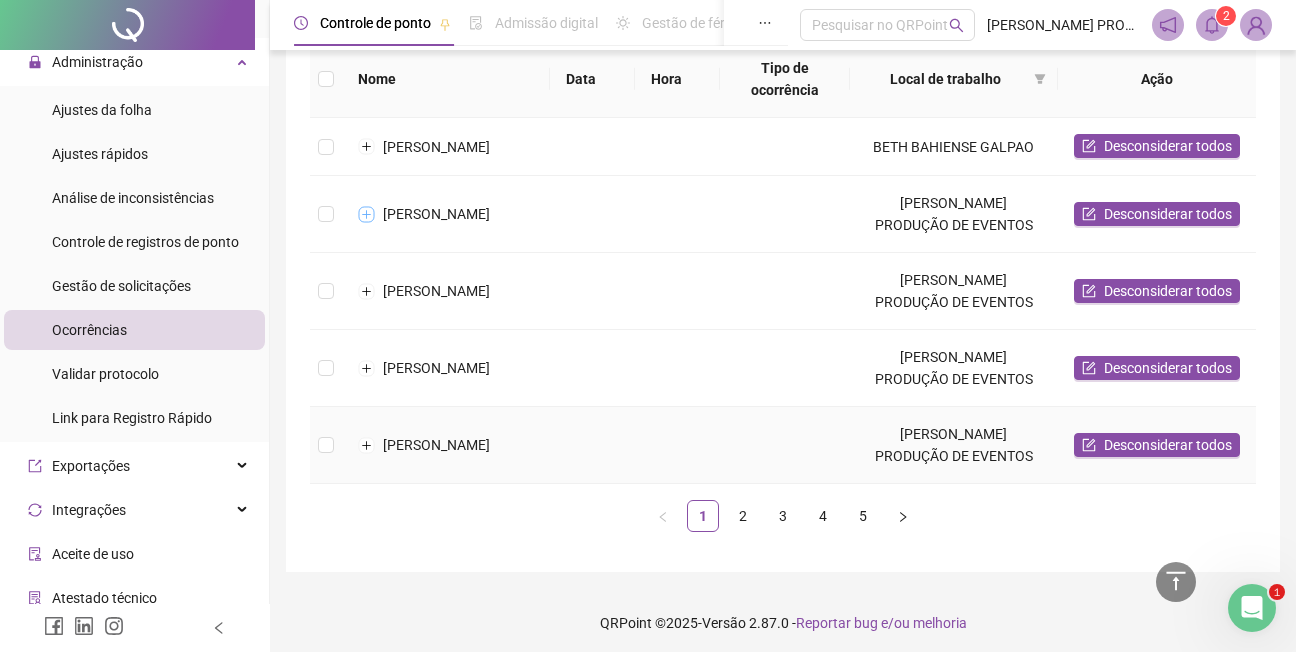 scroll, scrollTop: 279, scrollLeft: 0, axis: vertical 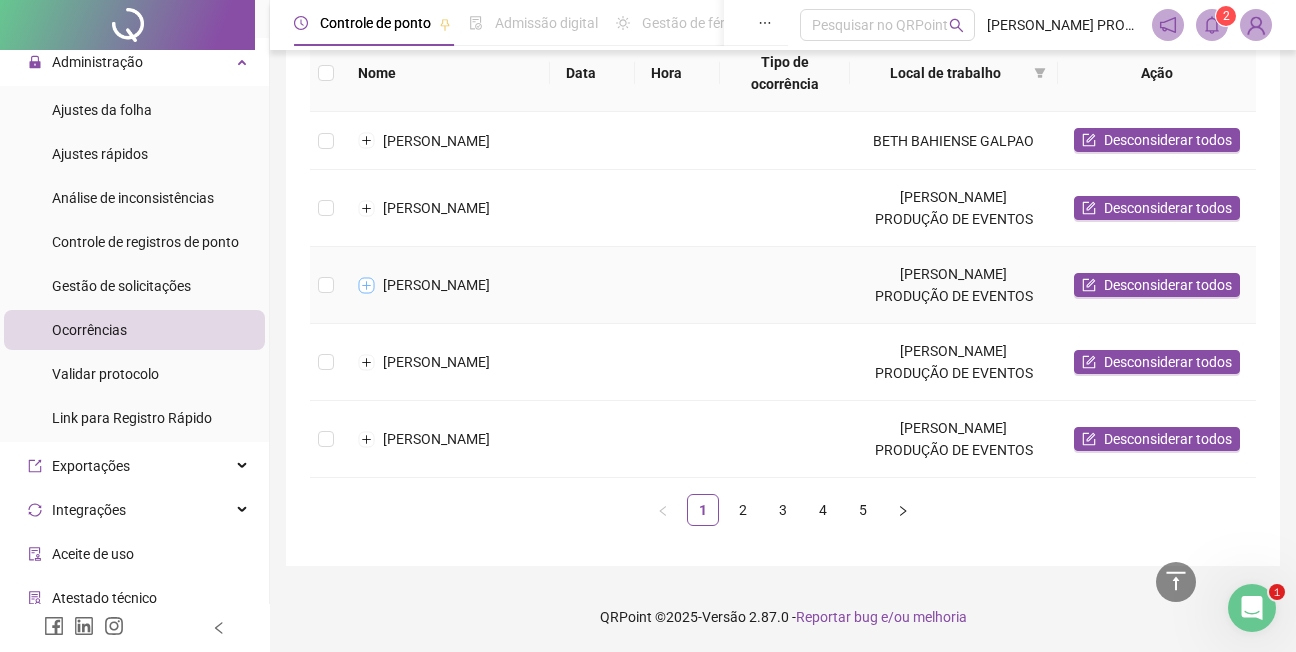 click at bounding box center [367, 285] 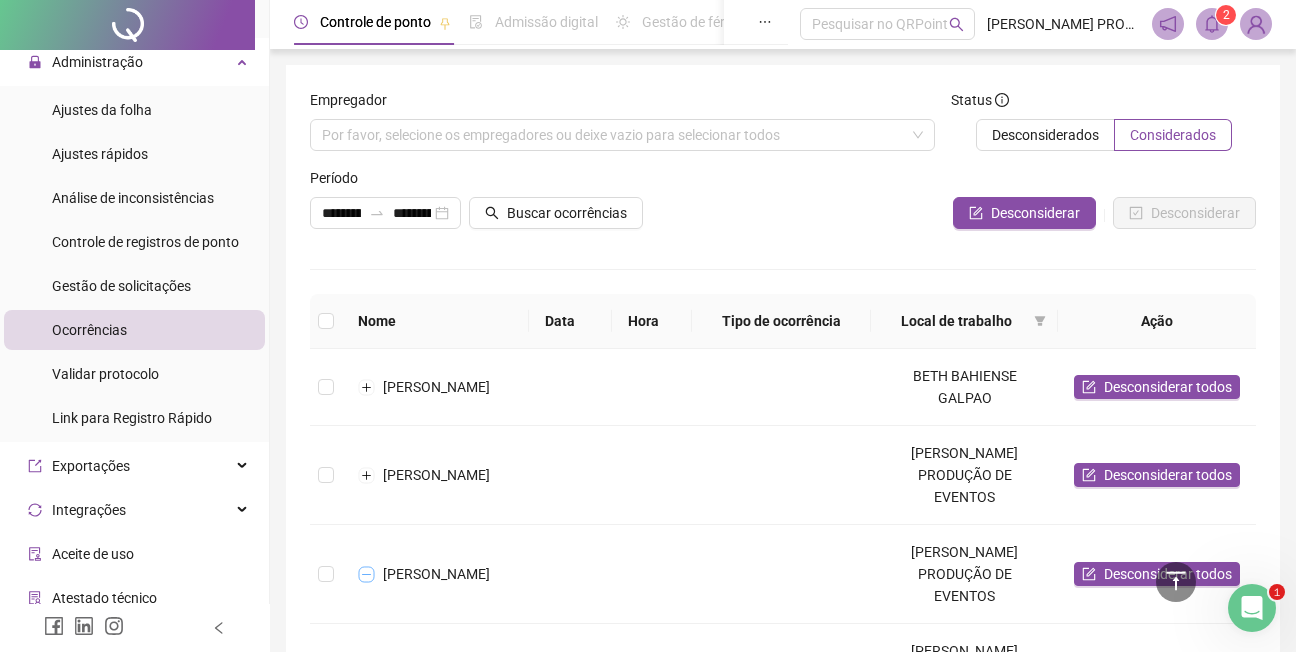 scroll, scrollTop: 0, scrollLeft: 0, axis: both 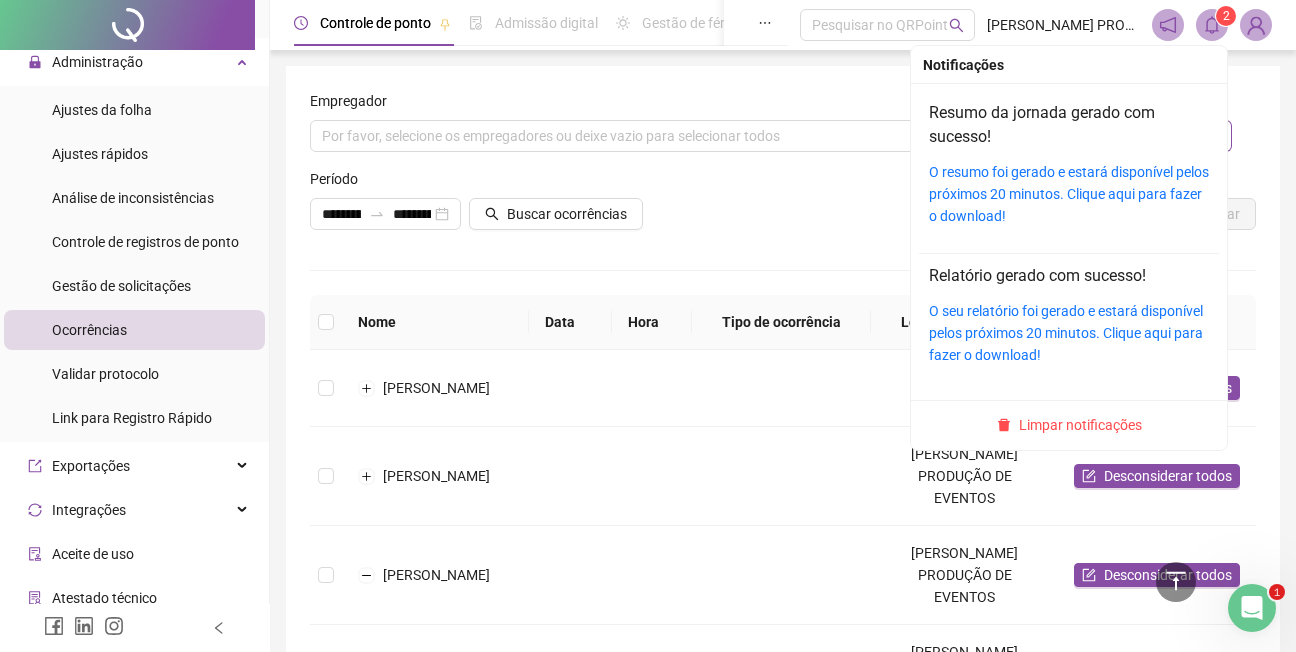 click on "2" at bounding box center [1226, 16] 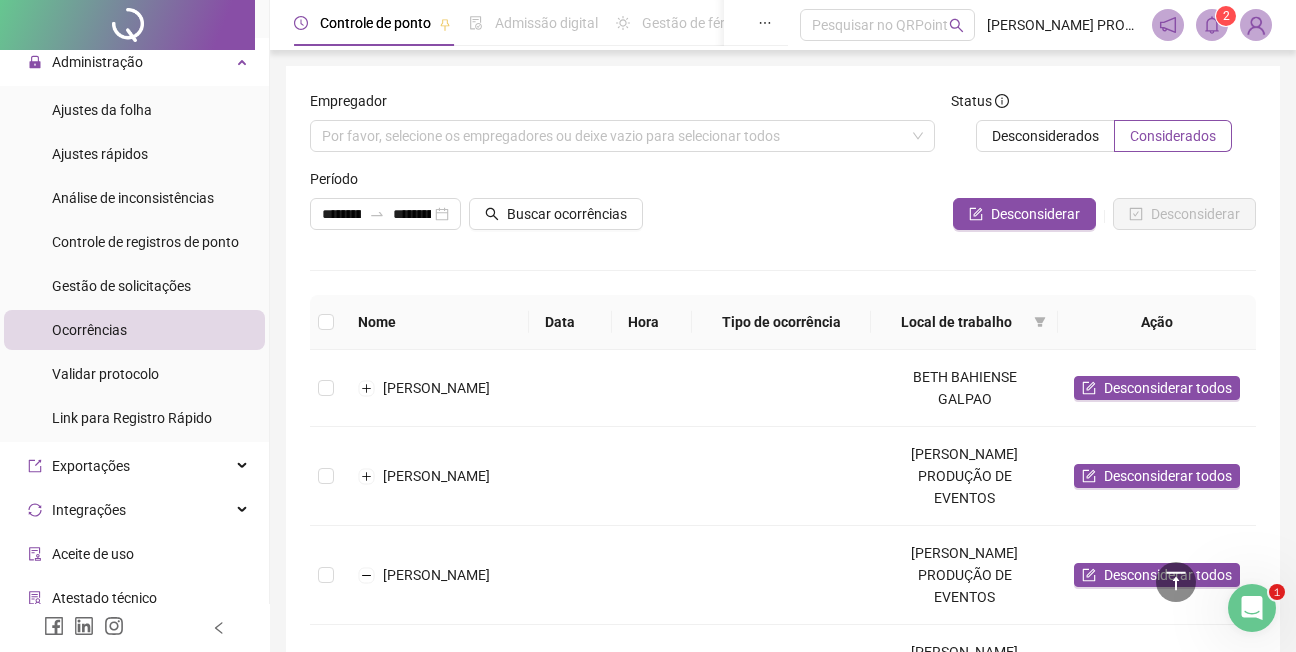 click on "Desconsiderar  Desconsiderar" at bounding box center [942, 214] 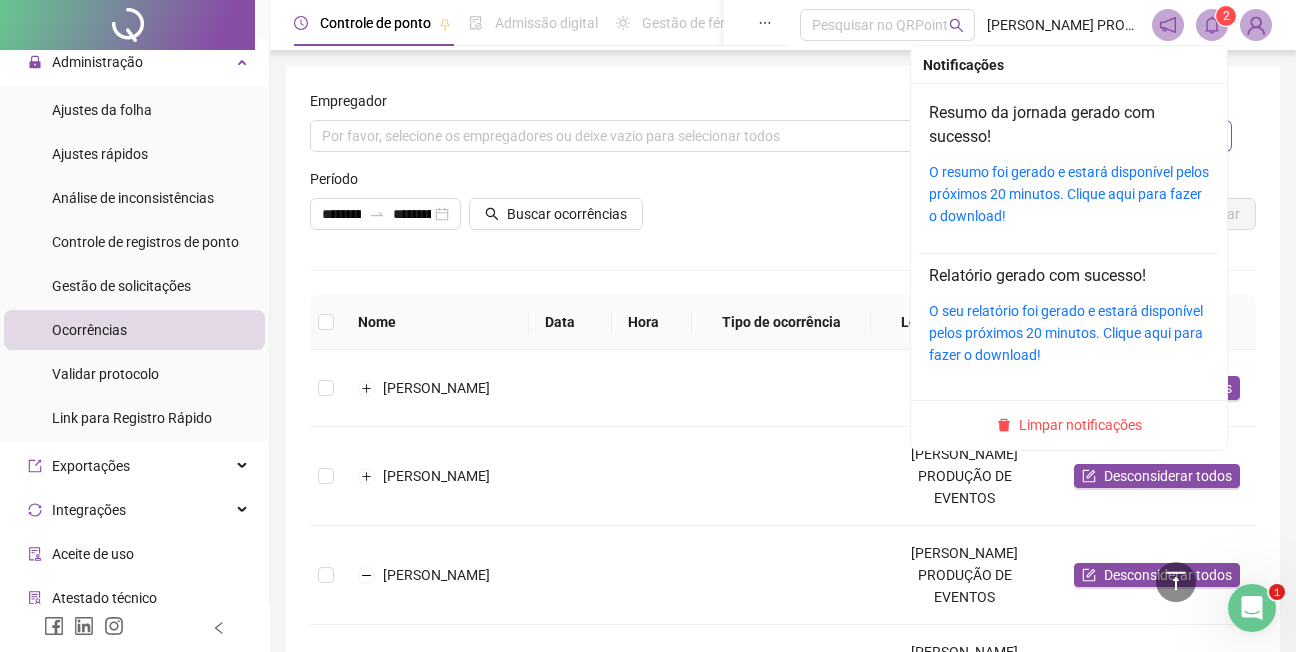 click 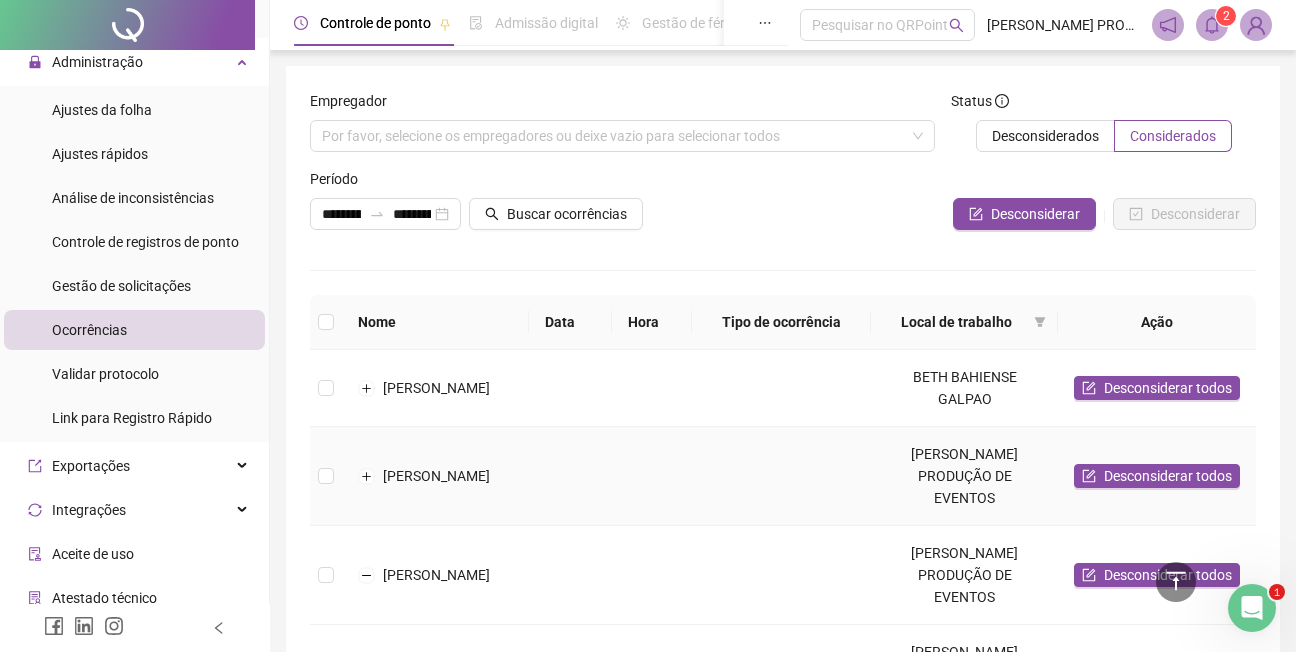 click at bounding box center (652, 476) 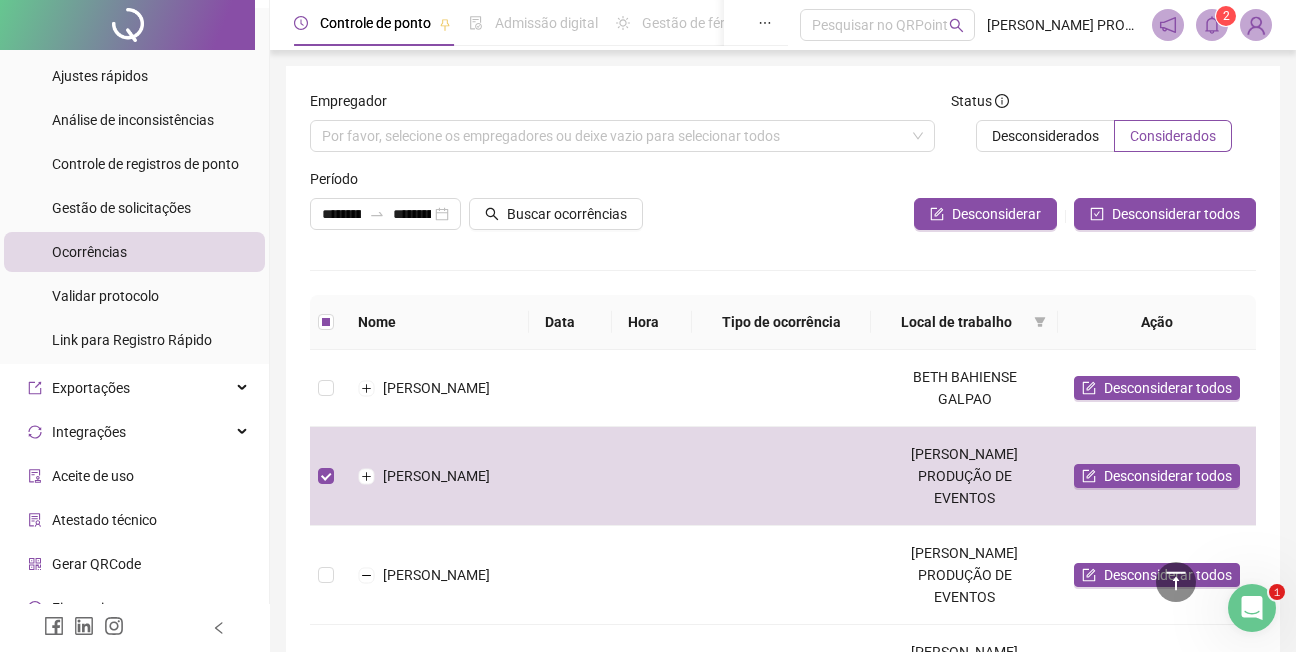 scroll, scrollTop: 694, scrollLeft: 0, axis: vertical 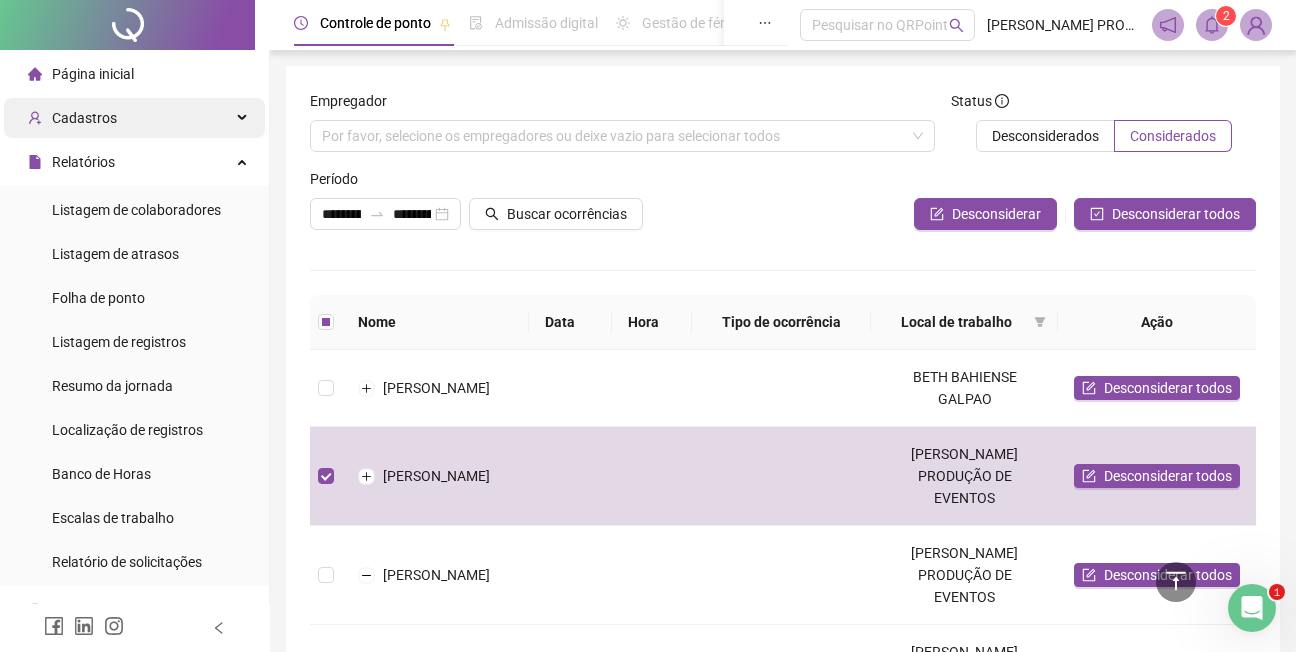 click on "Cadastros" at bounding box center (84, 118) 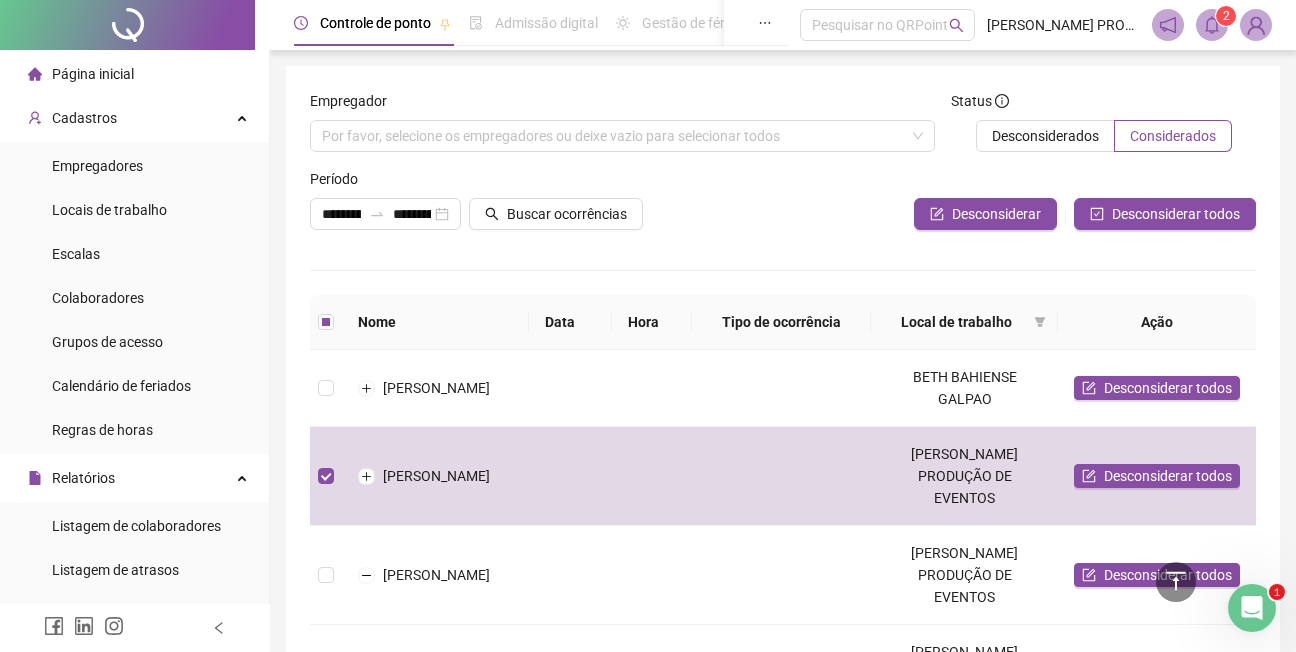 click on "**********" at bounding box center [783, 1181] 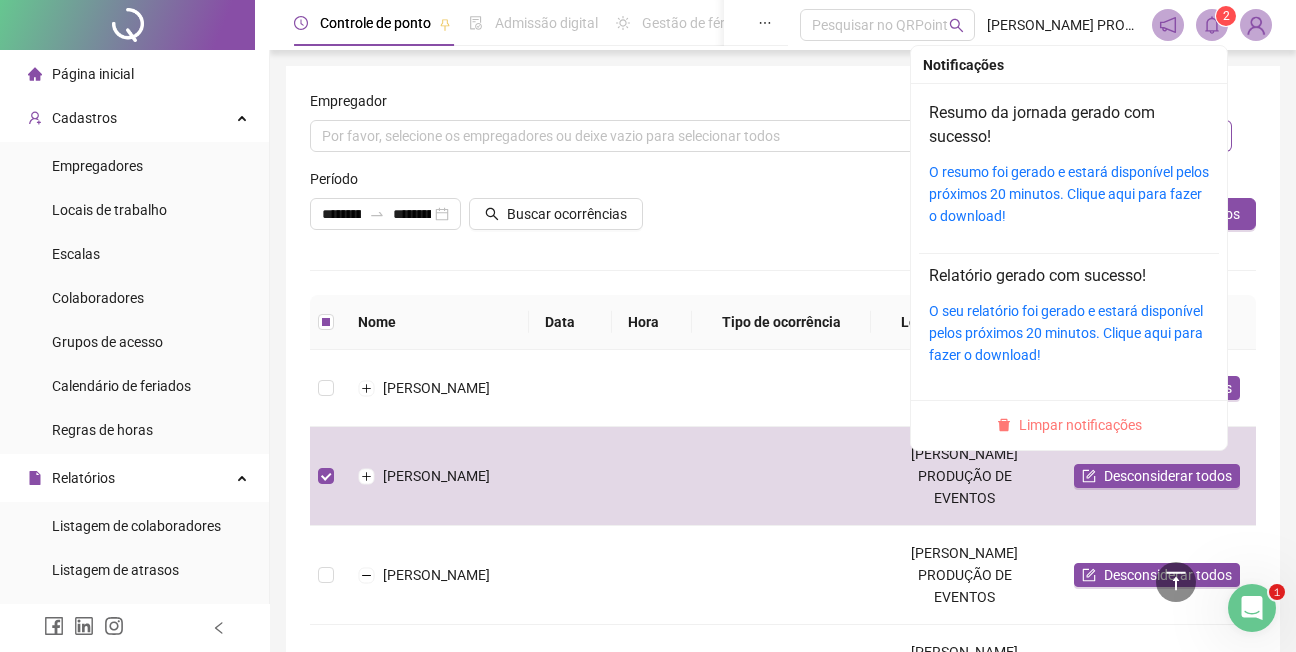 click on "Limpar notificações" at bounding box center (1080, 425) 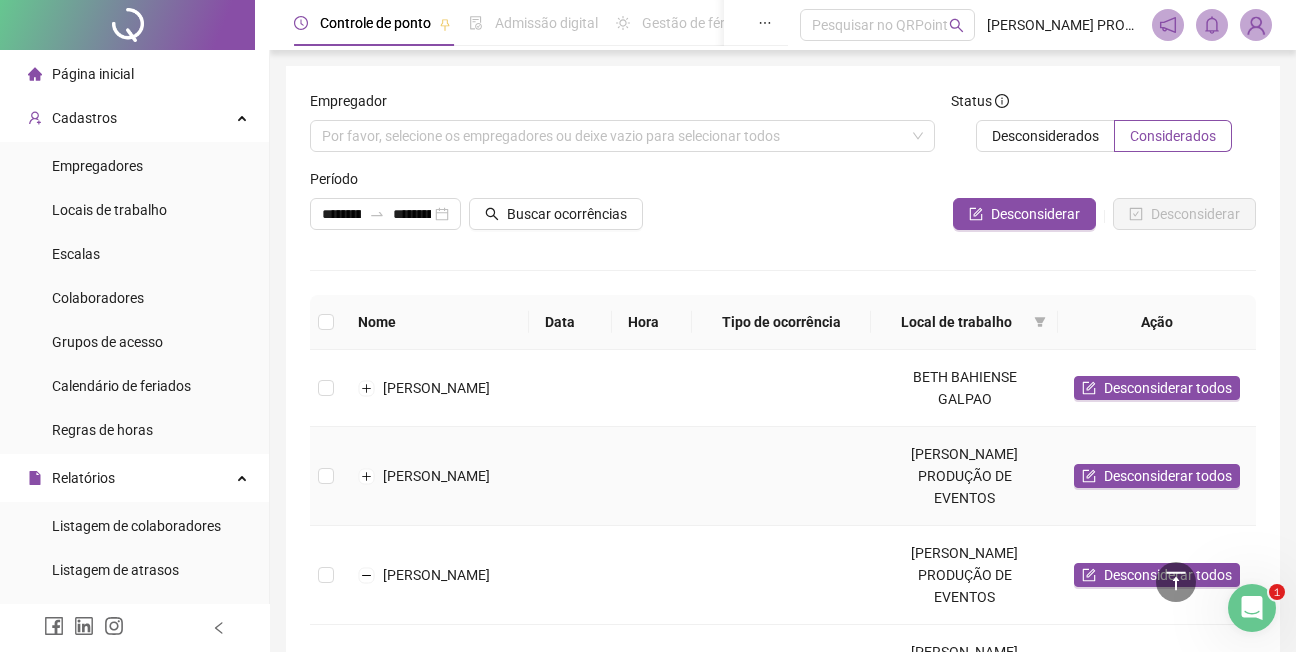 click at bounding box center (781, 476) 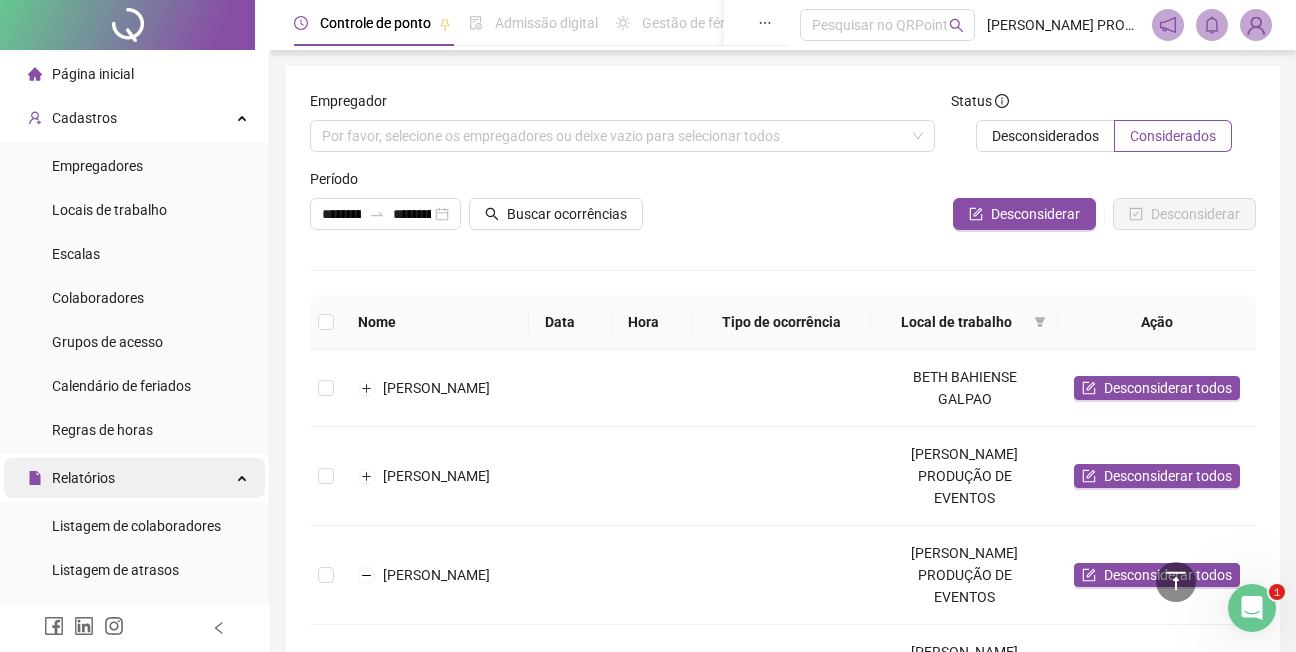 click on "Relatórios" at bounding box center [83, 478] 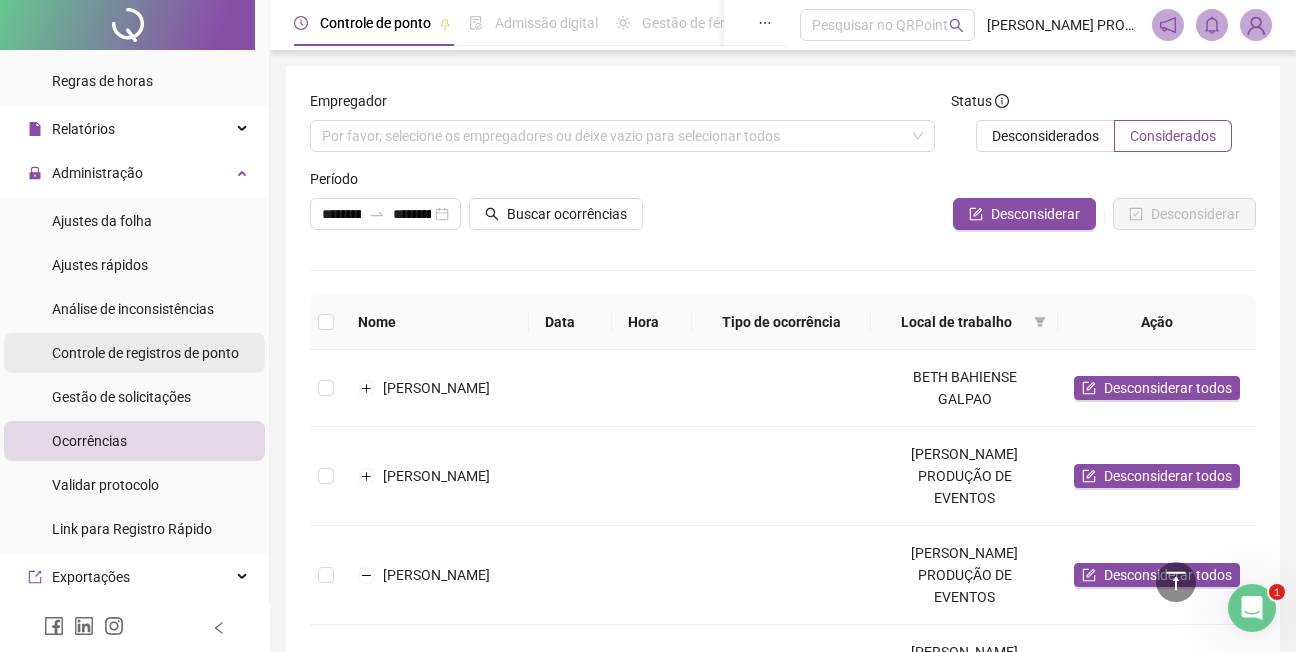 scroll, scrollTop: 400, scrollLeft: 0, axis: vertical 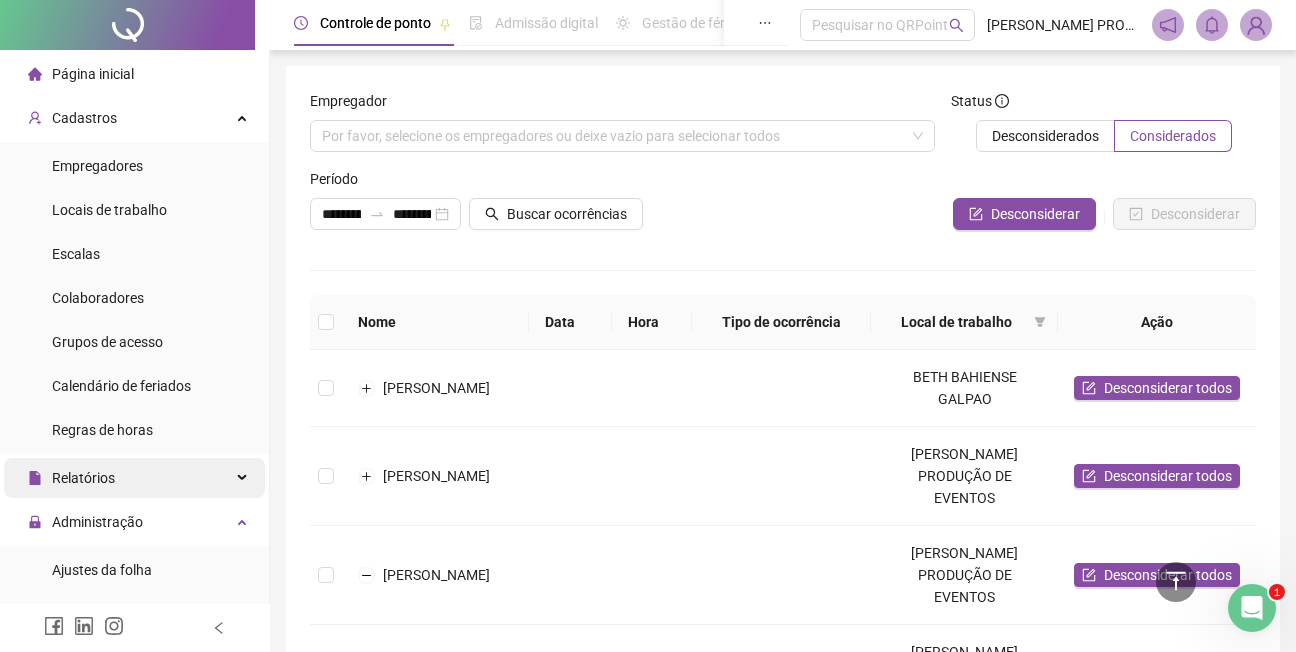 click on "Relatórios" at bounding box center (83, 478) 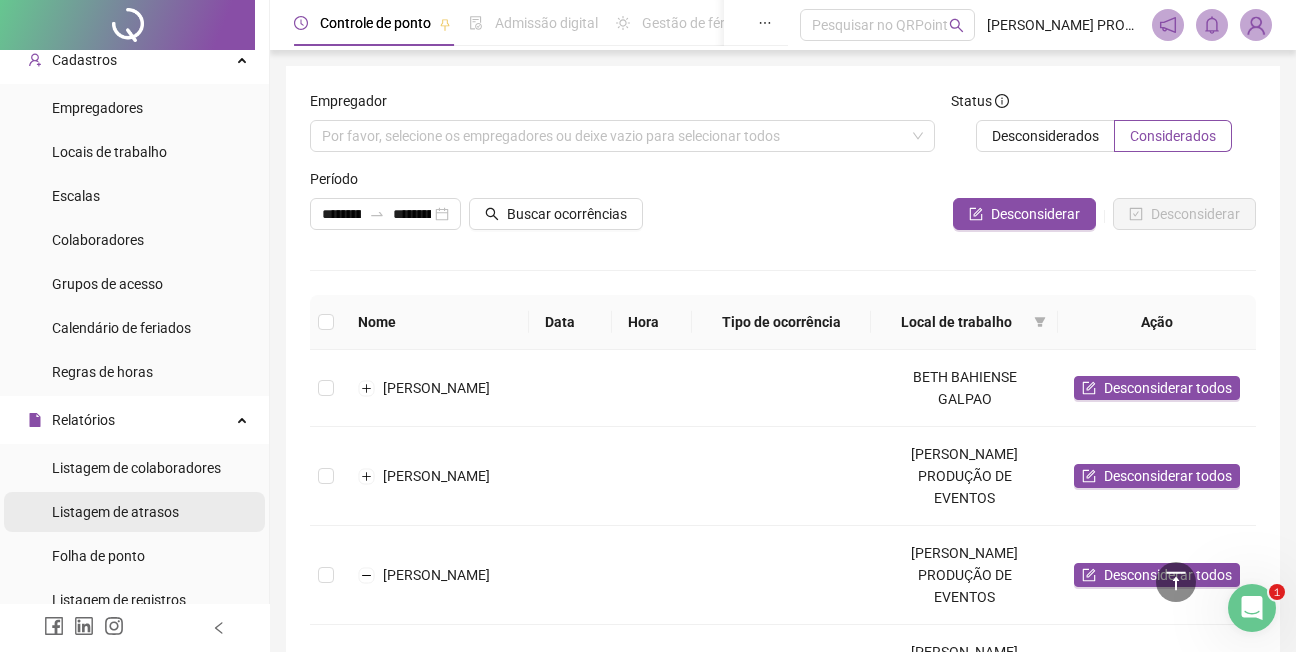 scroll, scrollTop: 100, scrollLeft: 0, axis: vertical 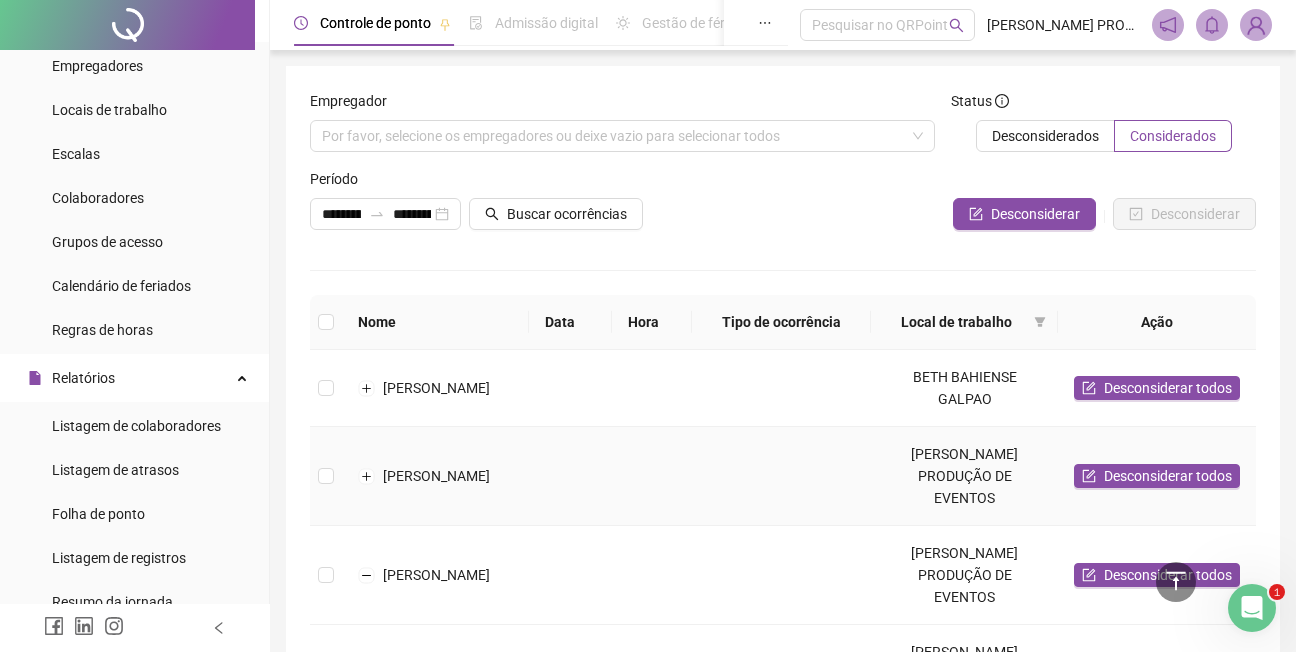 click at bounding box center (781, 476) 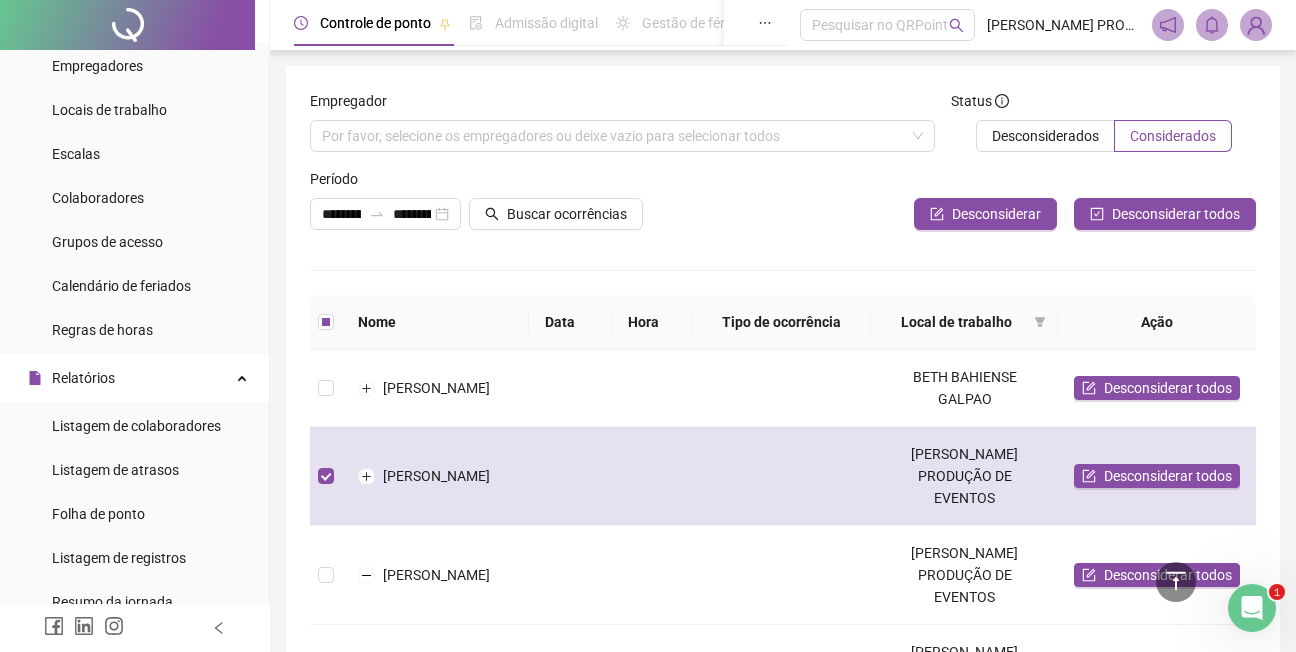 click at bounding box center (781, 476) 